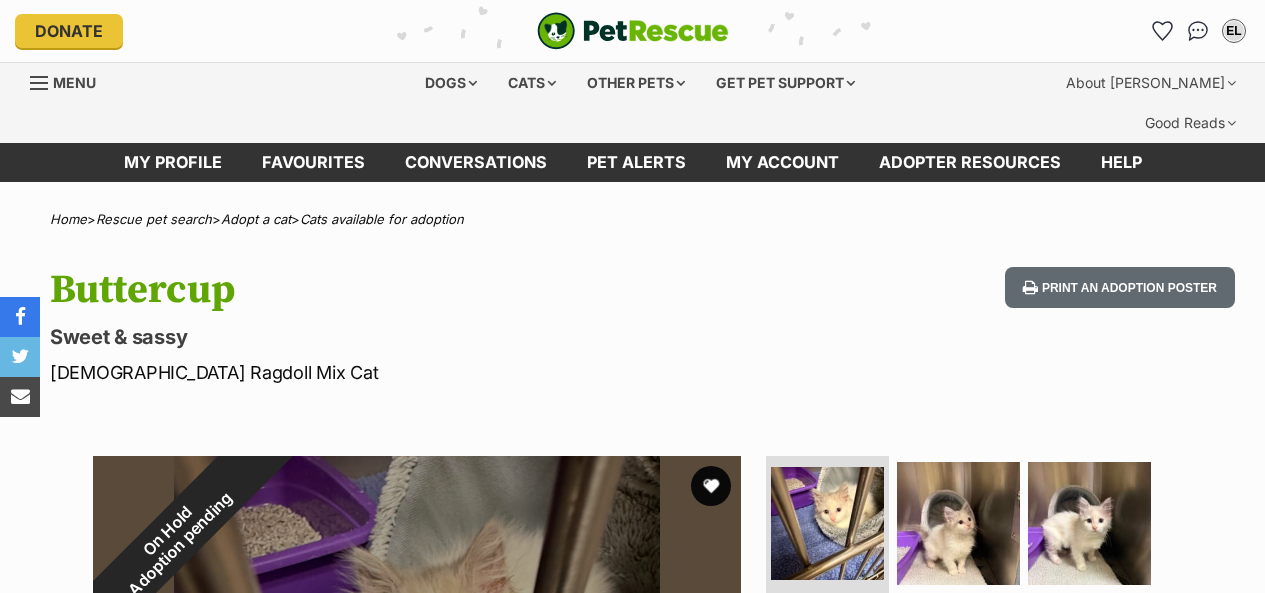 scroll, scrollTop: 0, scrollLeft: 0, axis: both 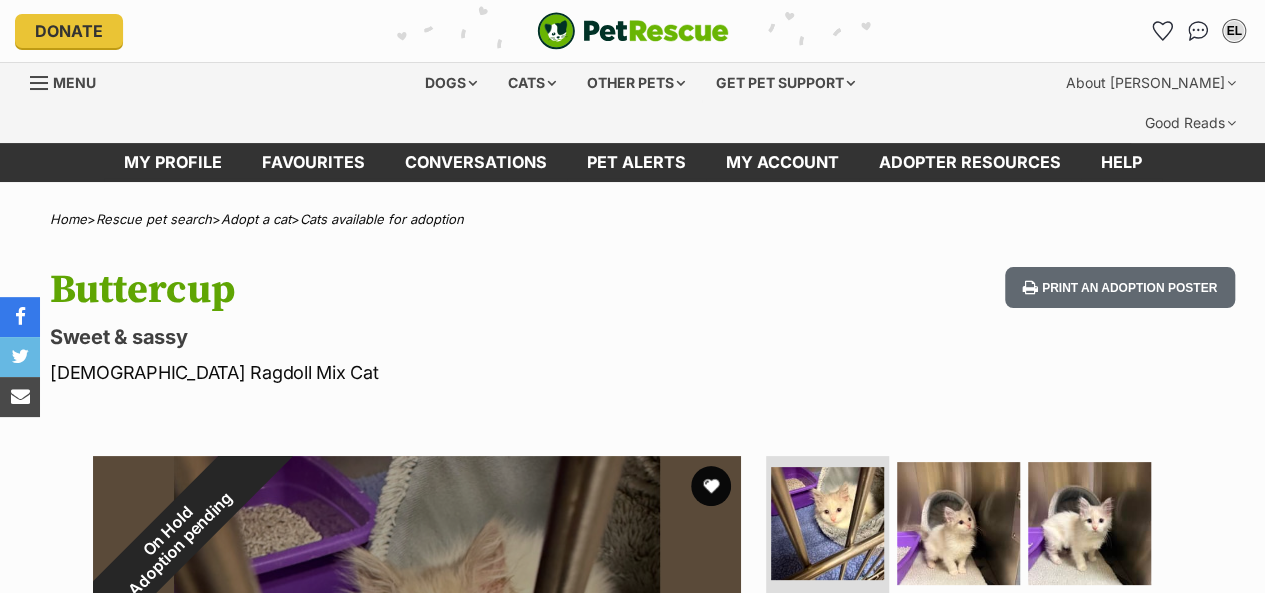 click on "Menu" at bounding box center (70, 81) 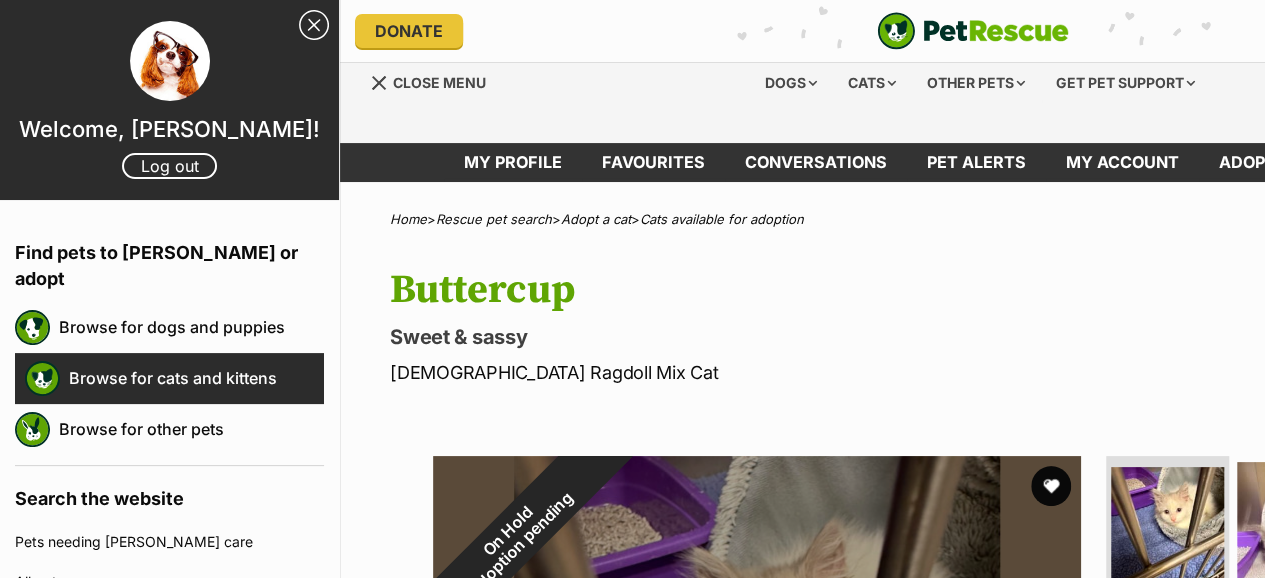 click on "Browse for cats and kittens" at bounding box center [196, 378] 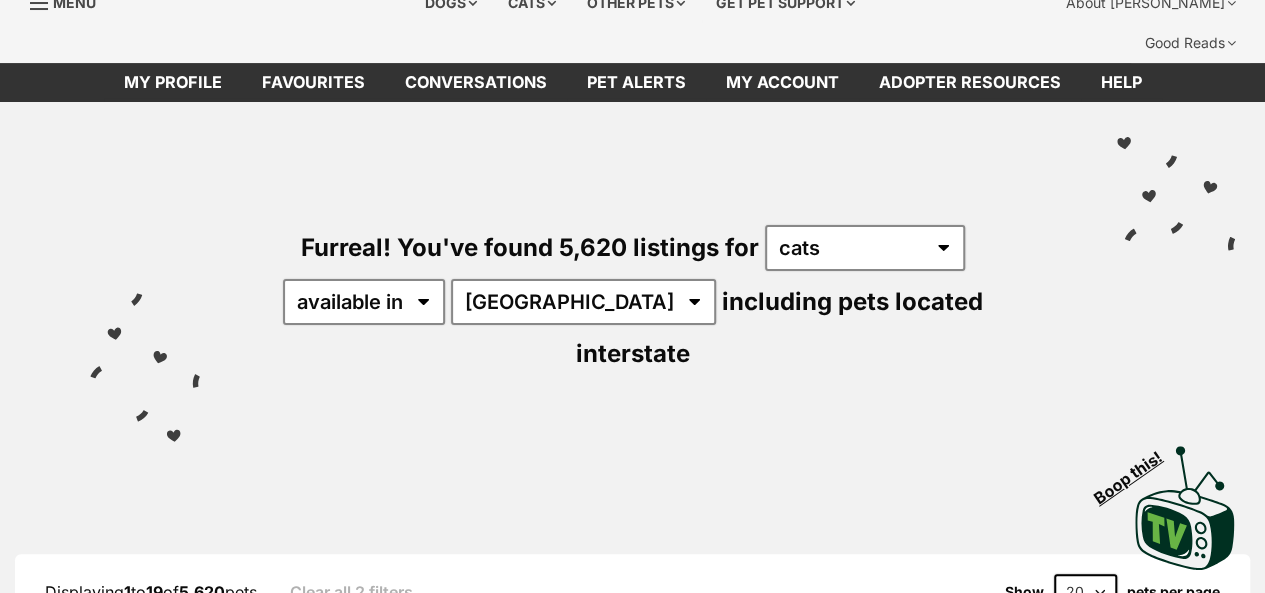 scroll, scrollTop: 80, scrollLeft: 0, axis: vertical 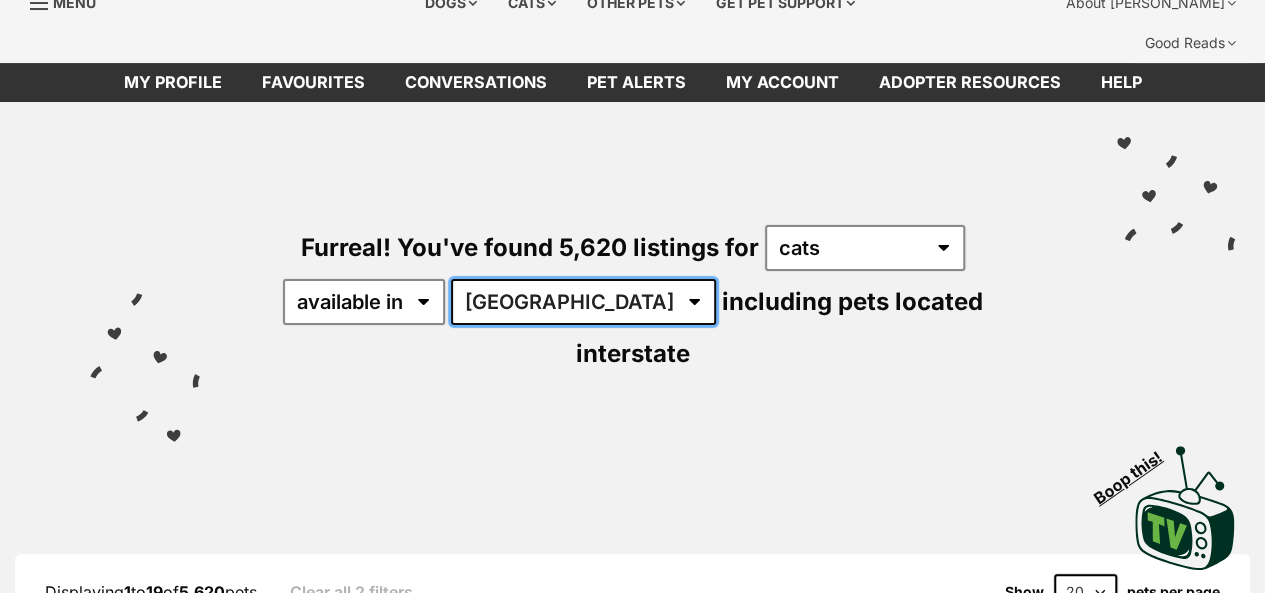 click on "Australia
ACT
NSW
NT
QLD
SA
TAS
VIC
WA" at bounding box center (583, 302) 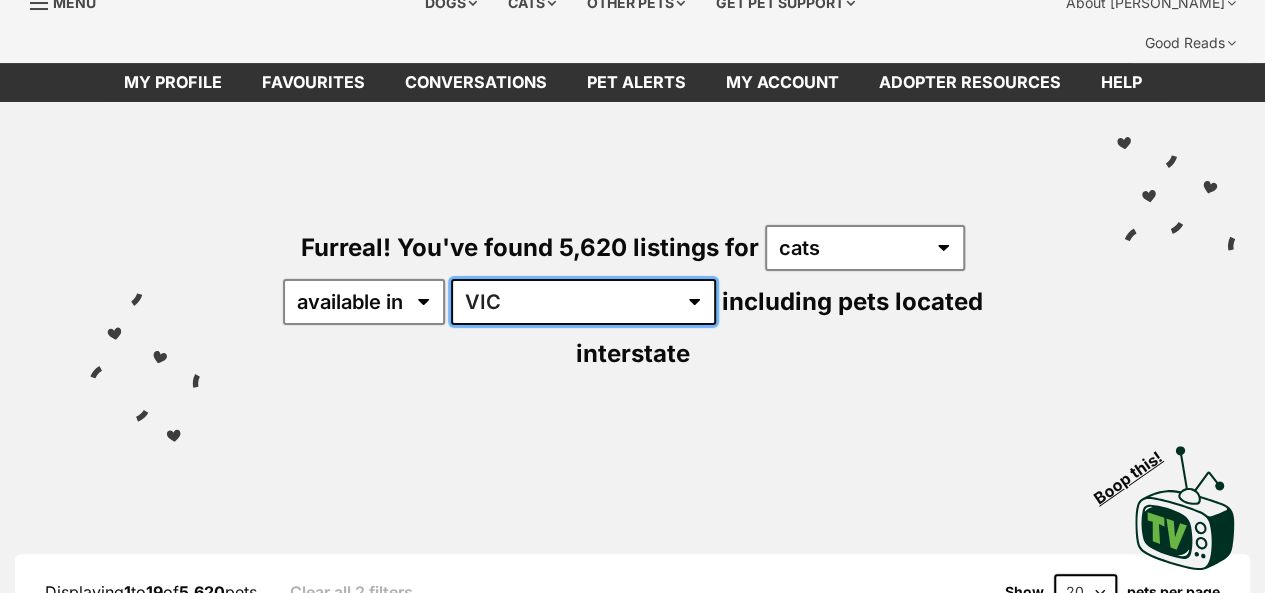 click on "Australia
ACT
NSW
NT
QLD
SA
TAS
VIC
WA" at bounding box center [583, 302] 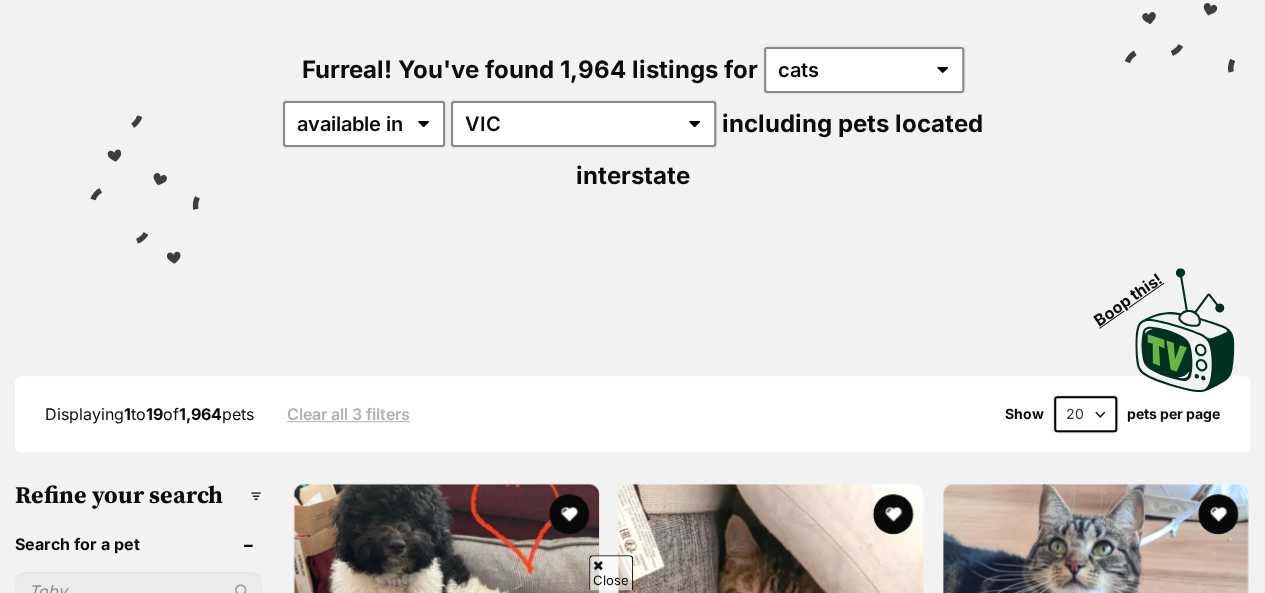 scroll, scrollTop: 640, scrollLeft: 0, axis: vertical 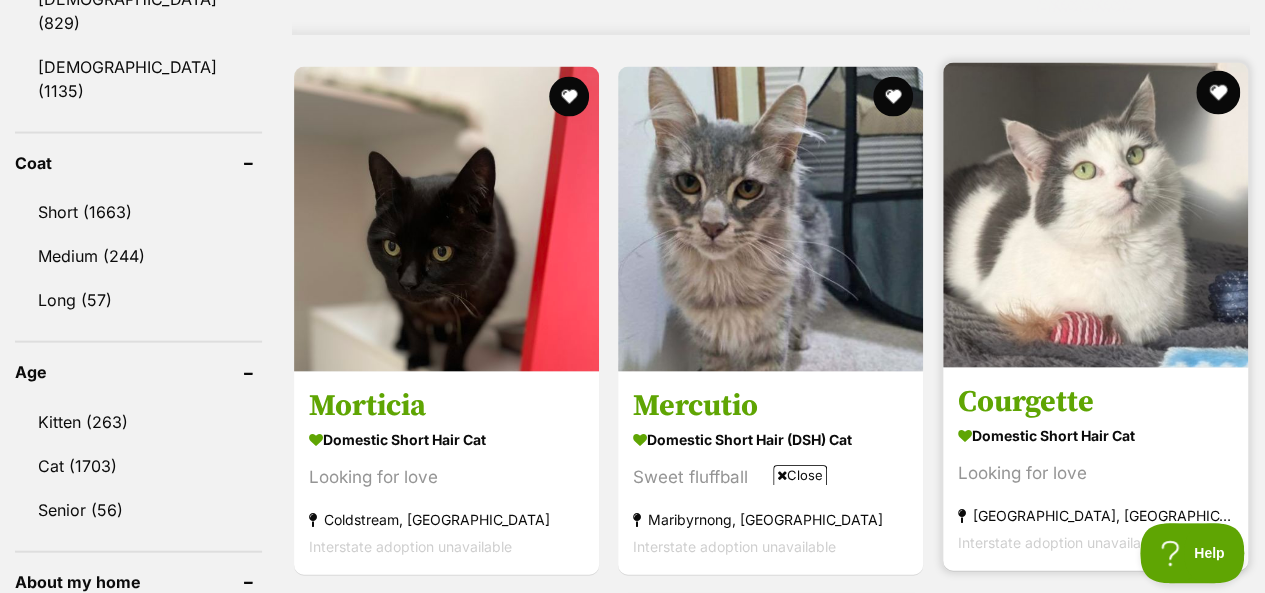 click at bounding box center [1218, 93] 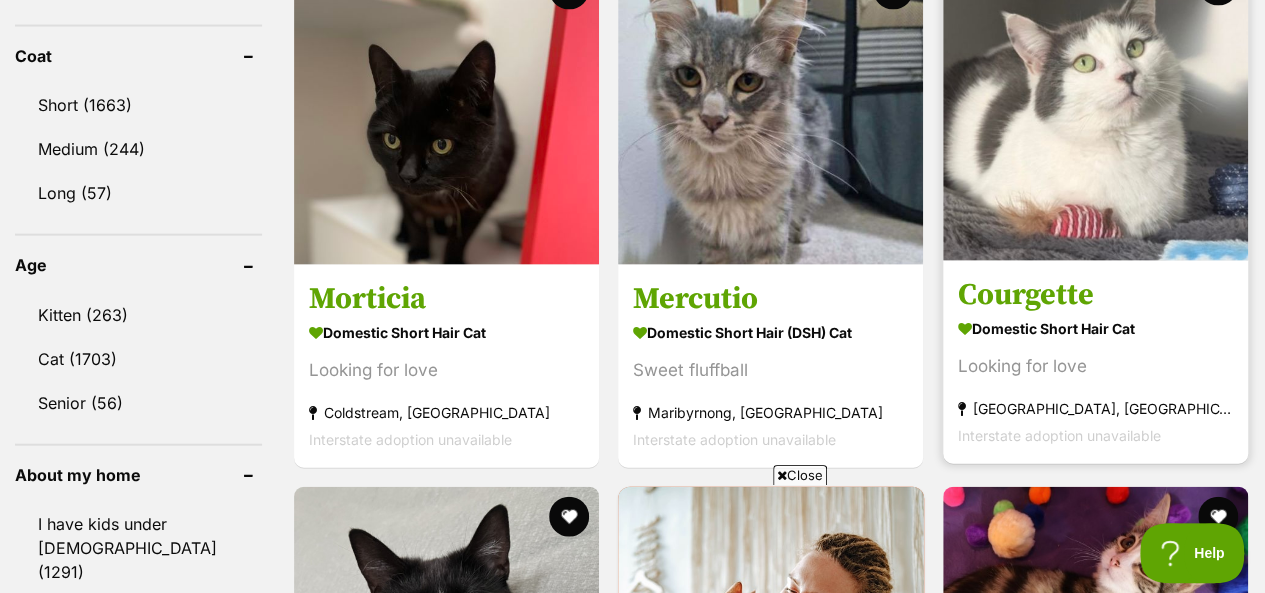 scroll, scrollTop: 2160, scrollLeft: 0, axis: vertical 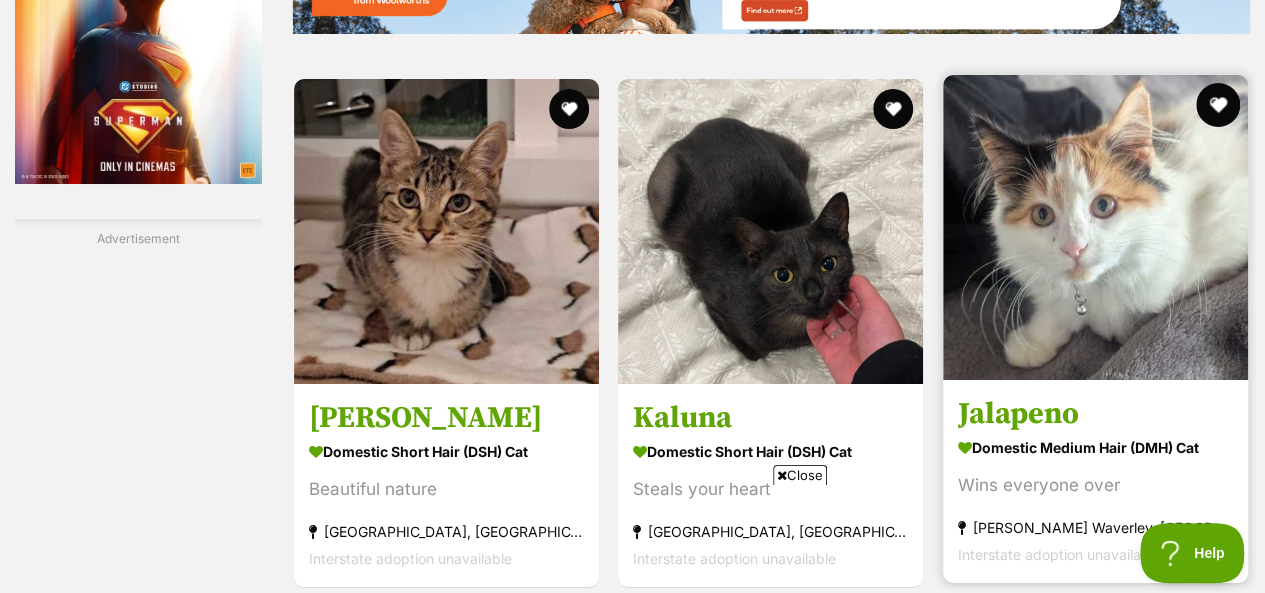 click at bounding box center (1218, 105) 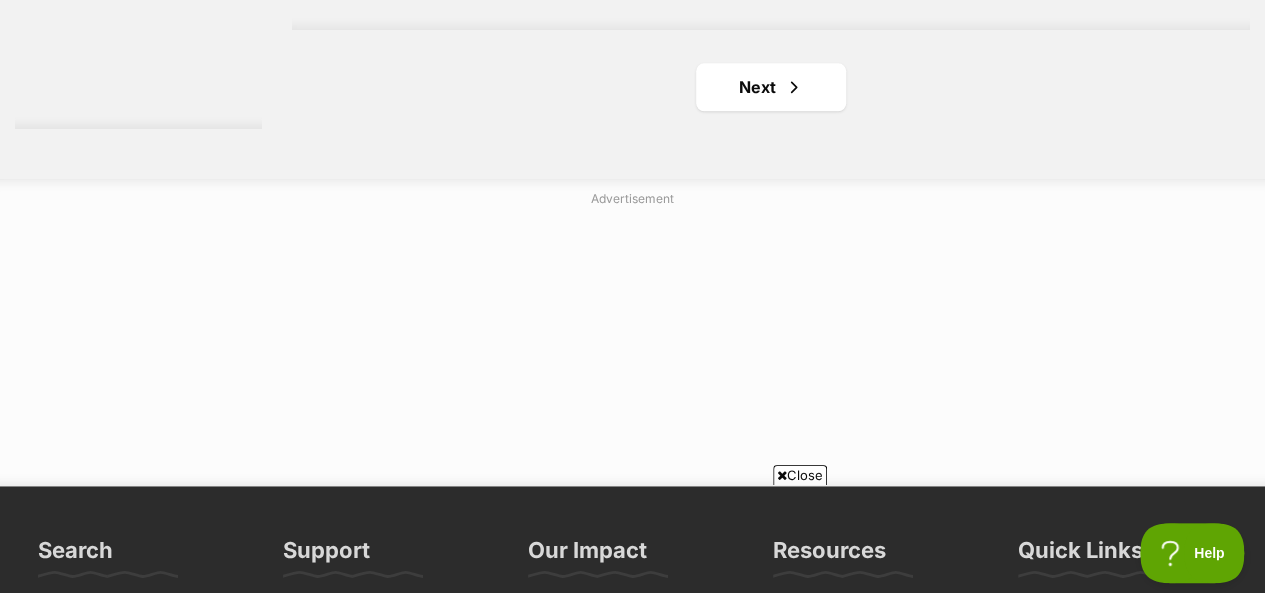 scroll, scrollTop: 4960, scrollLeft: 0, axis: vertical 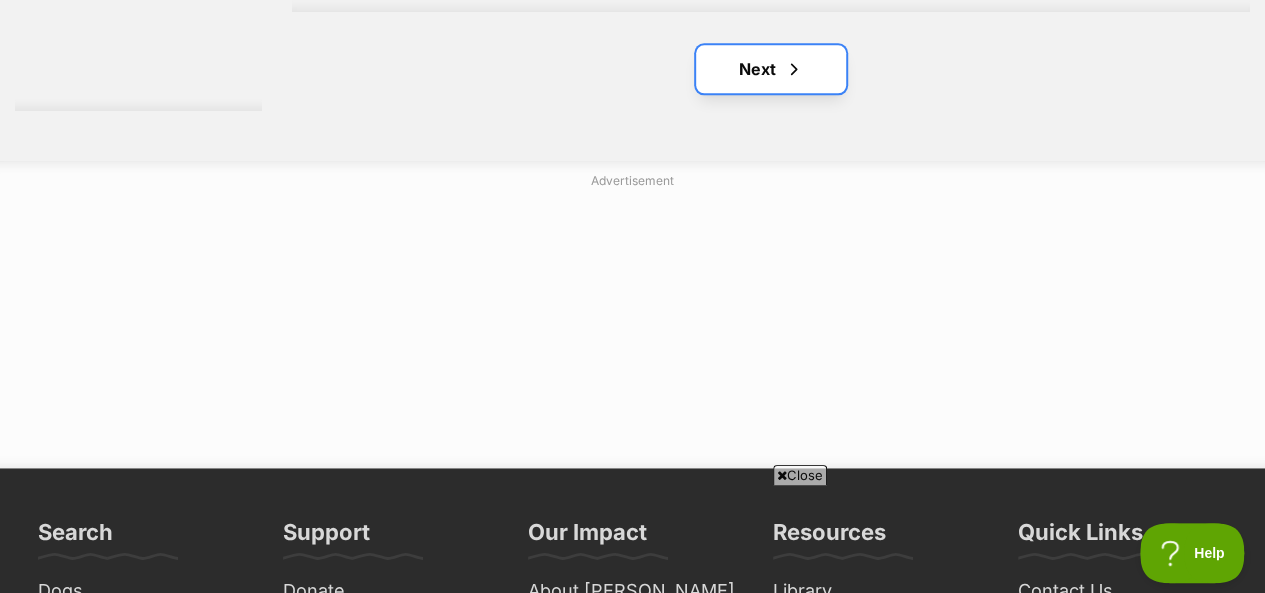 click on "Next" at bounding box center (771, 69) 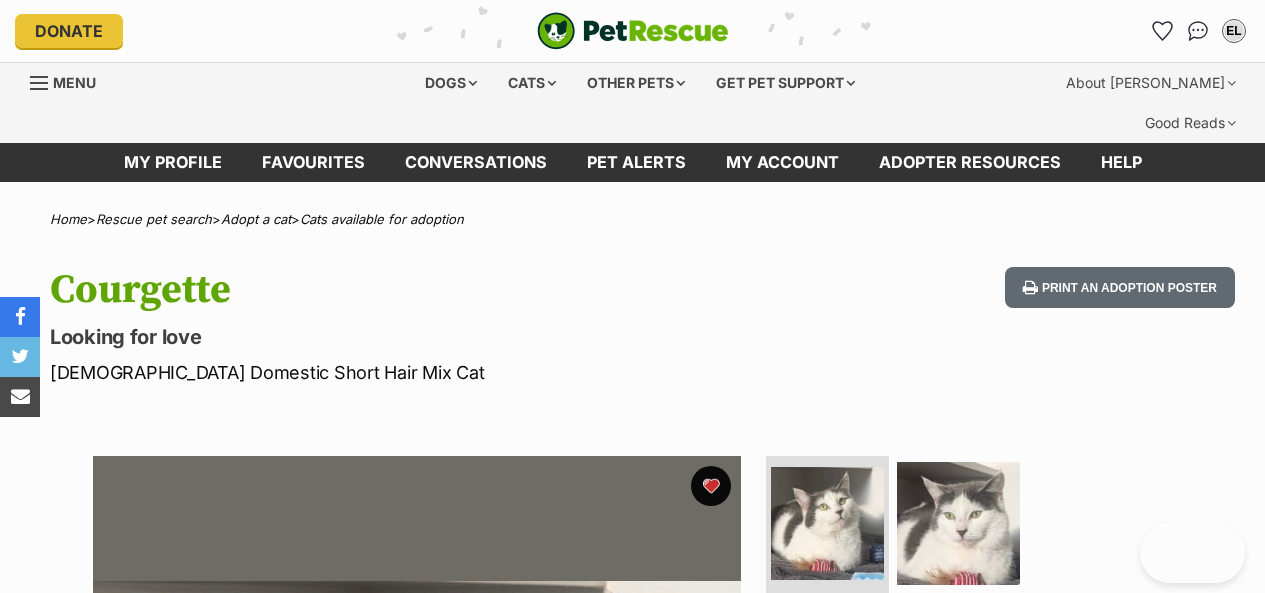 scroll, scrollTop: 0, scrollLeft: 0, axis: both 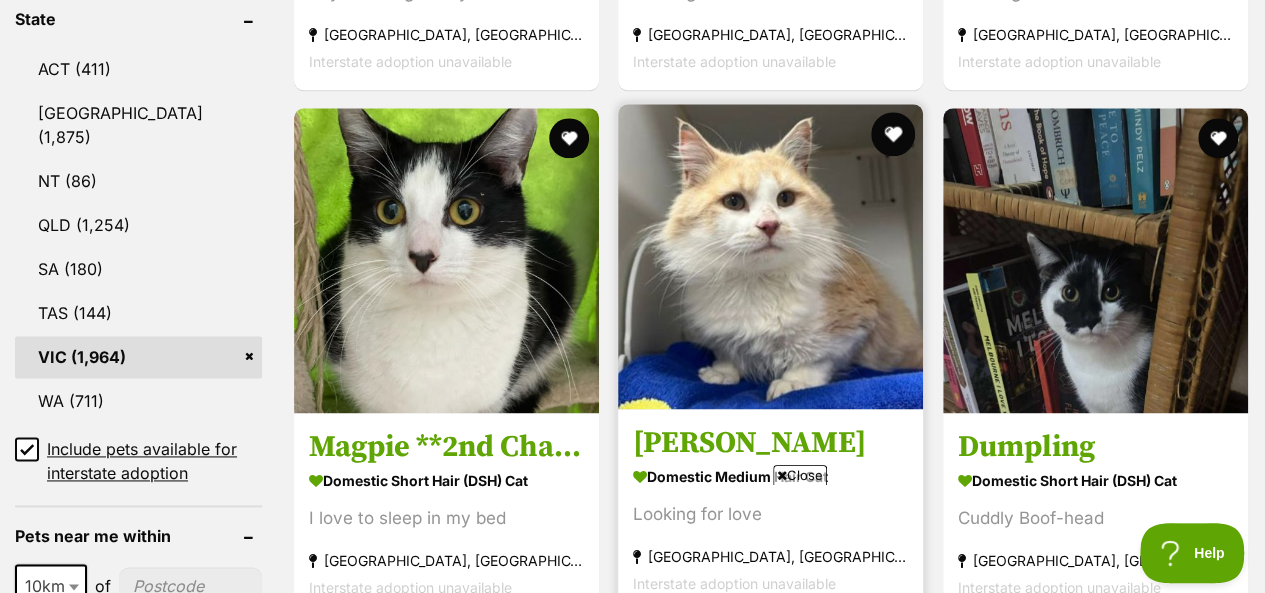 click at bounding box center (894, 134) 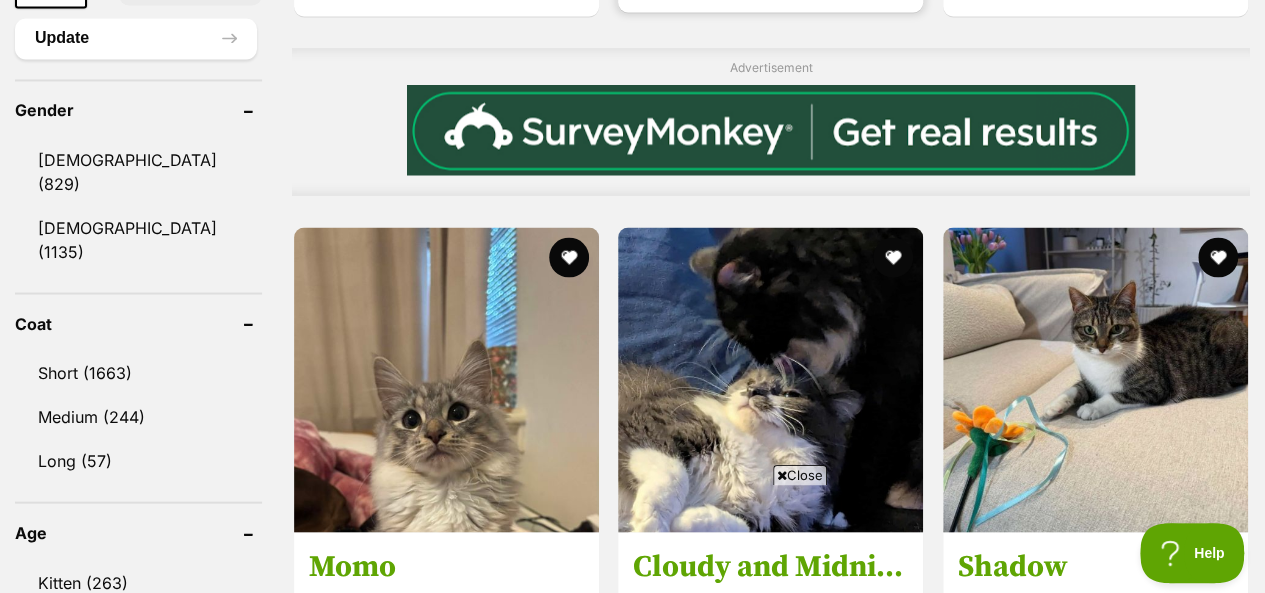 scroll, scrollTop: 1800, scrollLeft: 0, axis: vertical 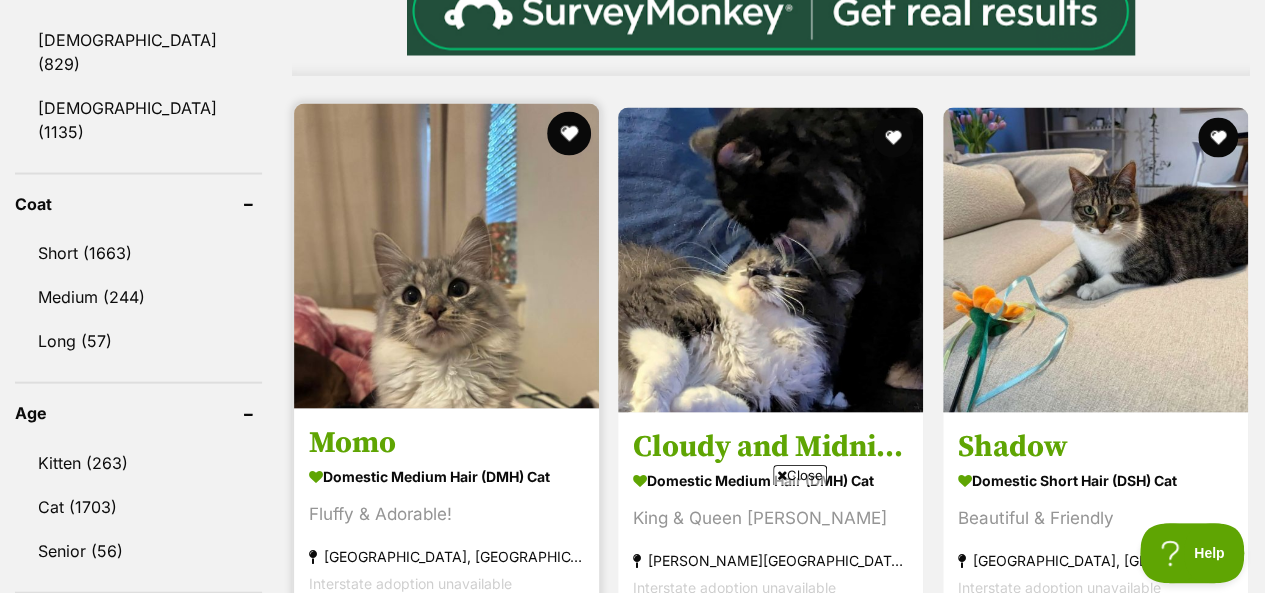 click at bounding box center (569, 133) 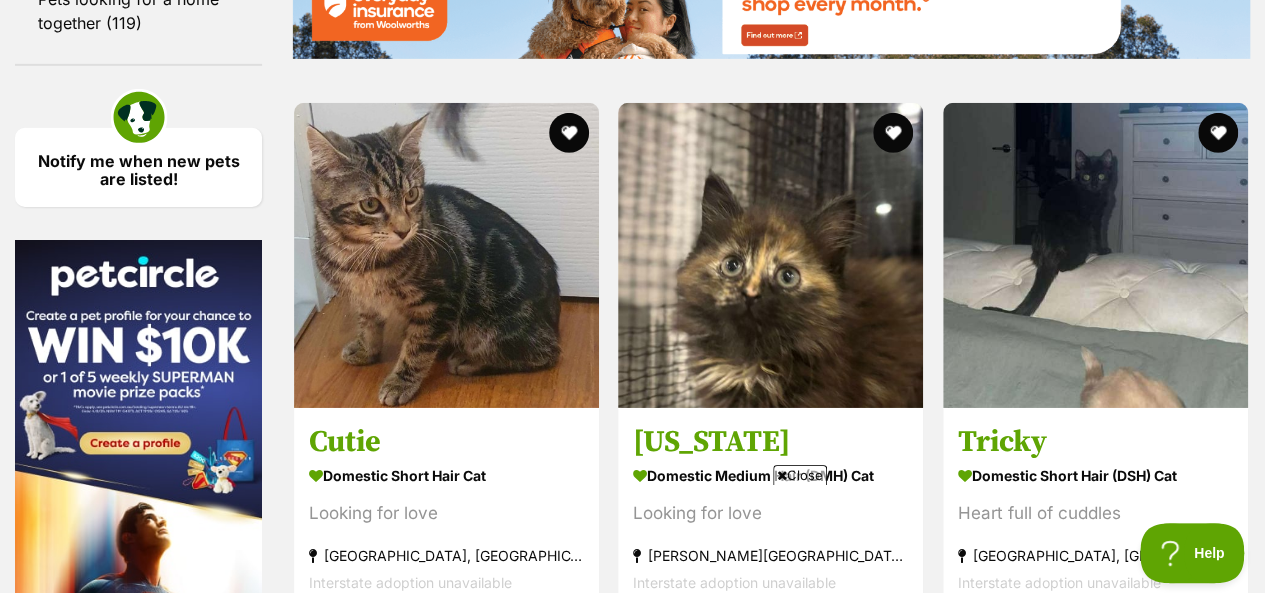 scroll, scrollTop: 3040, scrollLeft: 0, axis: vertical 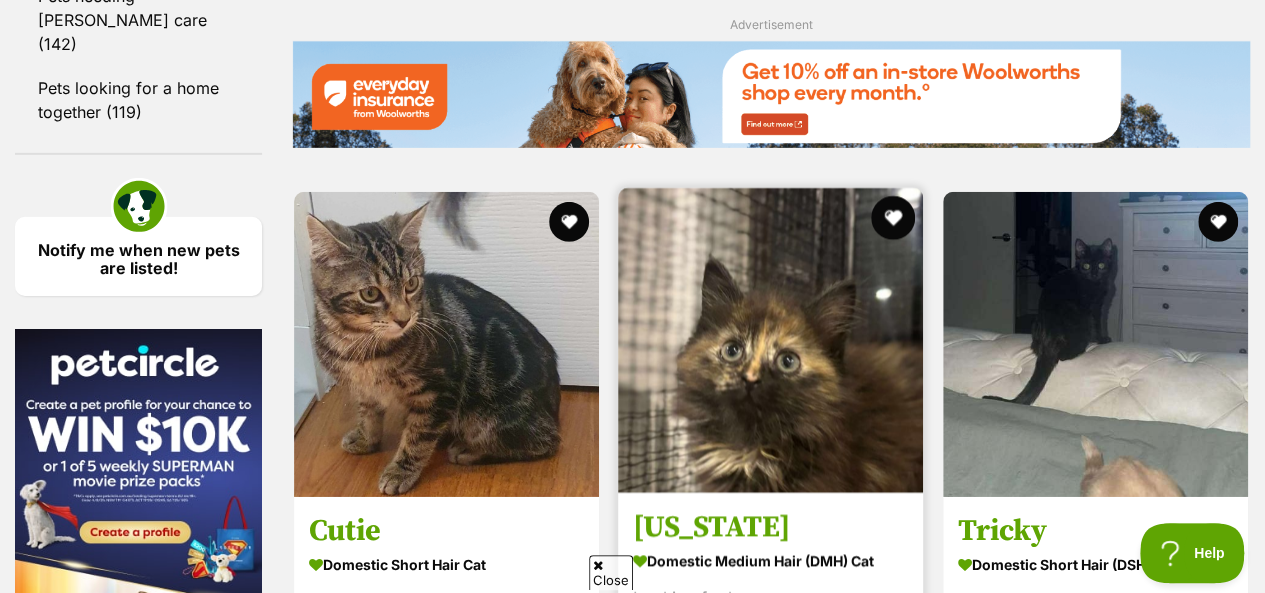 click at bounding box center [894, 218] 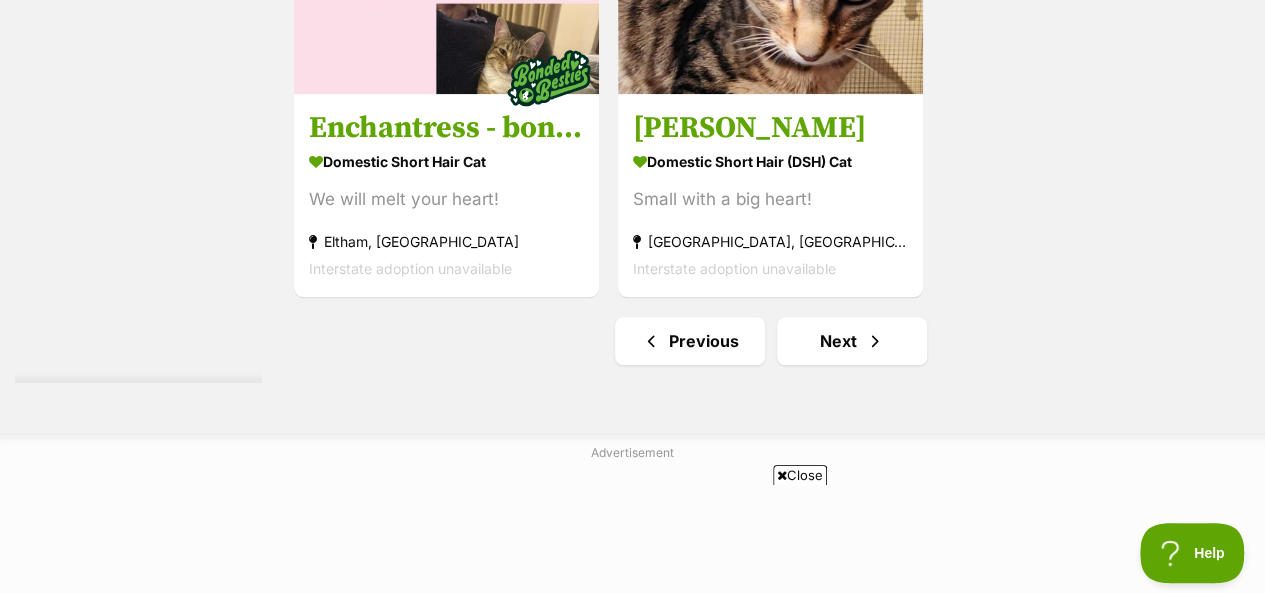 scroll, scrollTop: 4720, scrollLeft: 0, axis: vertical 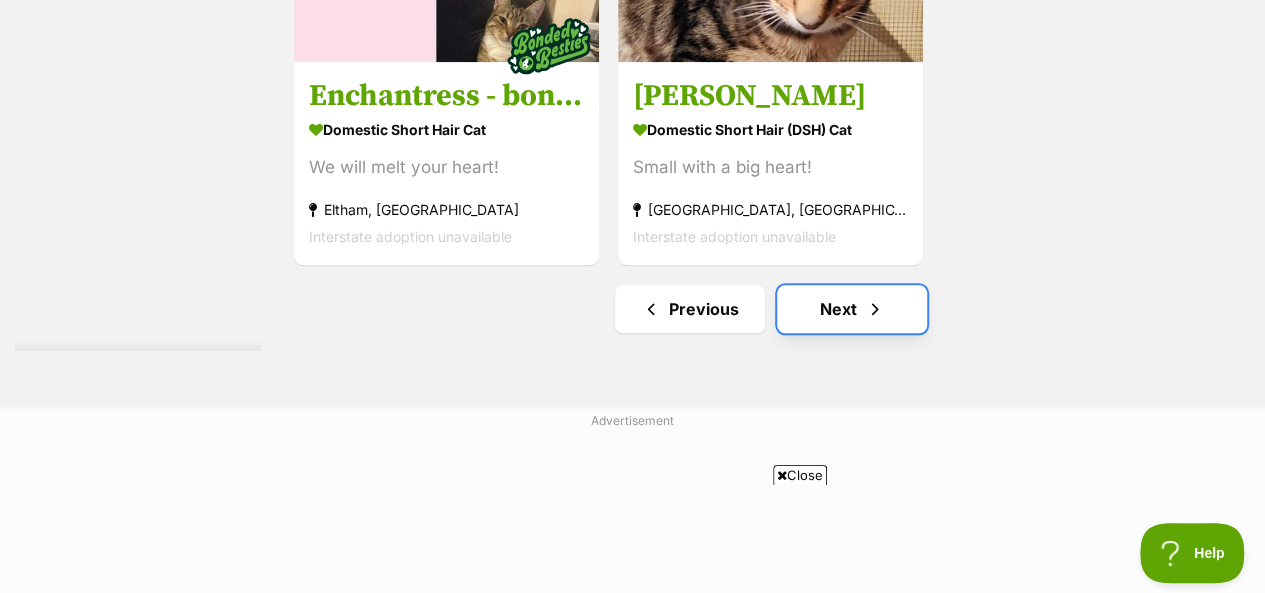 click on "Next" at bounding box center (852, 309) 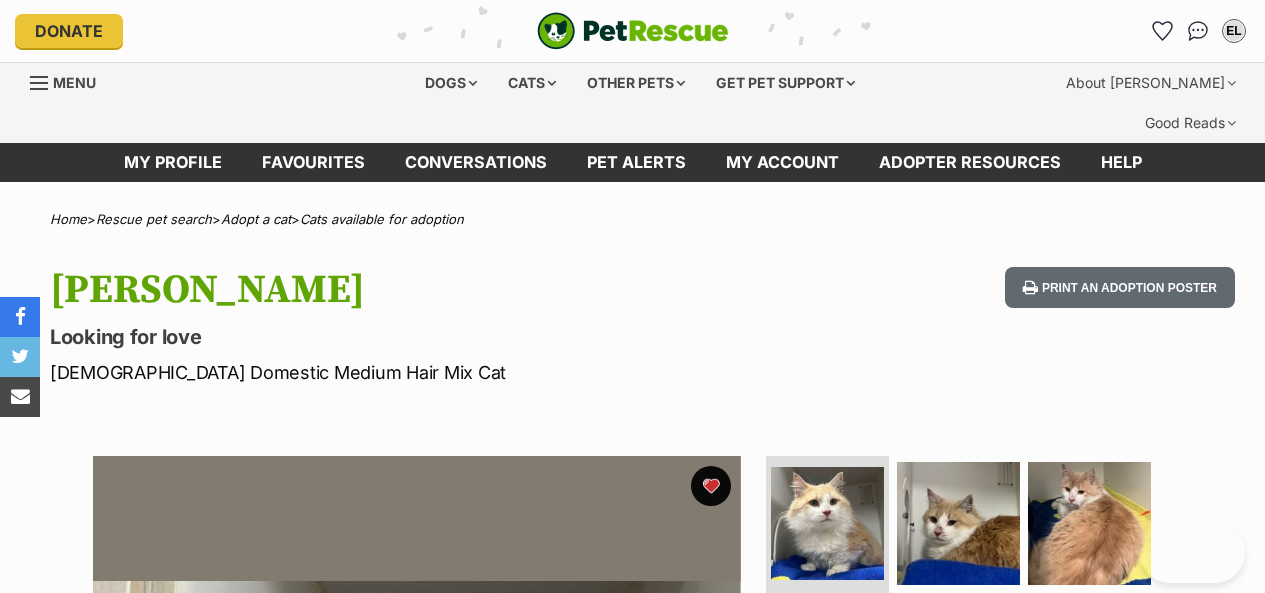 scroll, scrollTop: 0, scrollLeft: 0, axis: both 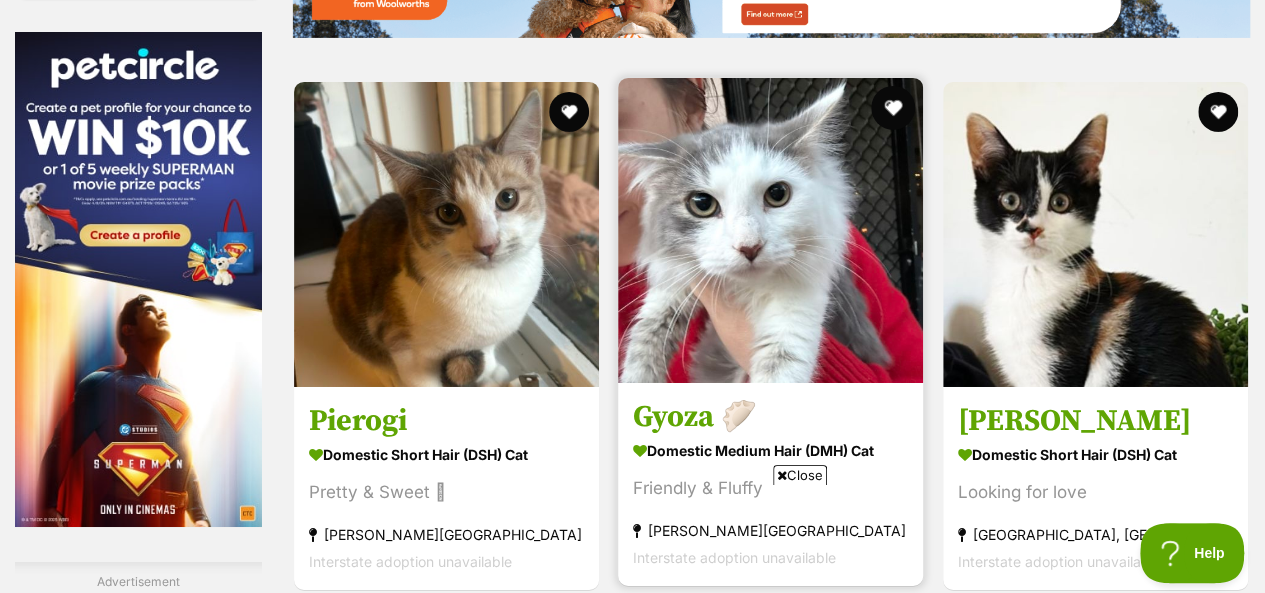 click at bounding box center (894, 108) 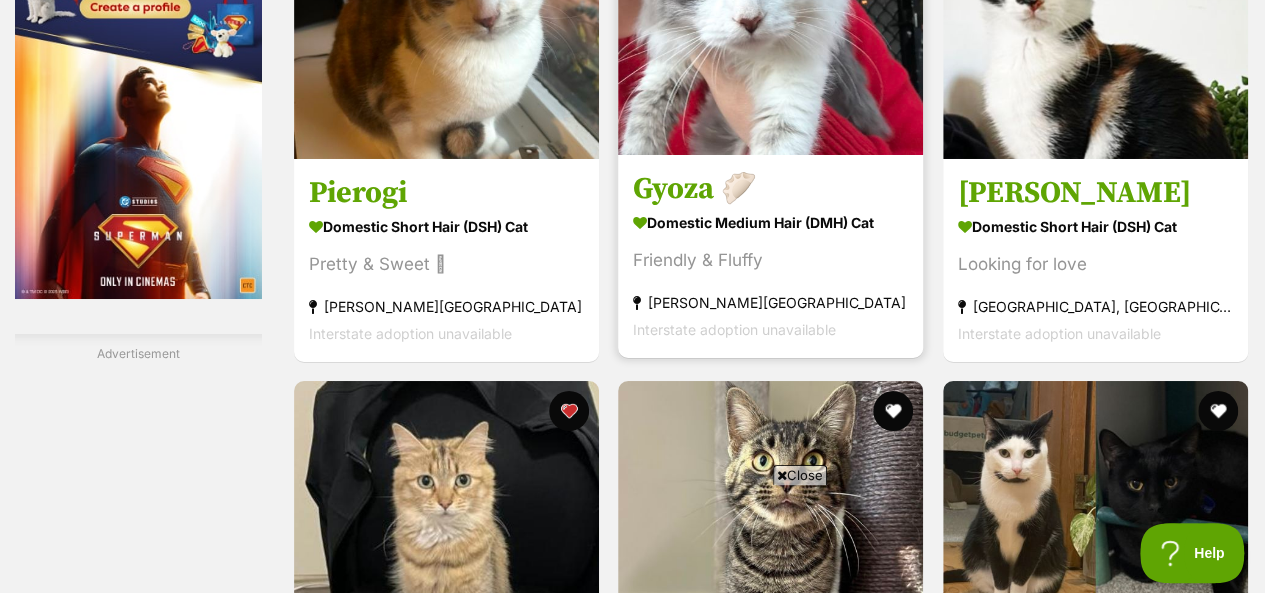 scroll, scrollTop: 3577, scrollLeft: 0, axis: vertical 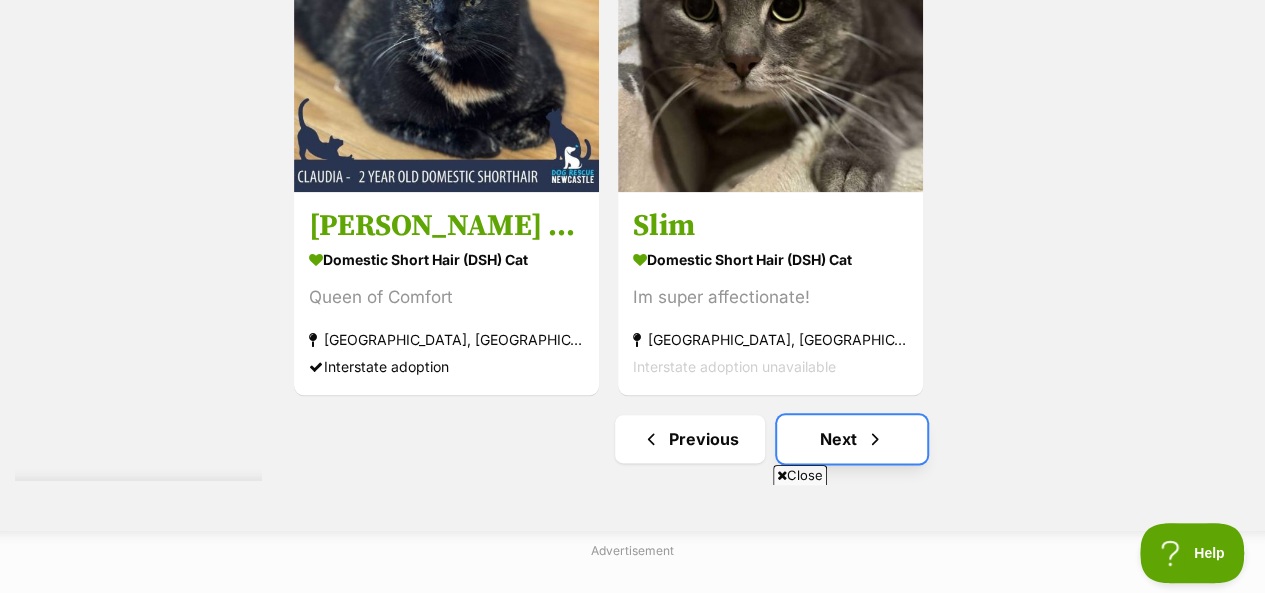 click on "Next" at bounding box center (852, 439) 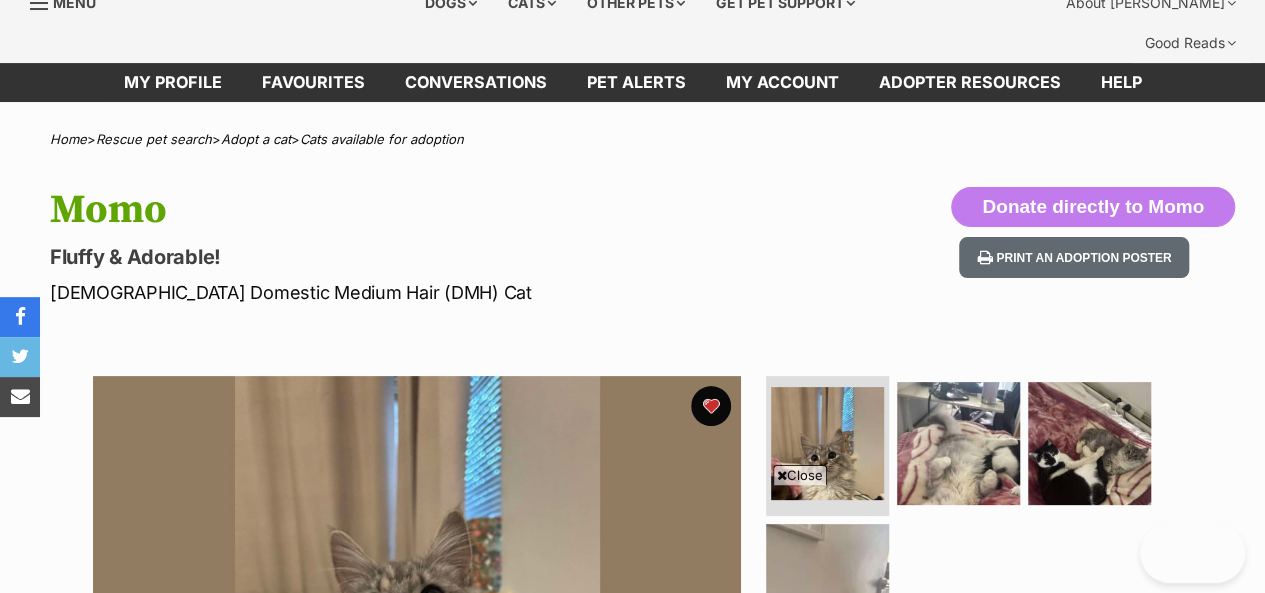 scroll, scrollTop: 120, scrollLeft: 0, axis: vertical 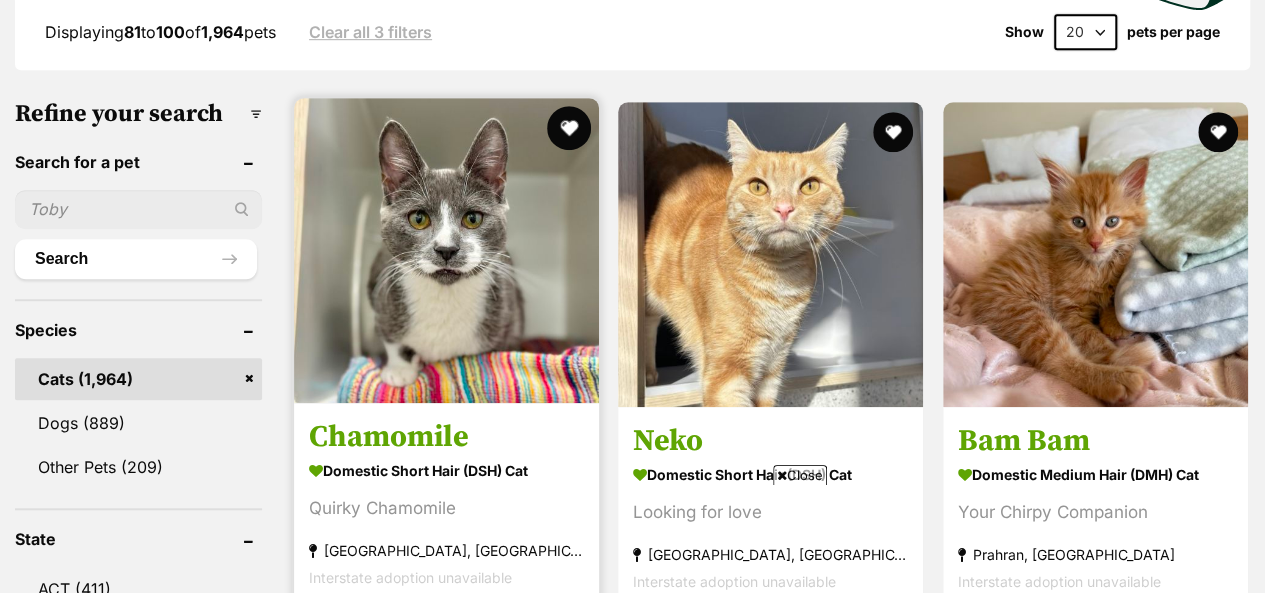 click at bounding box center (569, 128) 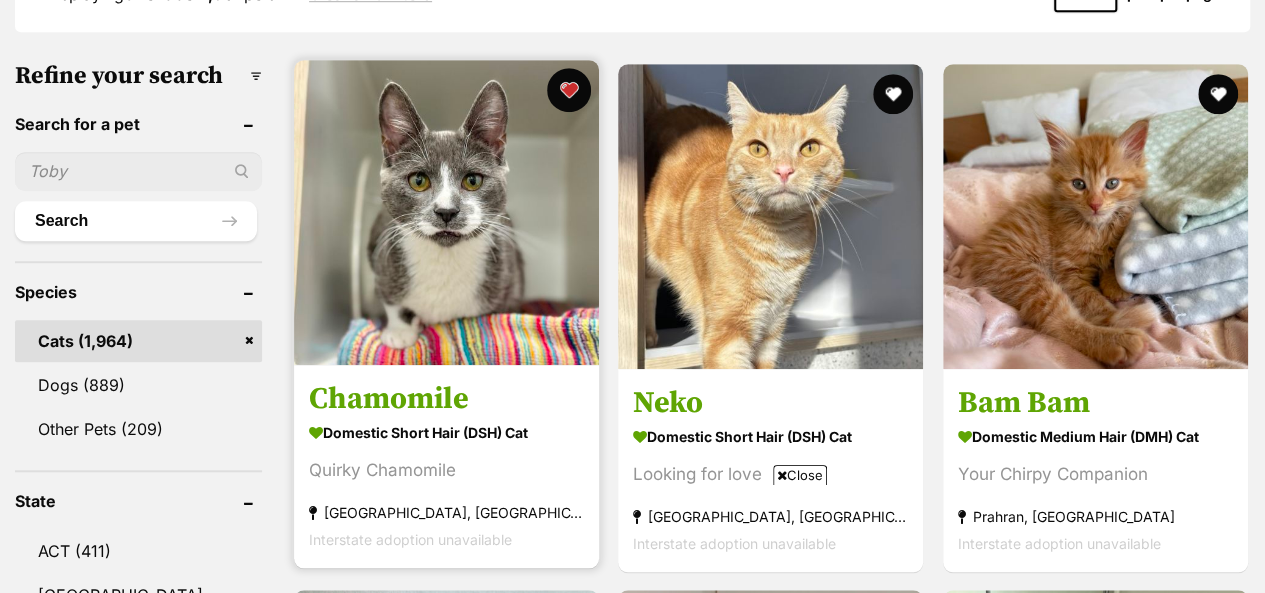 scroll, scrollTop: 680, scrollLeft: 0, axis: vertical 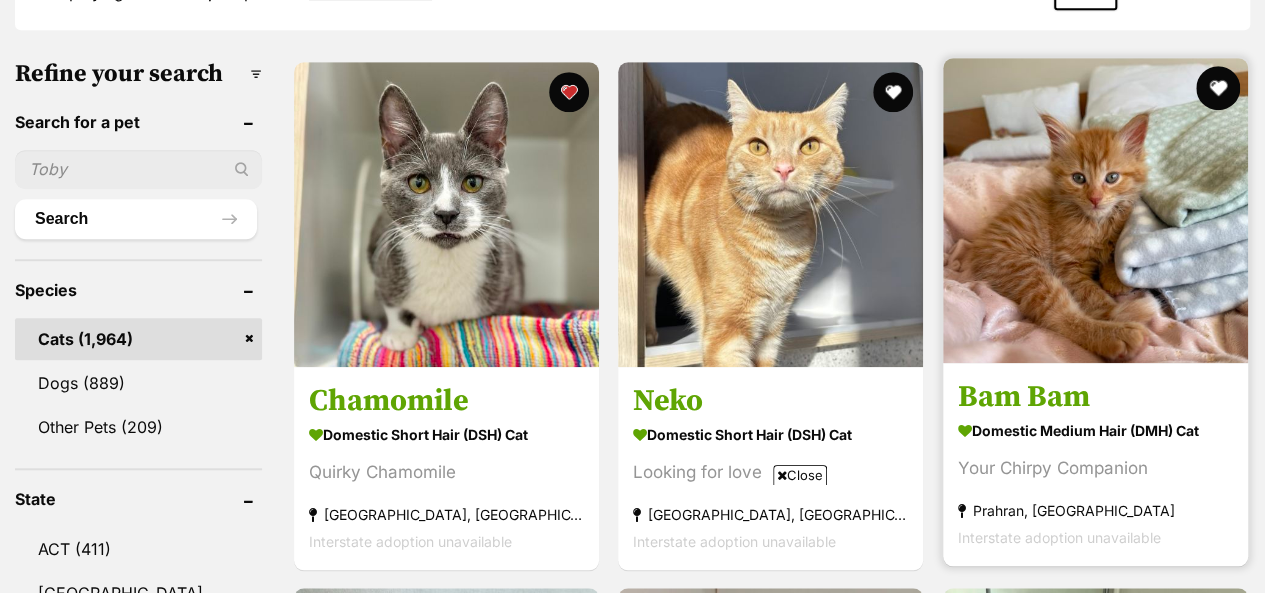 click at bounding box center (1218, 88) 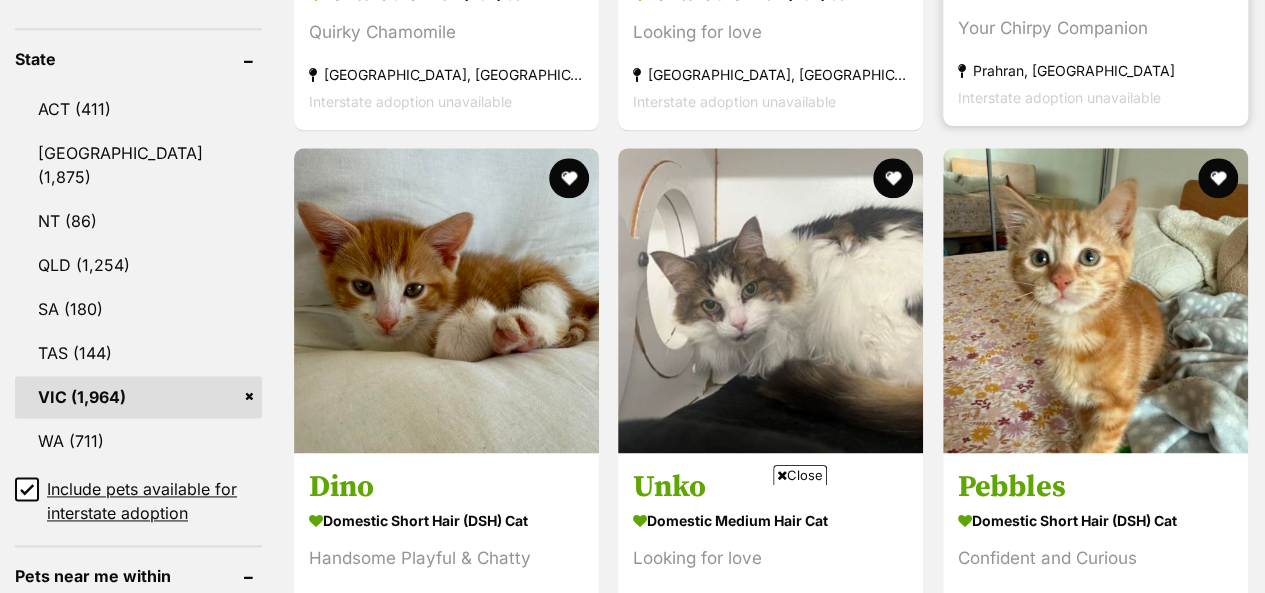 scroll, scrollTop: 1160, scrollLeft: 0, axis: vertical 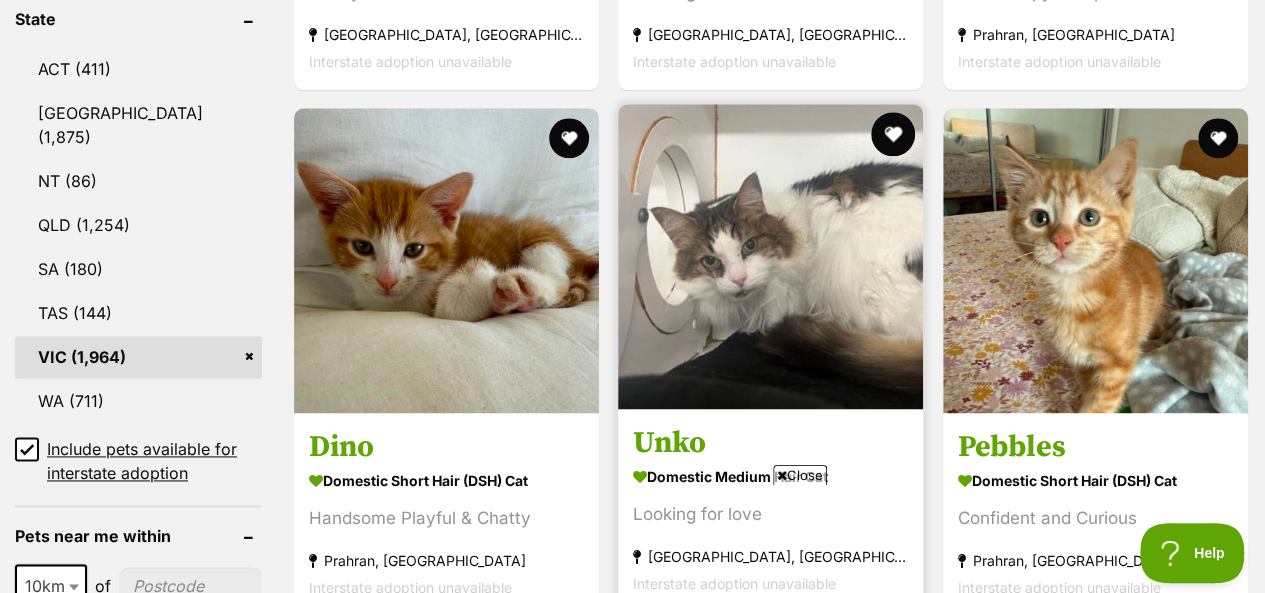 click at bounding box center (894, 134) 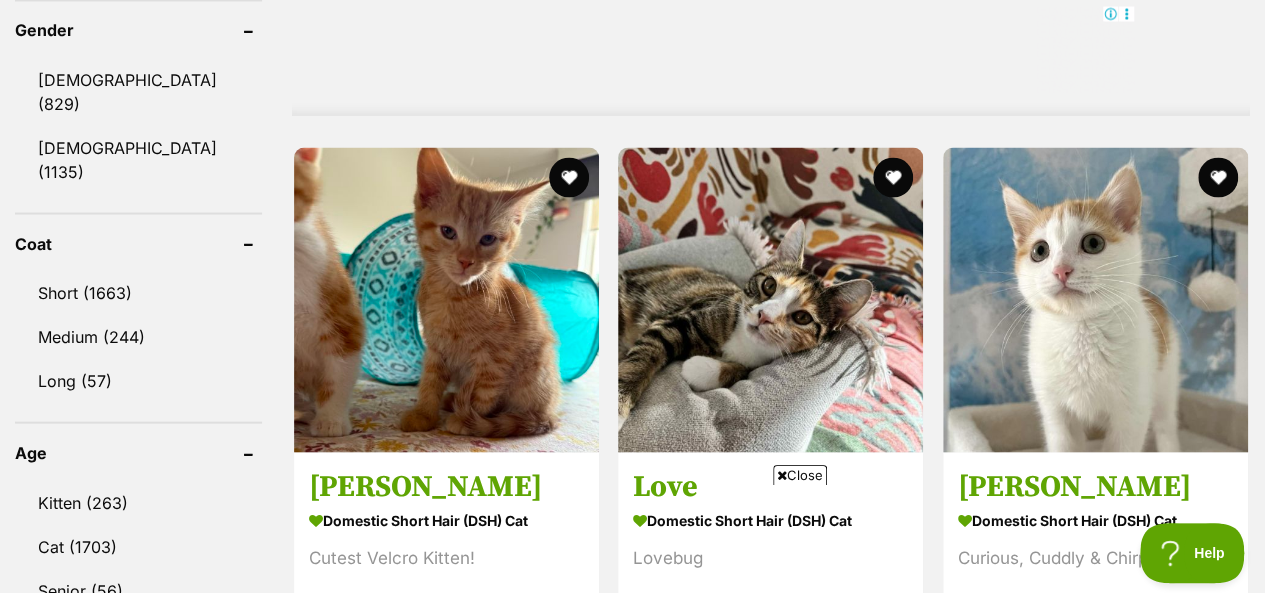 scroll, scrollTop: 1880, scrollLeft: 0, axis: vertical 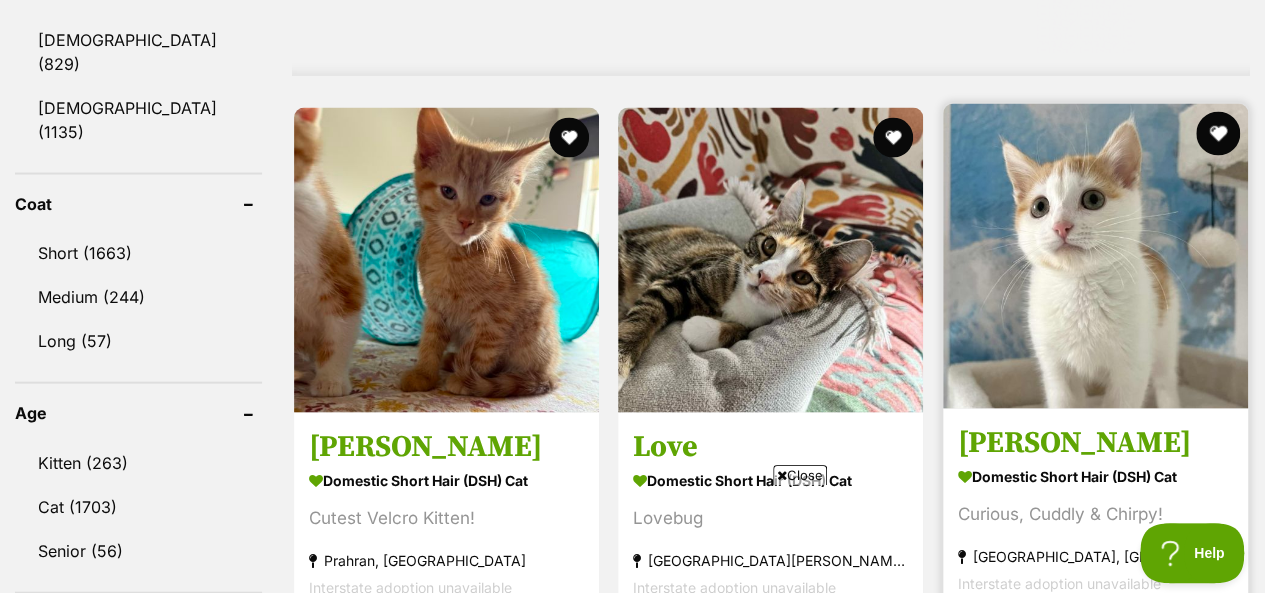 click at bounding box center [1218, 133] 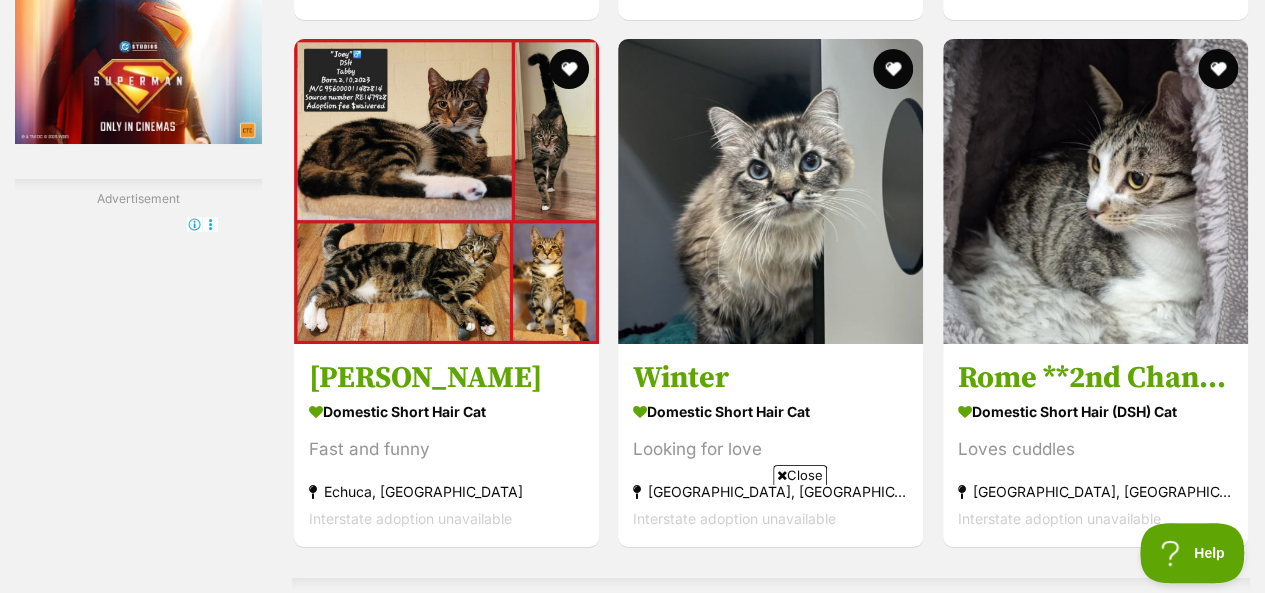 scroll, scrollTop: 3720, scrollLeft: 0, axis: vertical 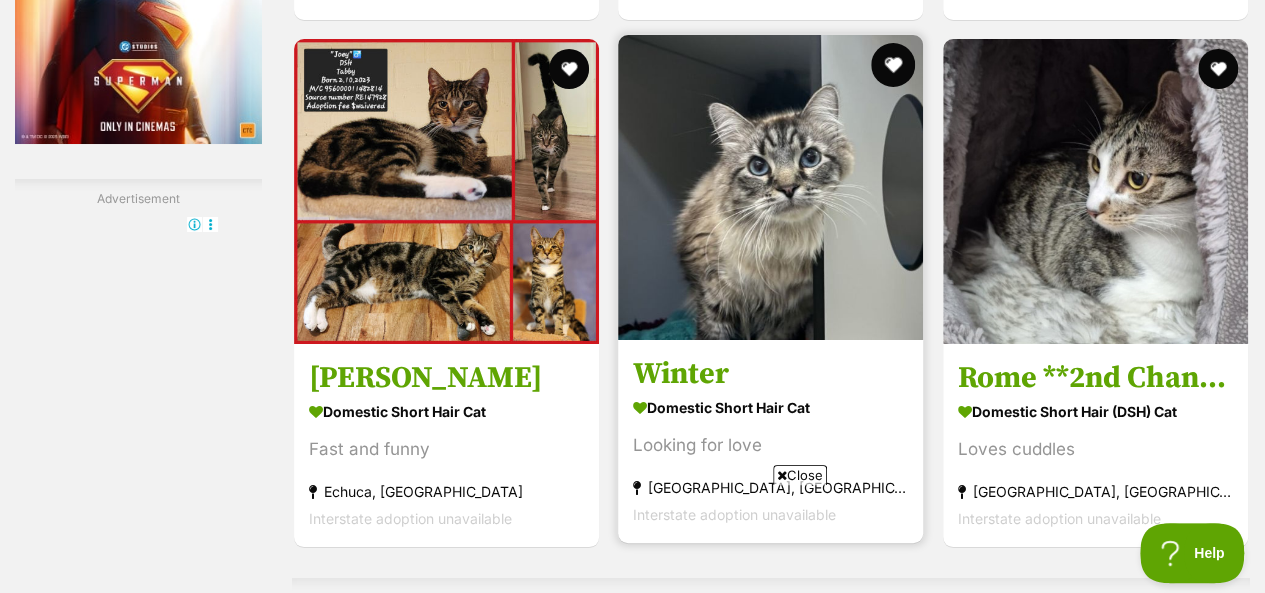click at bounding box center (894, 65) 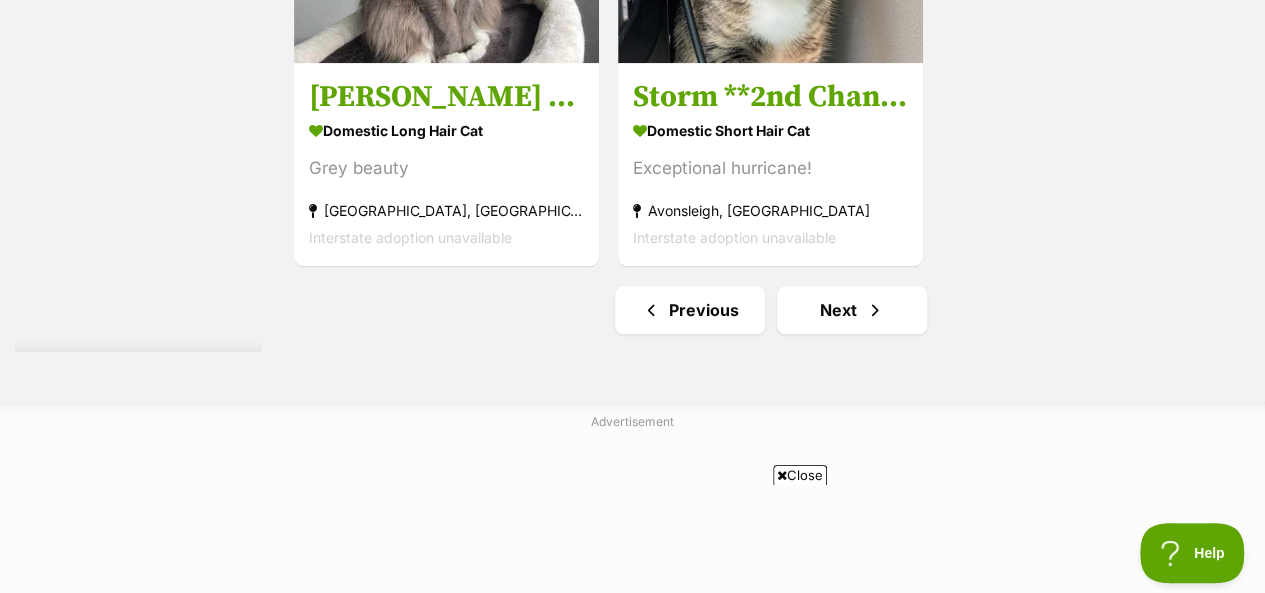 scroll, scrollTop: 4800, scrollLeft: 0, axis: vertical 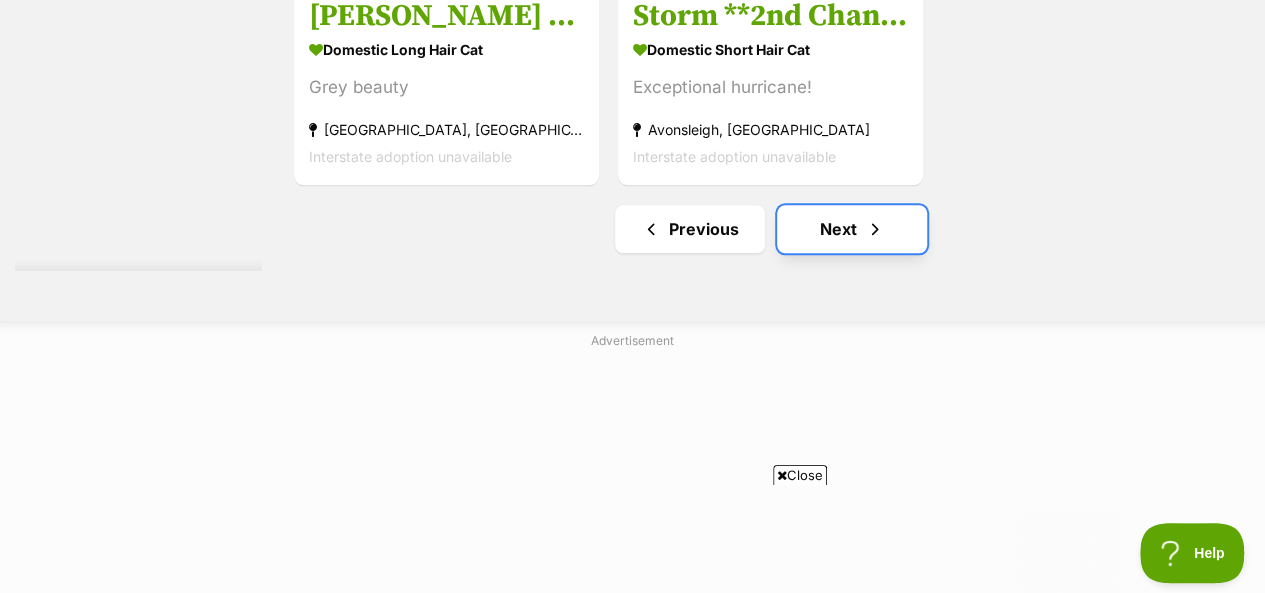 click on "Next" at bounding box center [852, 229] 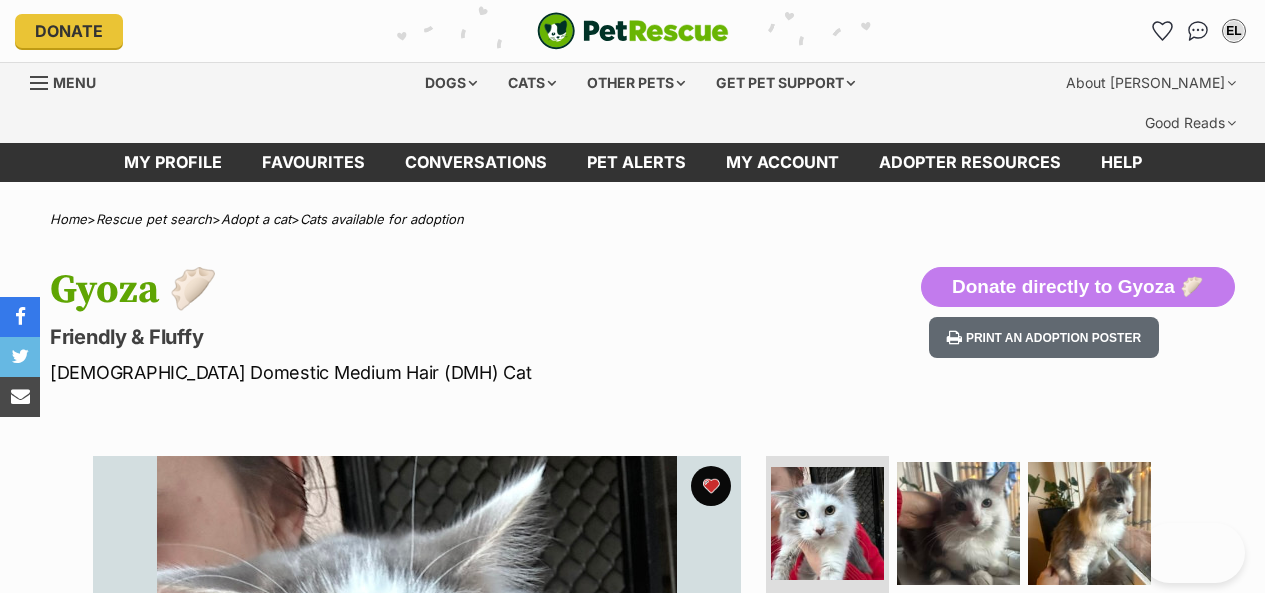 scroll, scrollTop: 0, scrollLeft: 0, axis: both 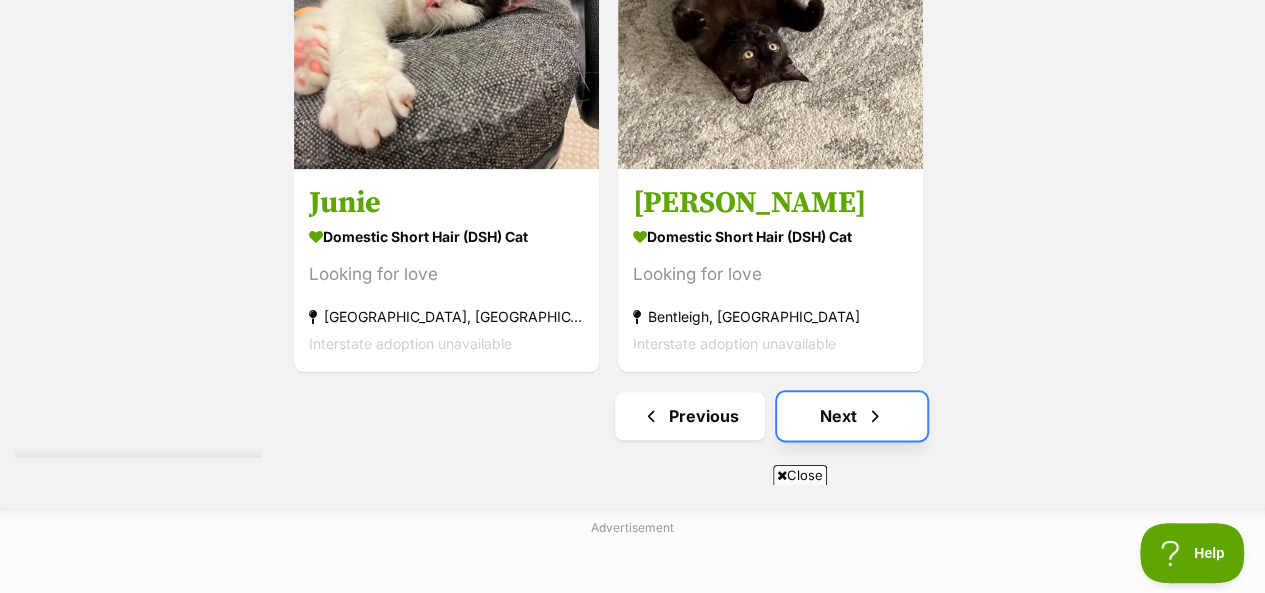 click on "Next" at bounding box center (852, 416) 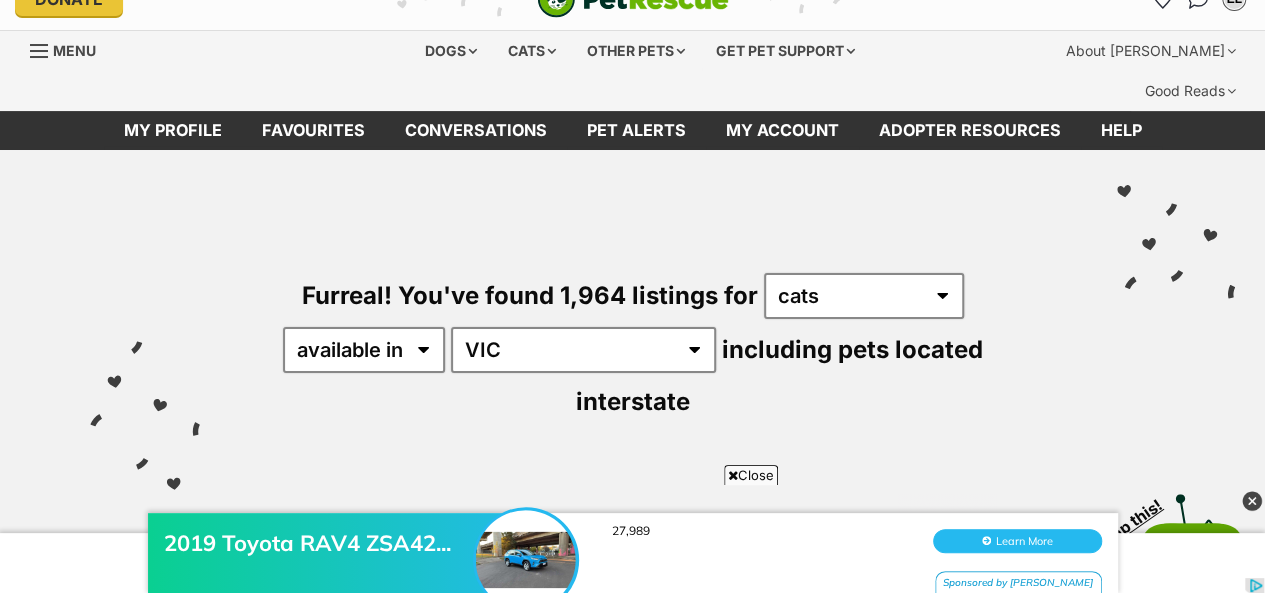 scroll, scrollTop: 273, scrollLeft: 0, axis: vertical 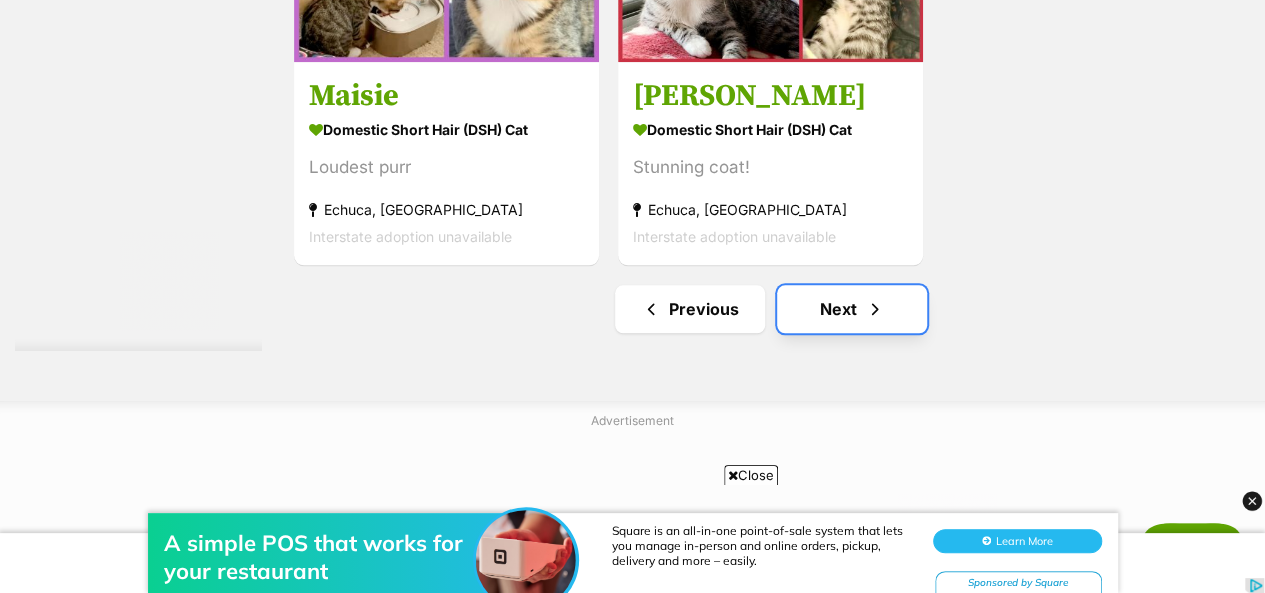 click on "Next" at bounding box center [852, 309] 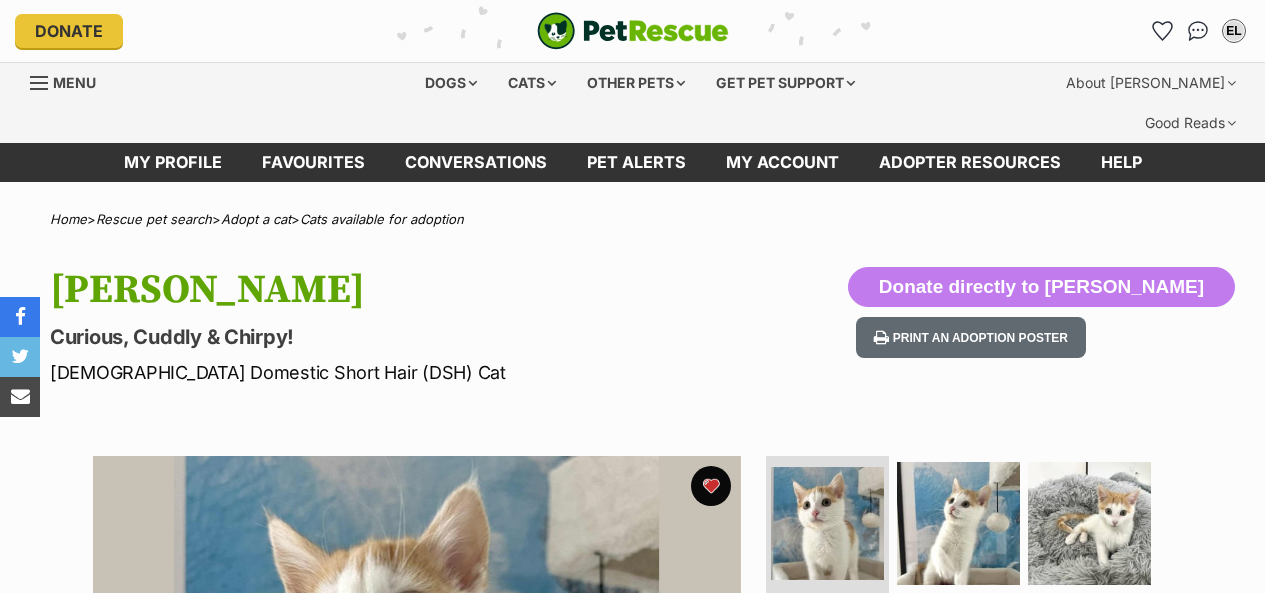 scroll, scrollTop: 0, scrollLeft: 0, axis: both 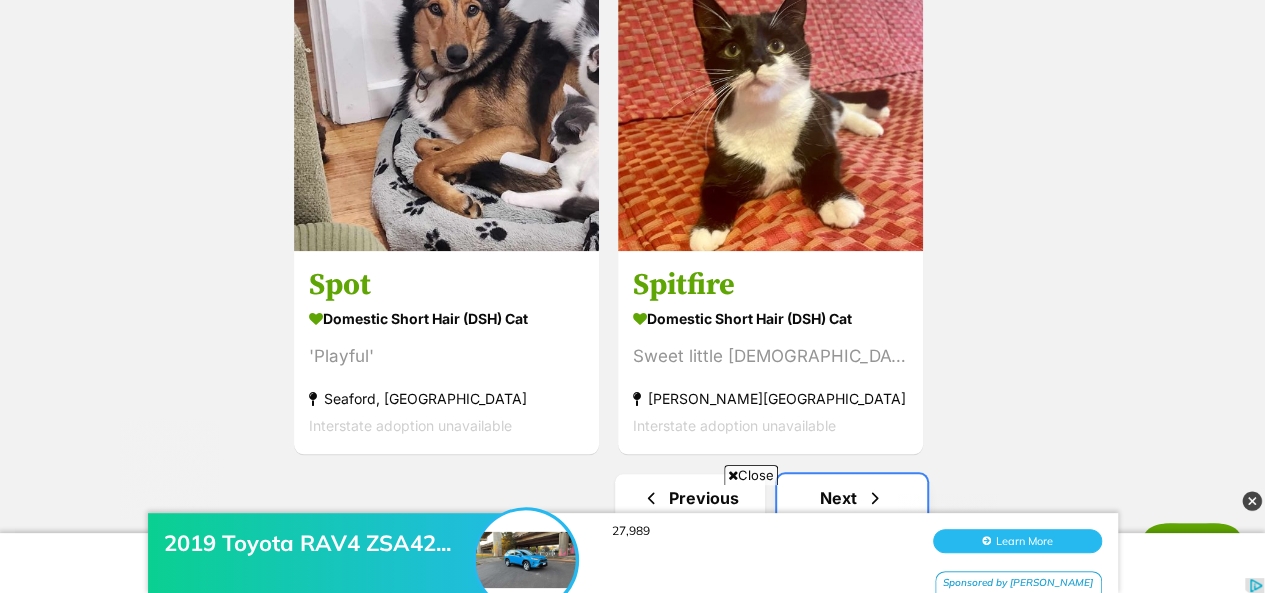 click on "Next" at bounding box center [852, 498] 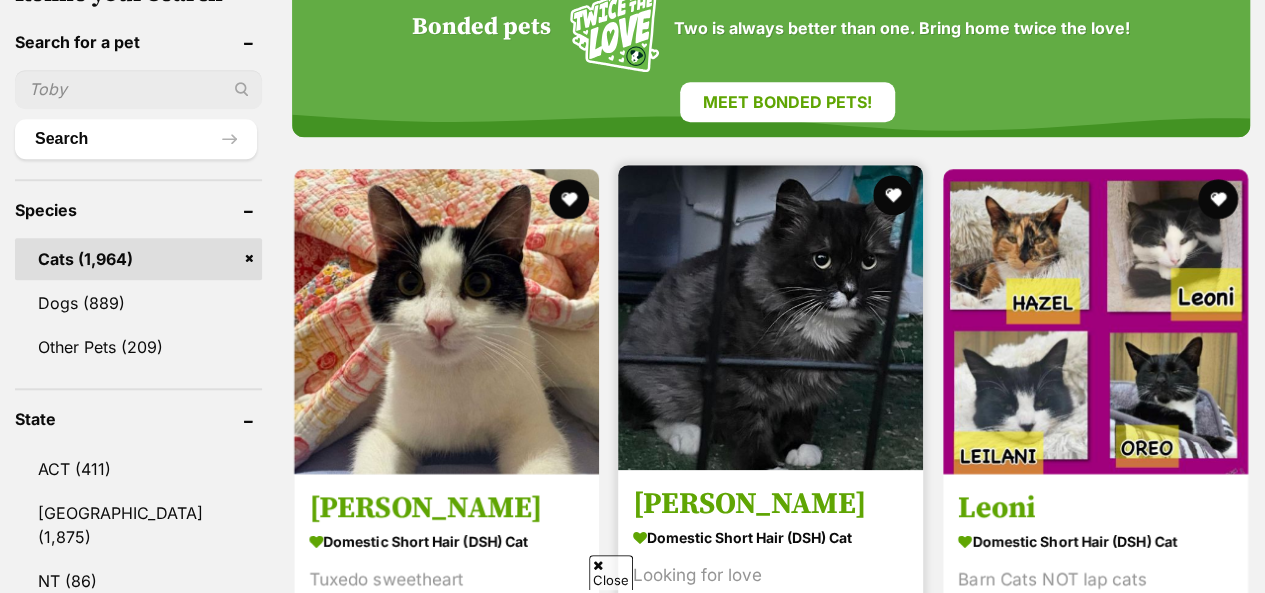 scroll, scrollTop: 800, scrollLeft: 0, axis: vertical 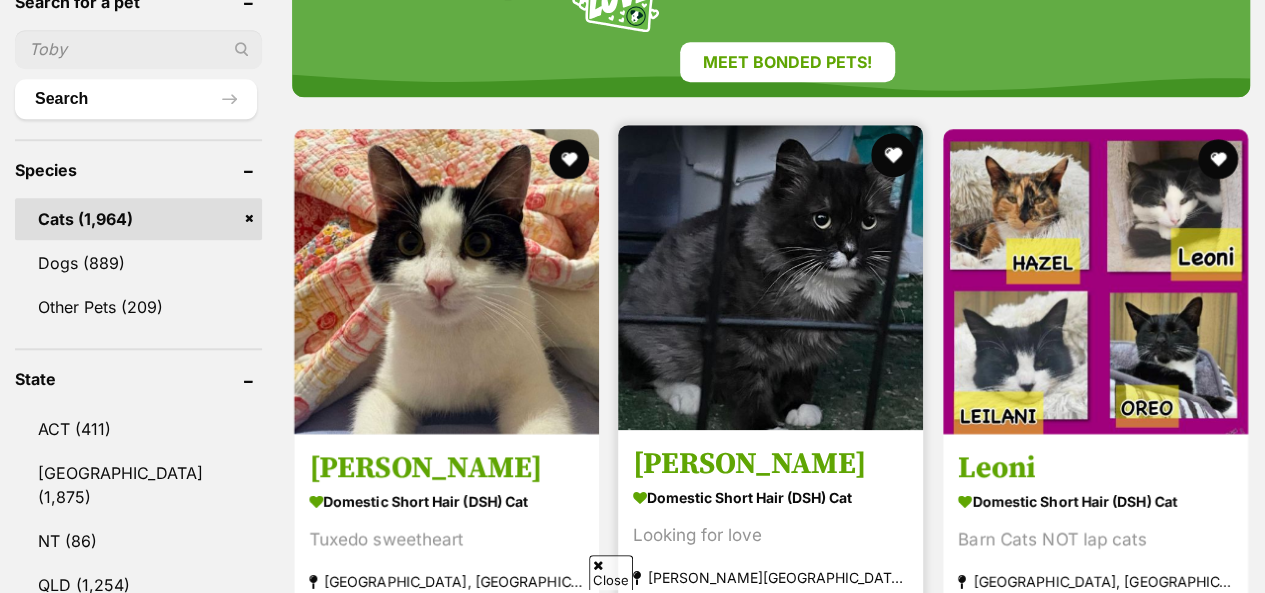 click at bounding box center (894, 155) 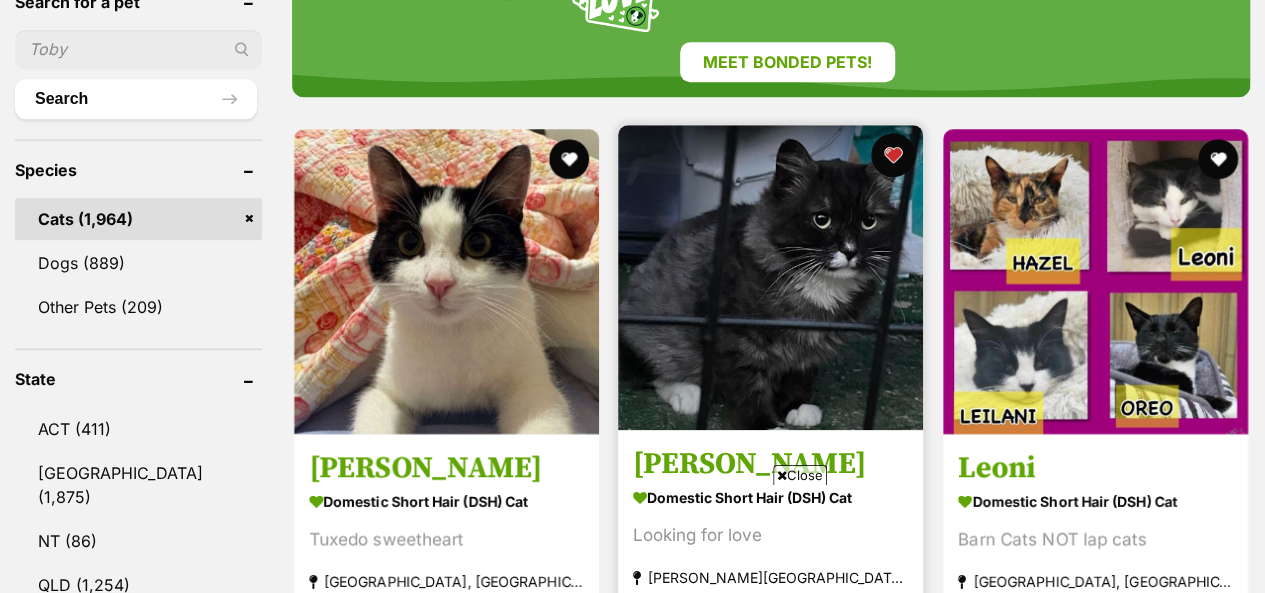 scroll, scrollTop: 840, scrollLeft: 0, axis: vertical 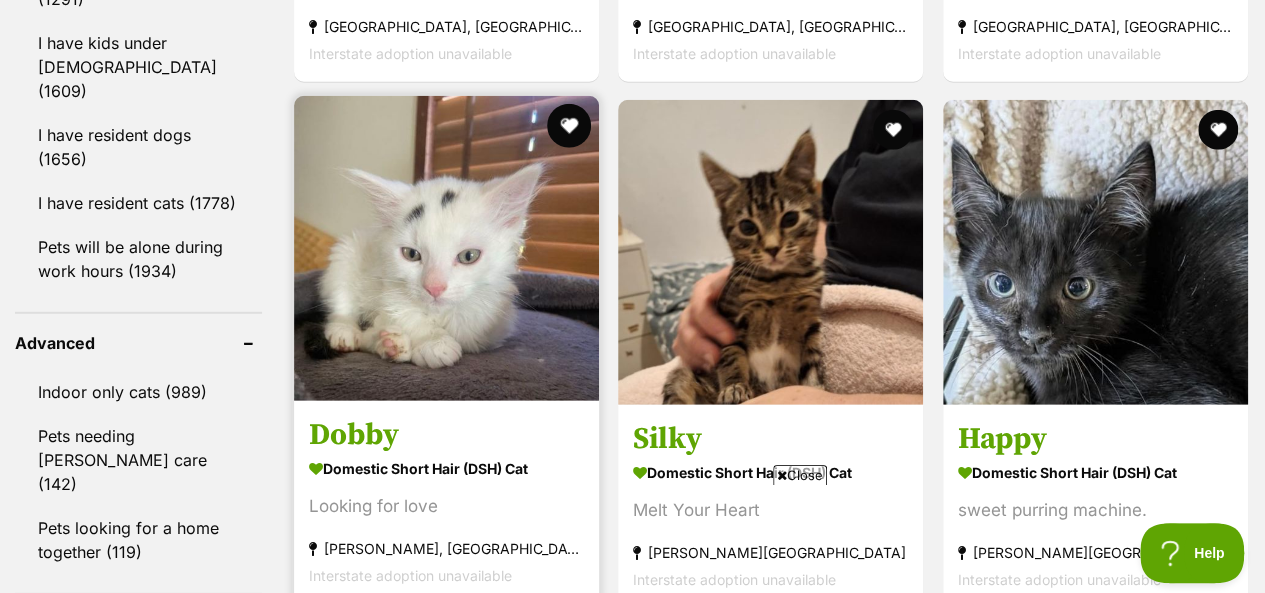 click at bounding box center (569, 126) 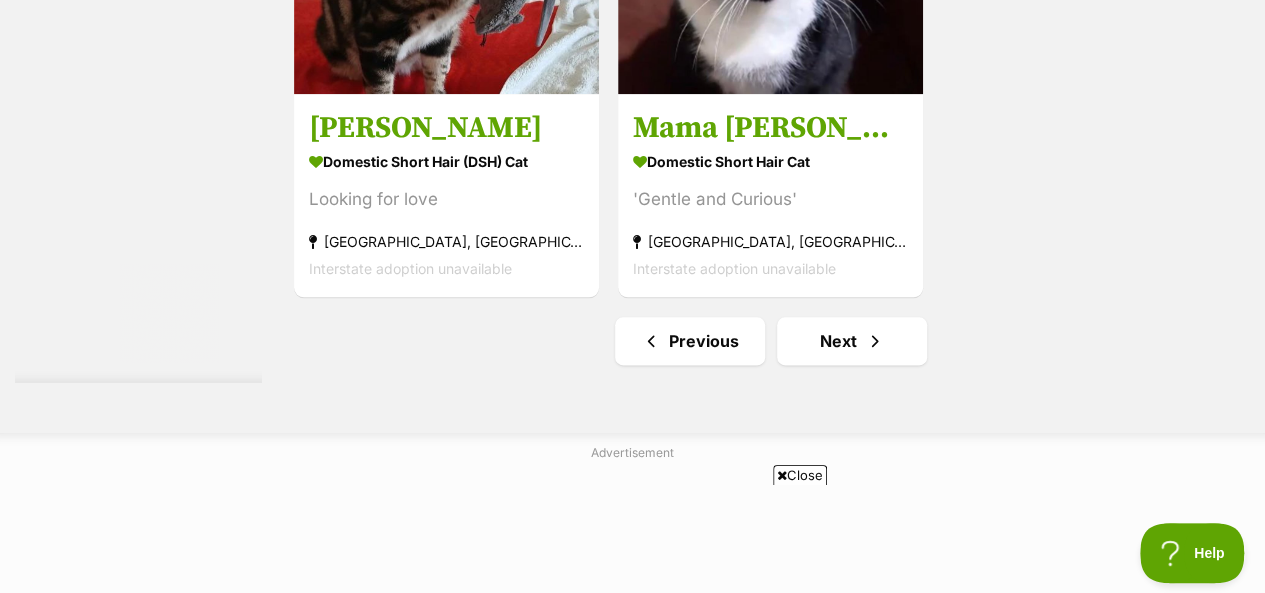 scroll, scrollTop: 4960, scrollLeft: 0, axis: vertical 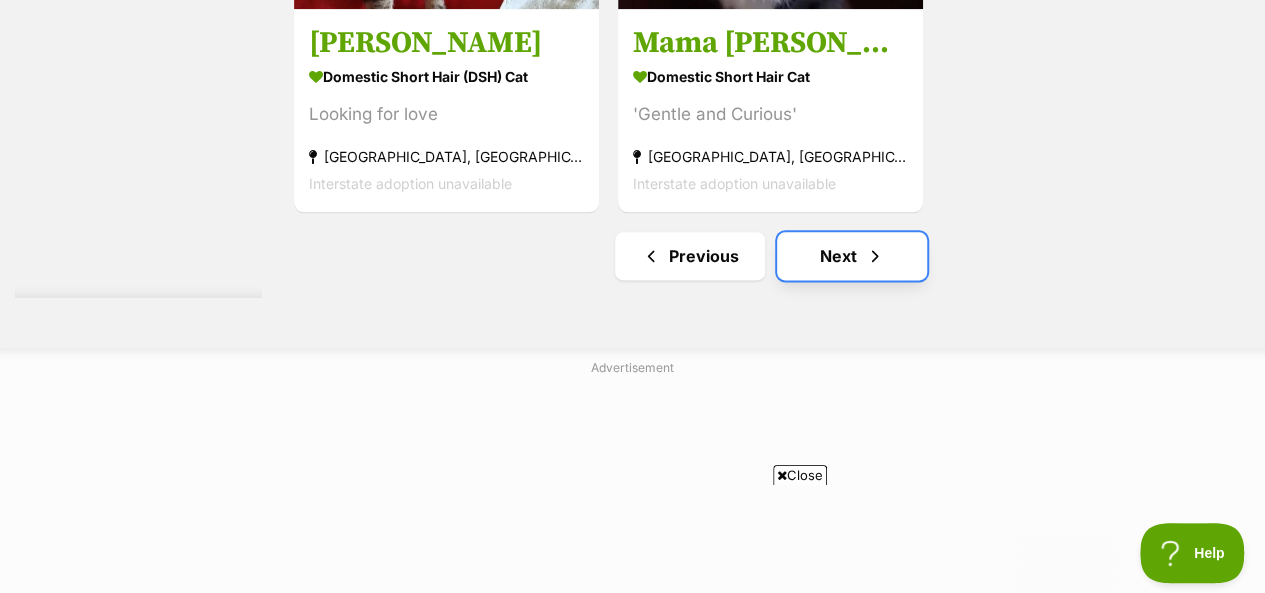 click on "Next" at bounding box center (852, 256) 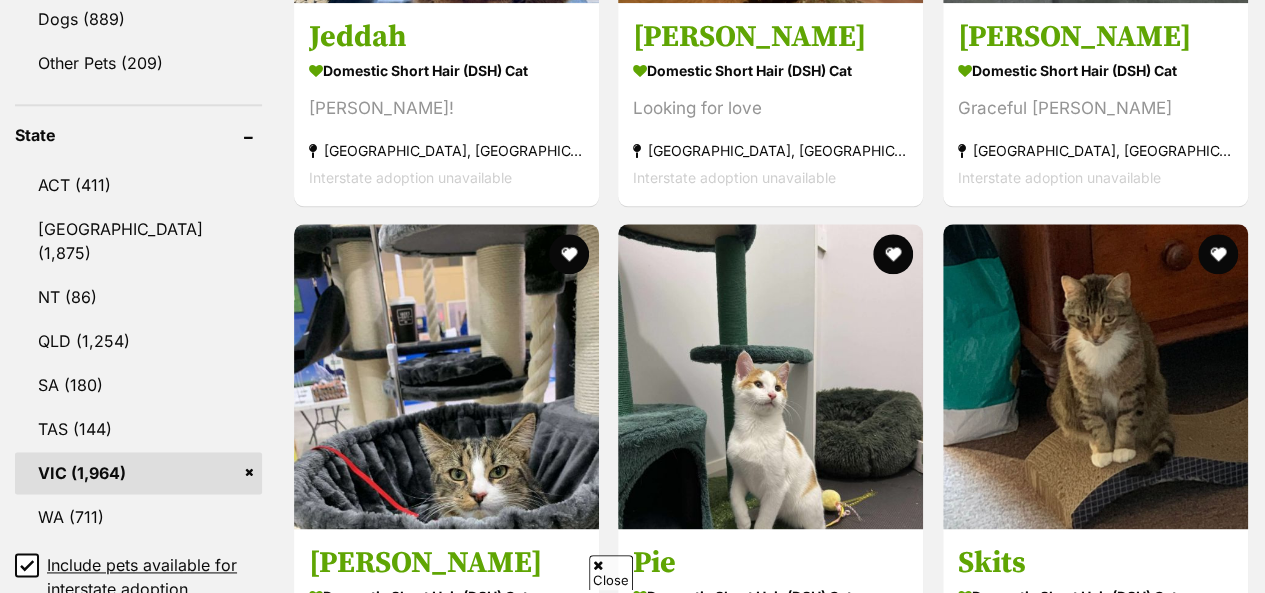 scroll, scrollTop: 1800, scrollLeft: 0, axis: vertical 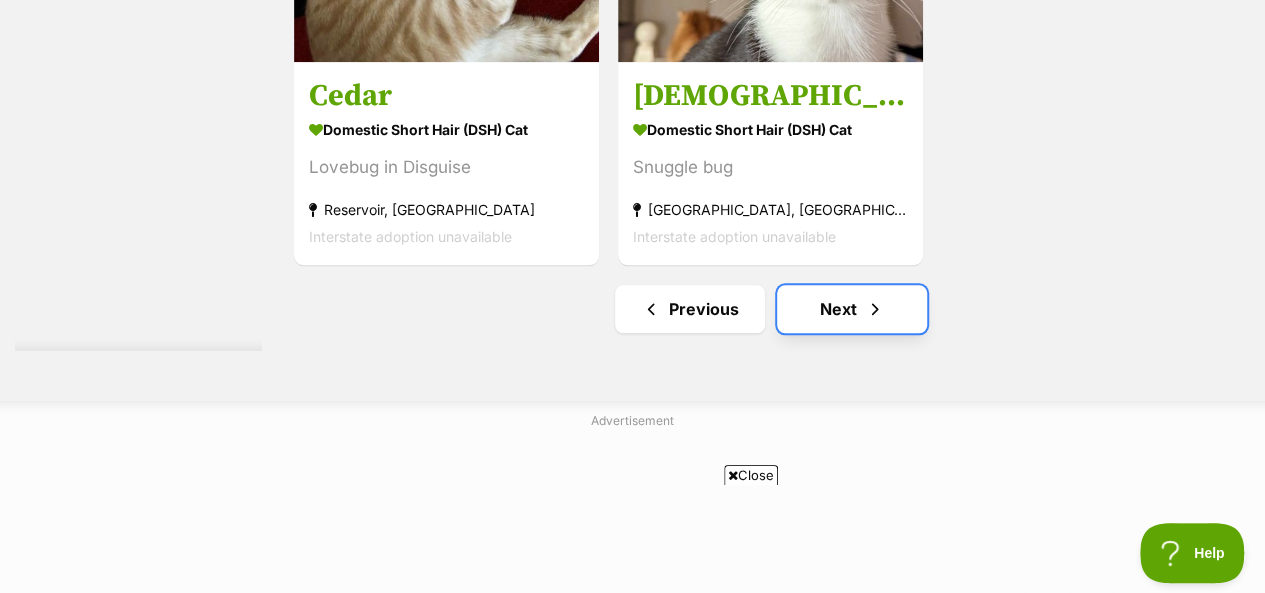 click on "Next" at bounding box center (852, 309) 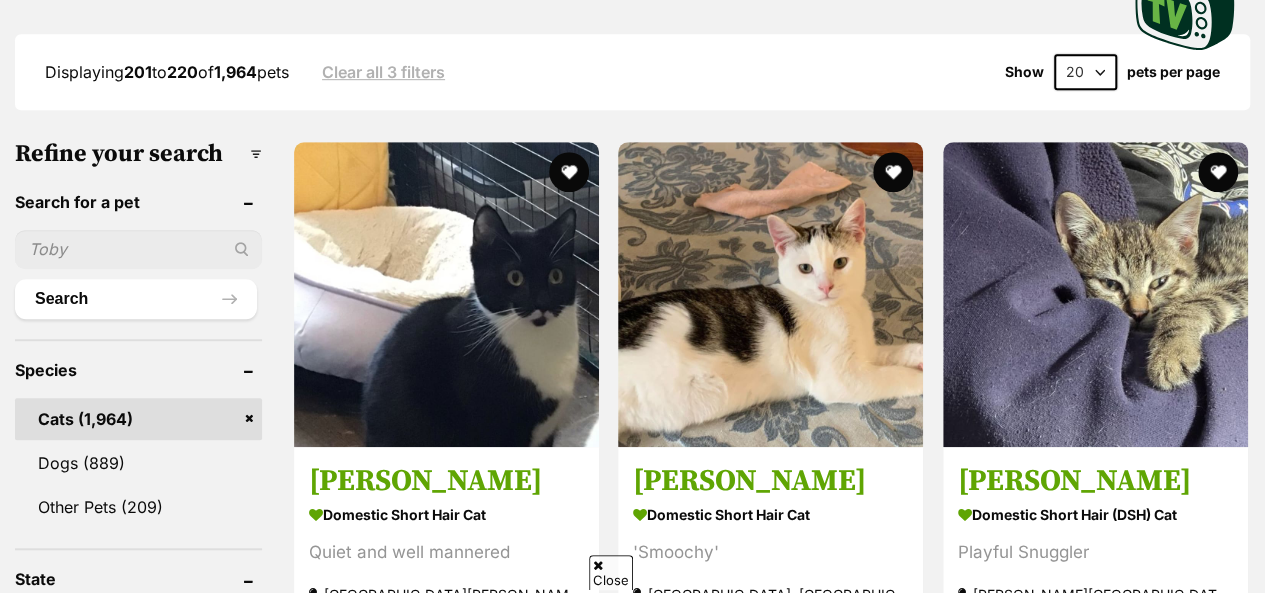 scroll, scrollTop: 881, scrollLeft: 0, axis: vertical 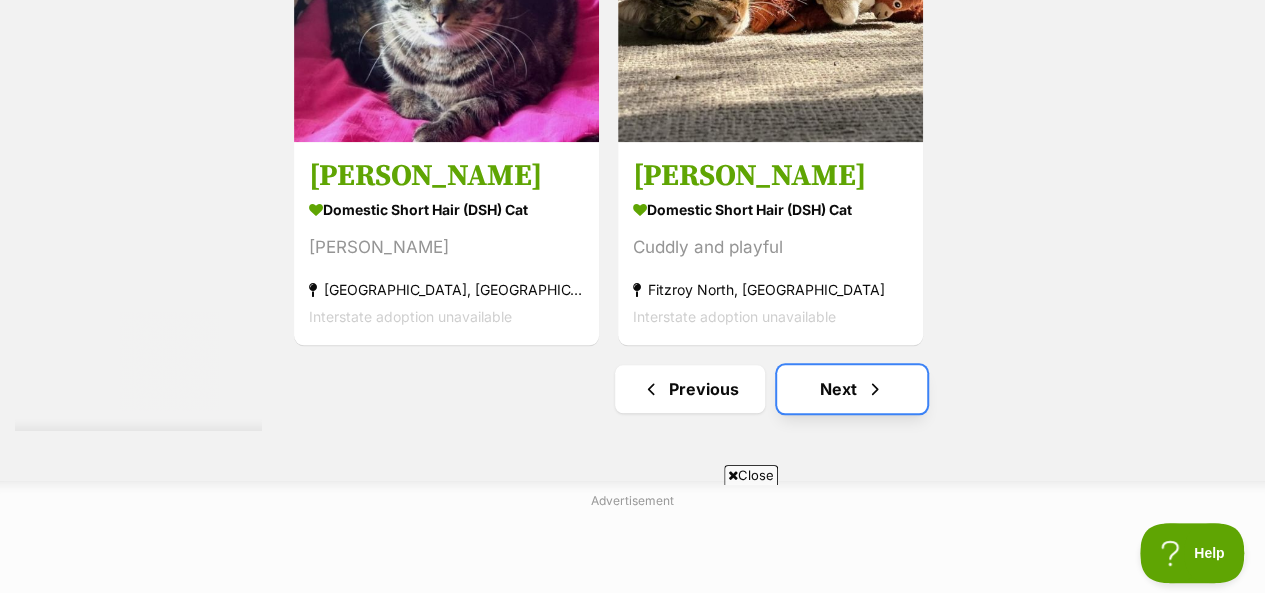 click on "Next" at bounding box center [852, 389] 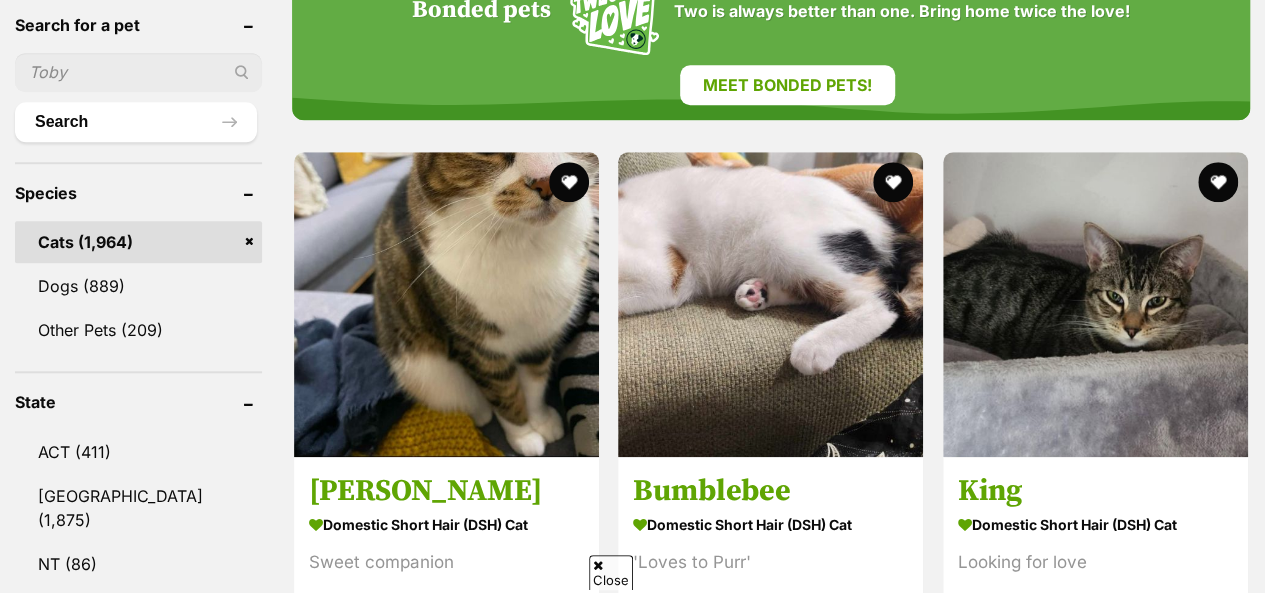 scroll, scrollTop: 817, scrollLeft: 0, axis: vertical 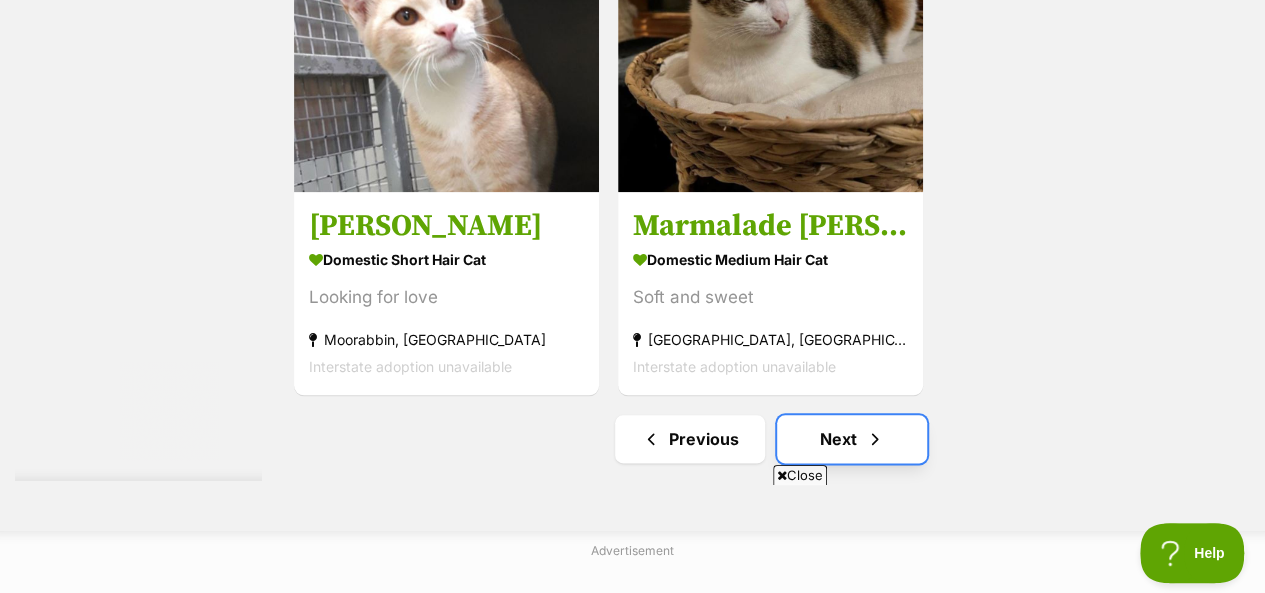 click on "Next" at bounding box center (852, 439) 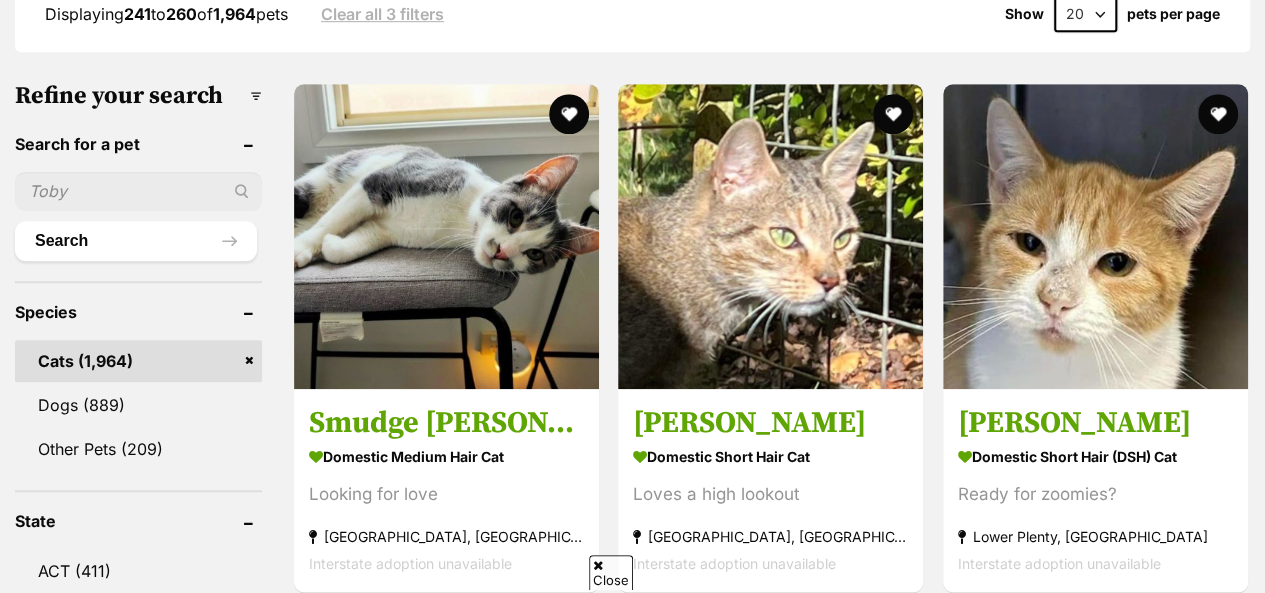 scroll, scrollTop: 658, scrollLeft: 0, axis: vertical 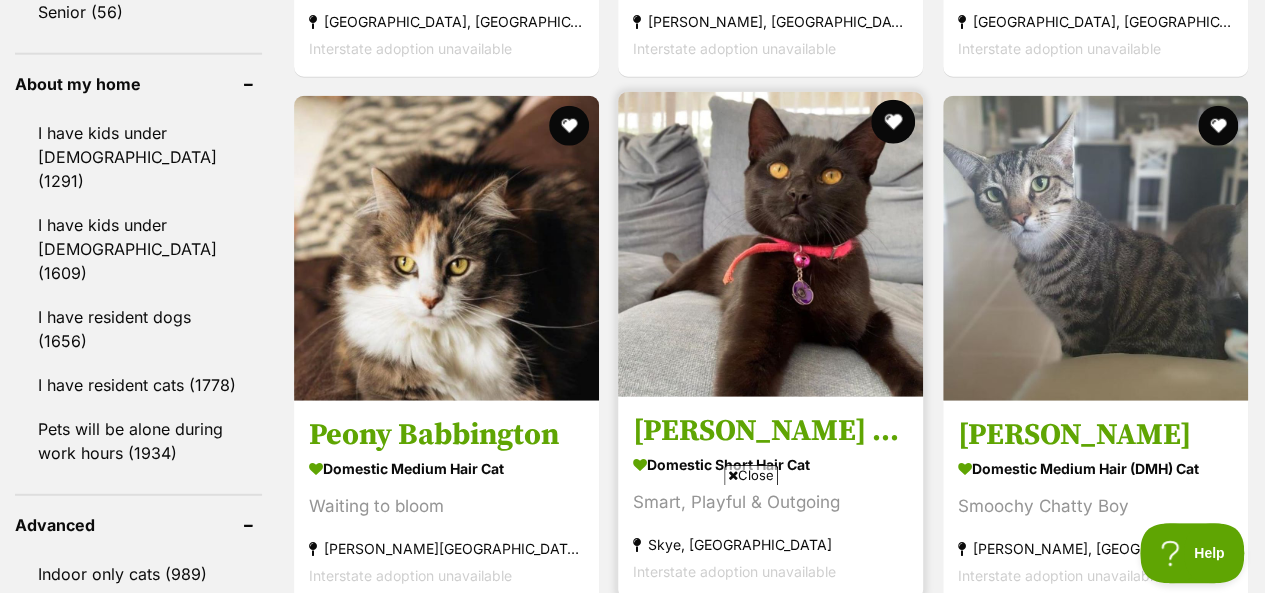 click at bounding box center (894, 122) 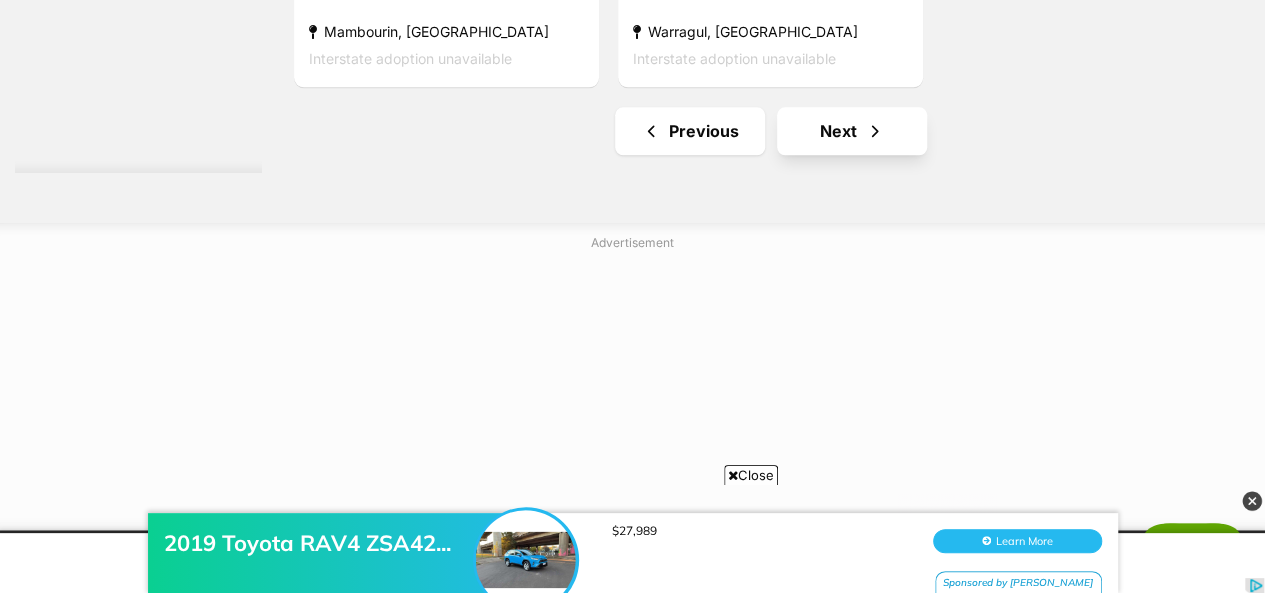 scroll, scrollTop: 0, scrollLeft: 0, axis: both 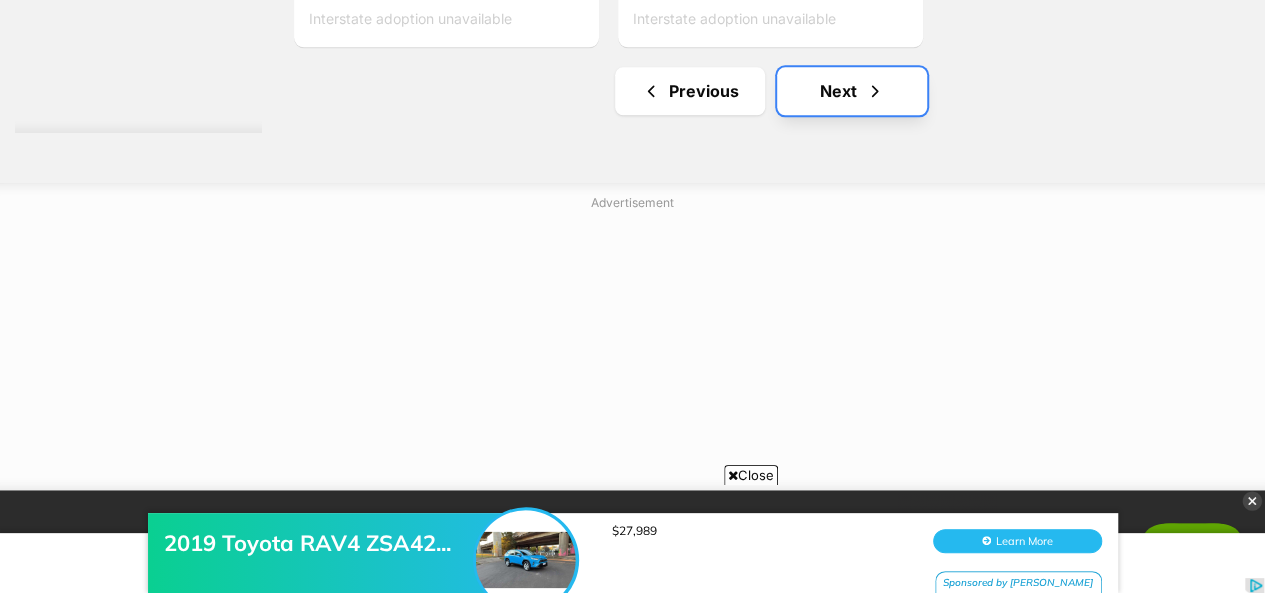 click at bounding box center (875, 91) 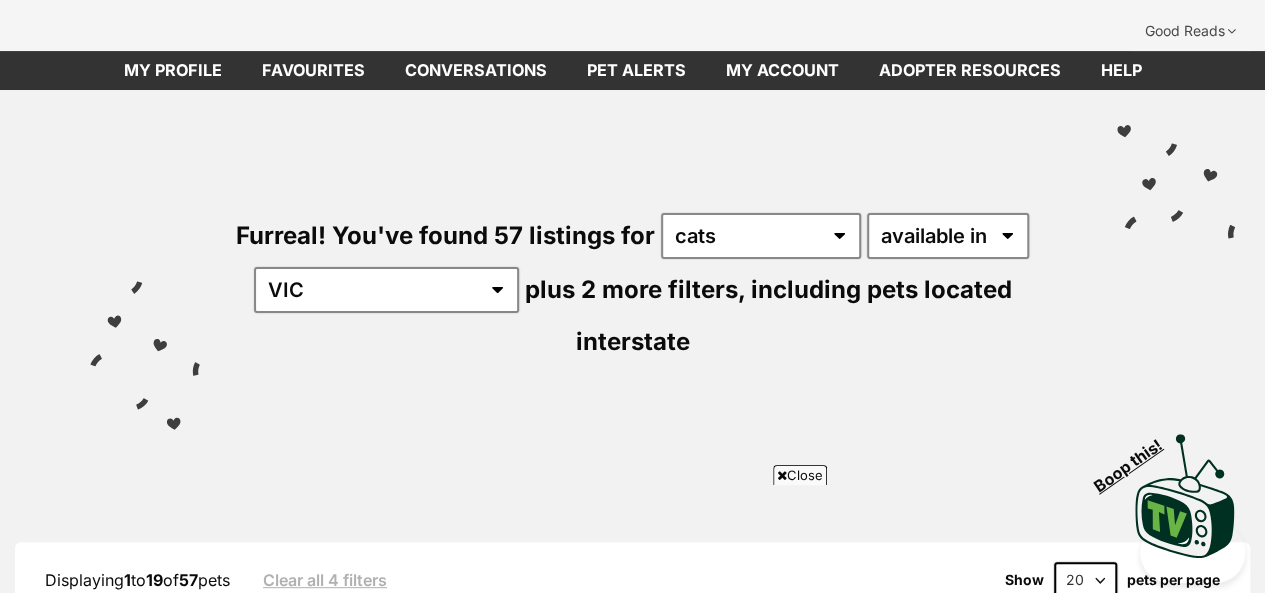 scroll, scrollTop: 600, scrollLeft: 0, axis: vertical 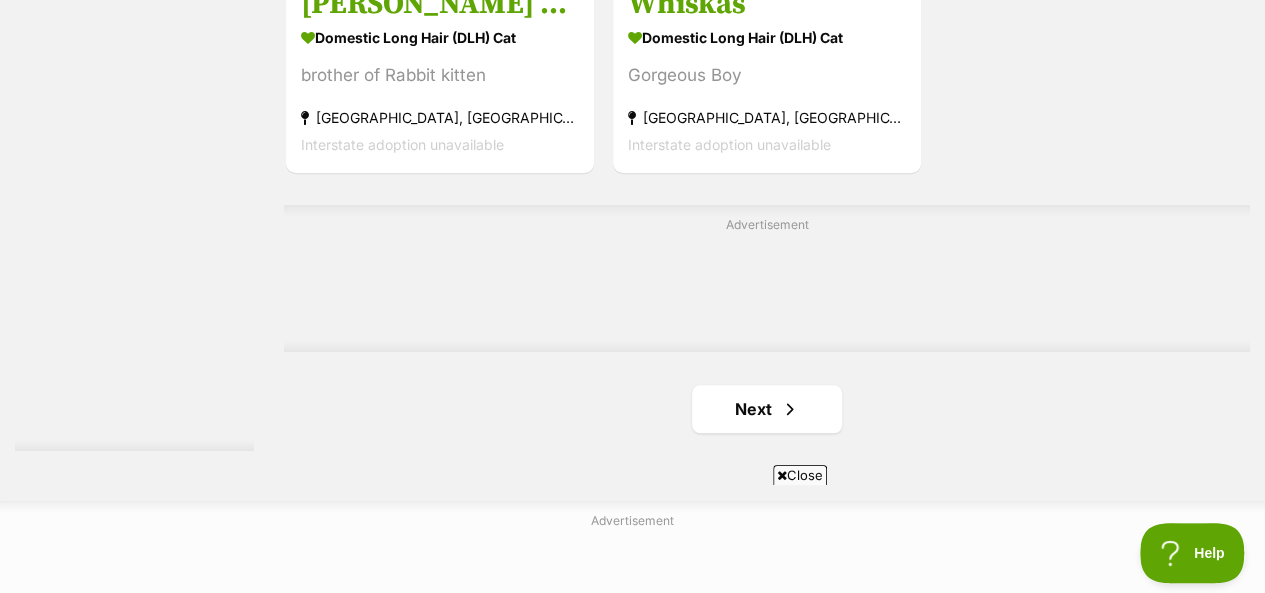 click on "Harley
Domestic Long Hair (DLH) Cat
Looking for love
Fitzroy, VIC
Interstate adoption unavailable
Charm
Ragdoll Cat
3-Legged Snuggle Queen
Hawthorn East, VIC
Interstate adoption unavailable
Lucky Socks
Domestic Long Hair (DLH) Cat
Paws-atively Lucky vibes!
Campbellfield, VIC
Interstate adoption unavailable
Whiskey
Domestic Long Hair (DLH) Cat
Chatty Little Princess
Sandhurst, VIC
Interstate adoption unavailable
Rosie ** 2nd Chance Cat Rescue**
Domestic Long Hair Cat
Grey beauty
Somerville, VIC
Interstate adoption unavailable
Maisey
Domestic Long Hair (DLH) Cat
Cuddly, smoochy
Surrey Hills, VIC
Interstate adoption unavailable
Advertisement" at bounding box center [767, -1725] 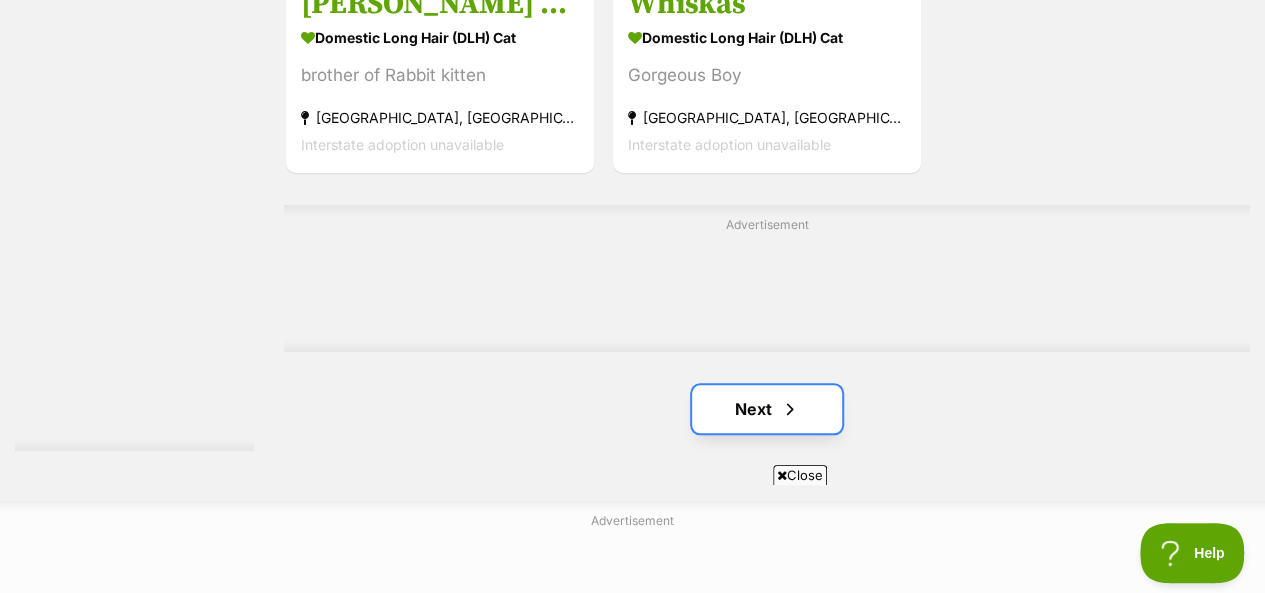 click on "Next" at bounding box center (767, 409) 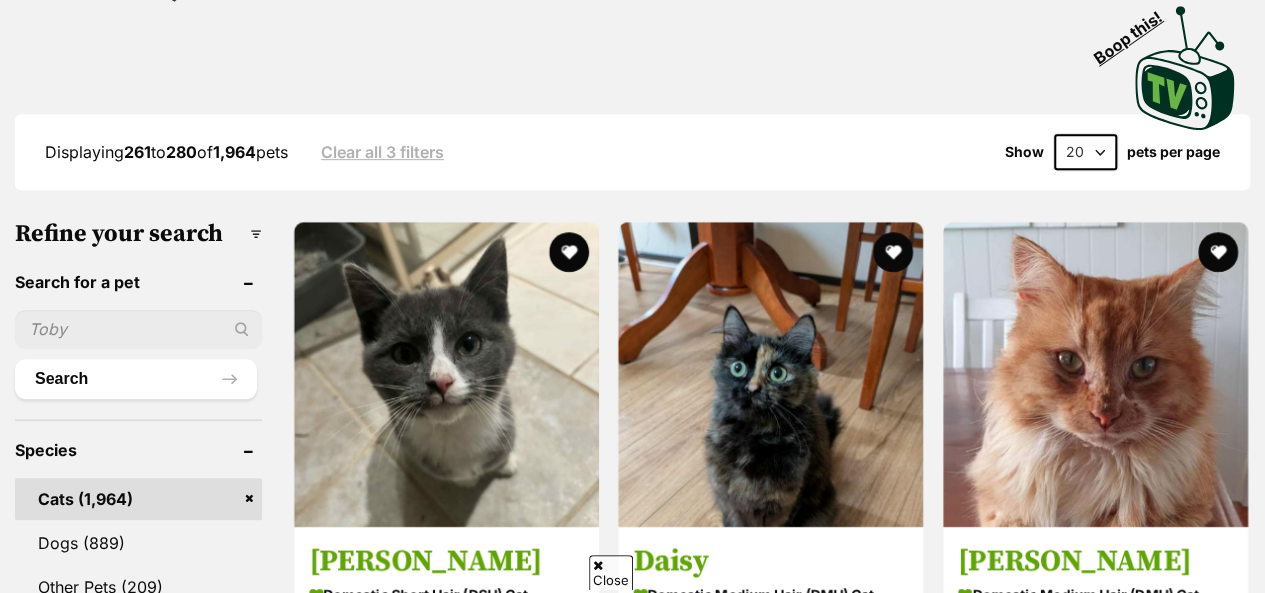 scroll, scrollTop: 0, scrollLeft: 0, axis: both 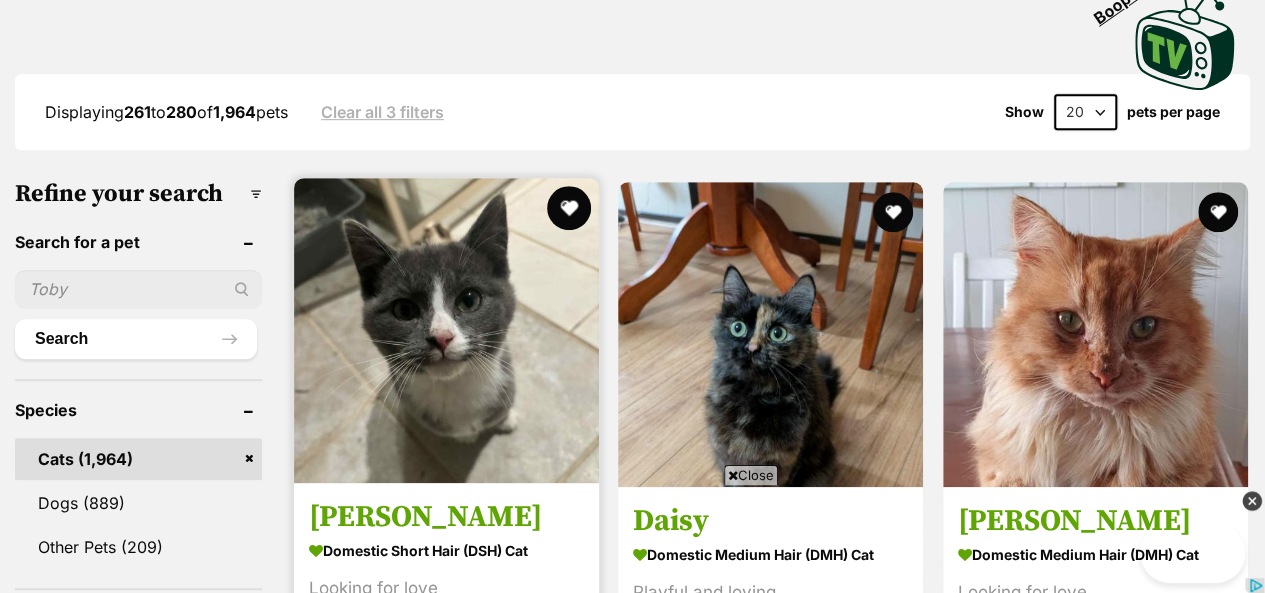 click at bounding box center (569, 208) 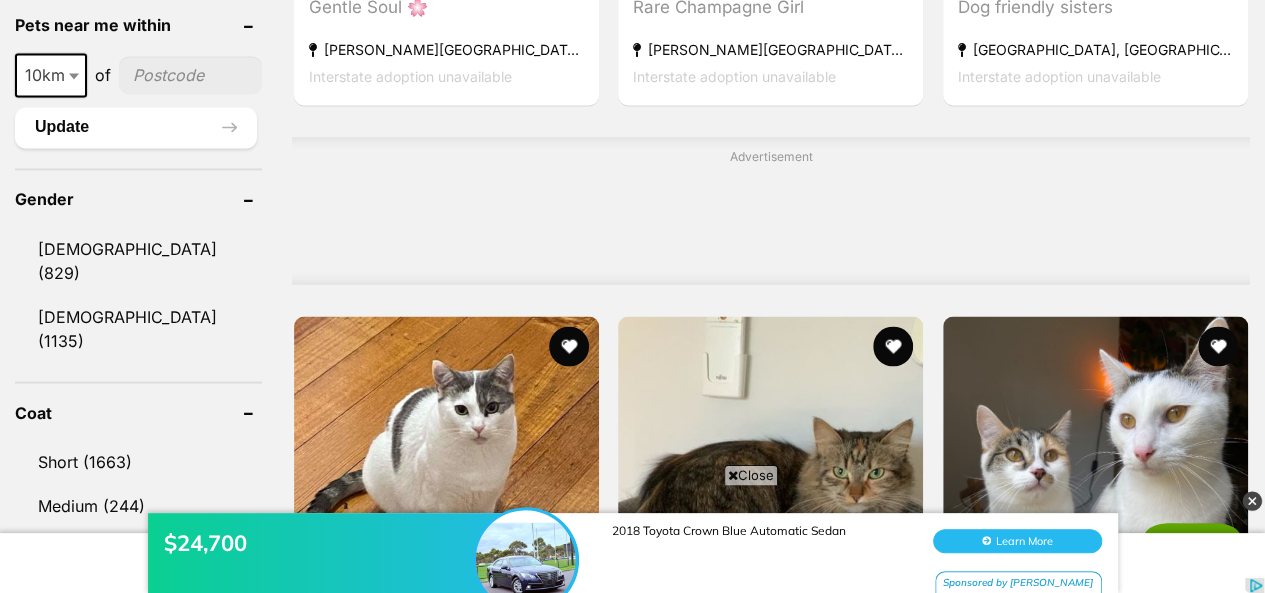 scroll, scrollTop: 1857, scrollLeft: 0, axis: vertical 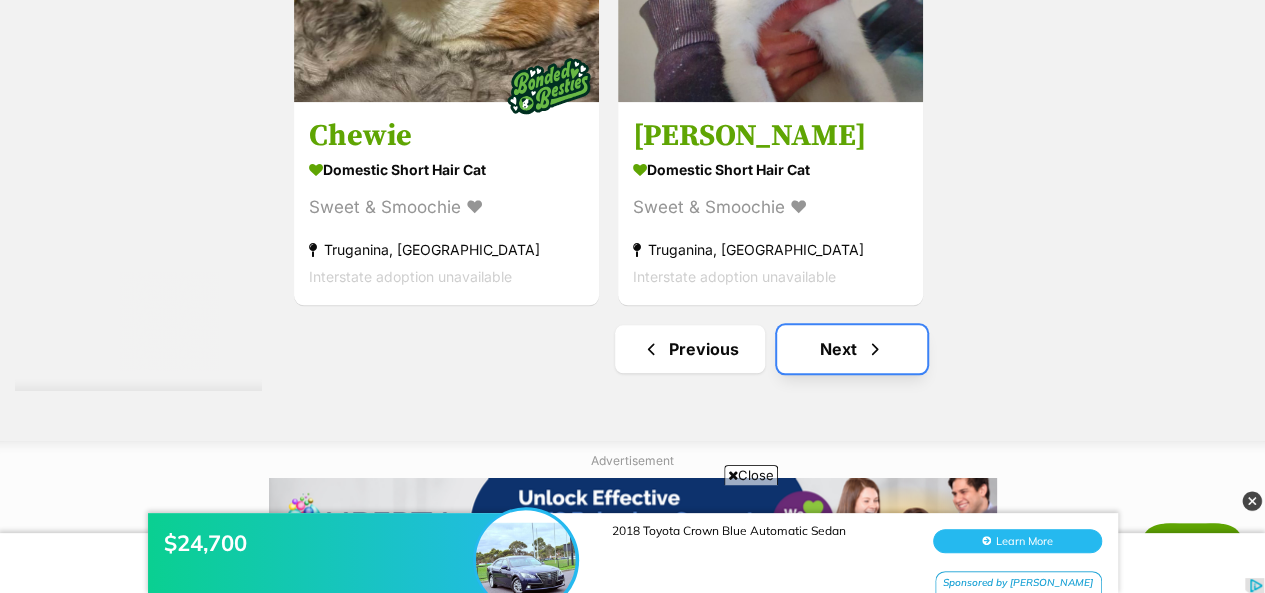 click on "Next" at bounding box center (852, 349) 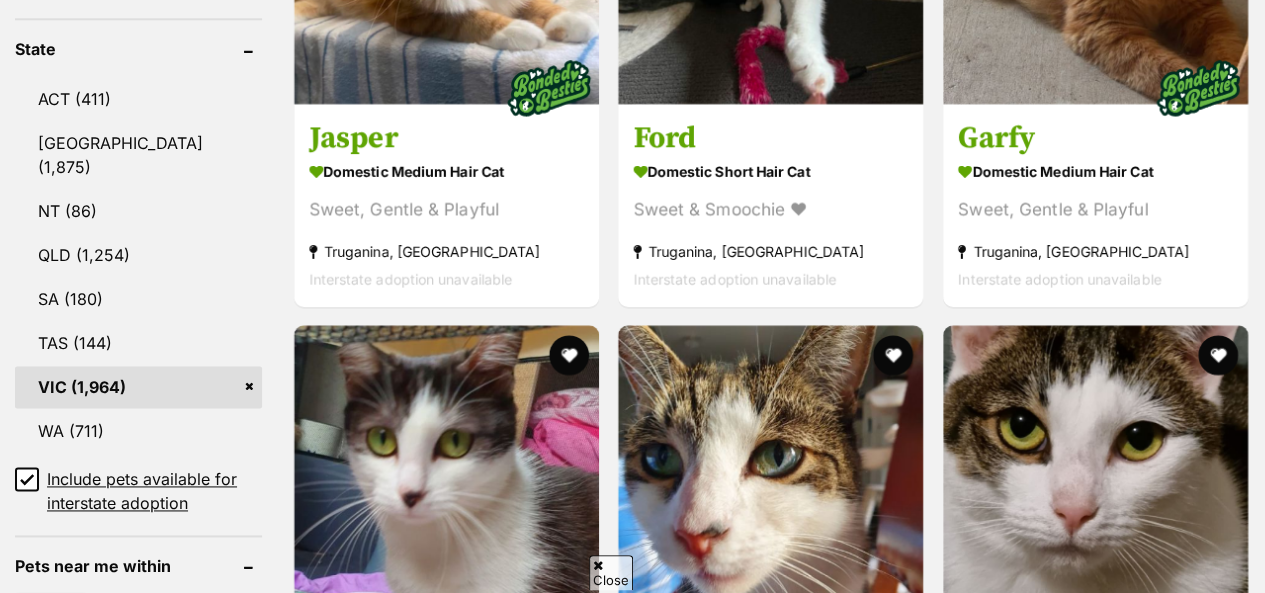 scroll, scrollTop: 1257, scrollLeft: 0, axis: vertical 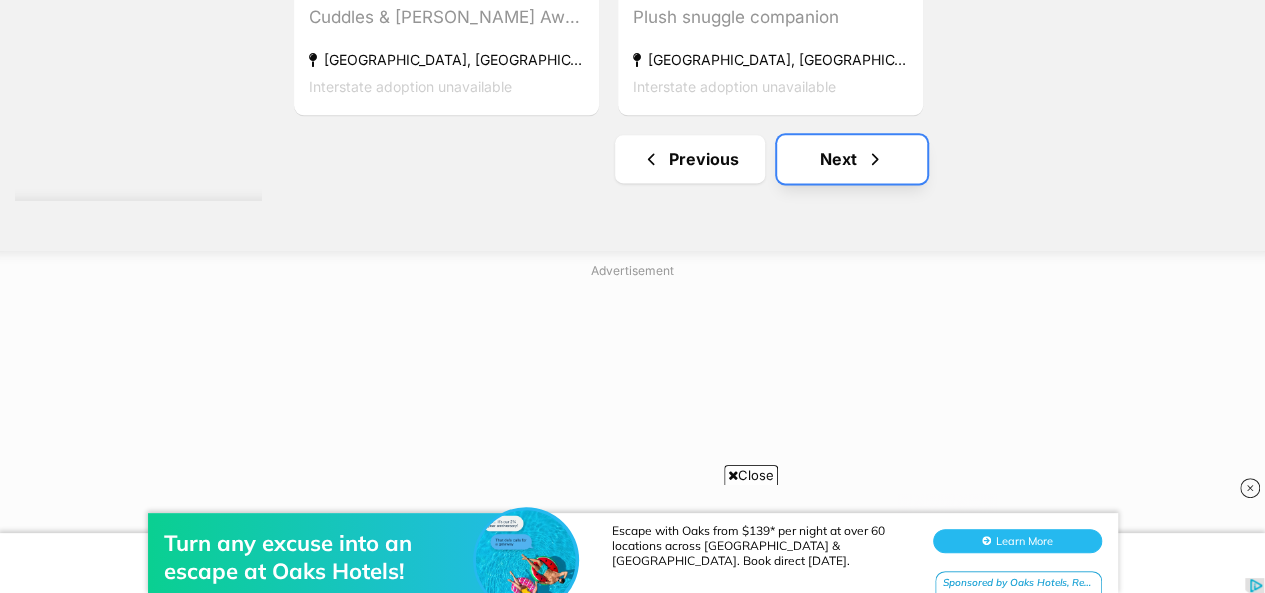 click at bounding box center [875, 159] 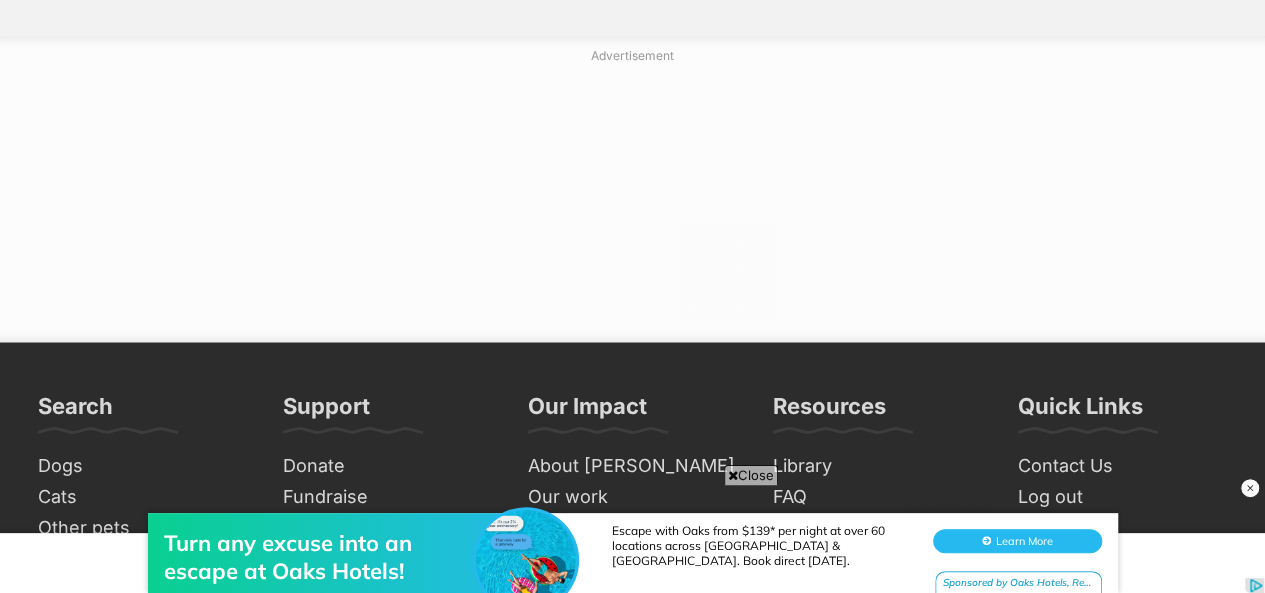 scroll, scrollTop: 5497, scrollLeft: 0, axis: vertical 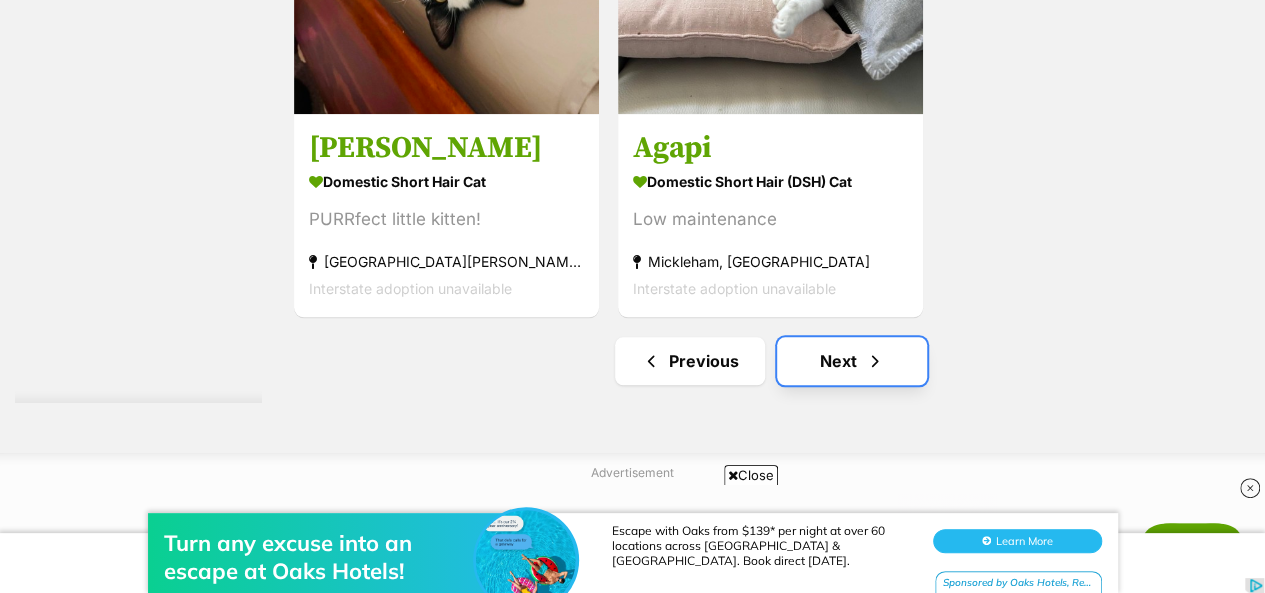 click on "Next" at bounding box center (852, 361) 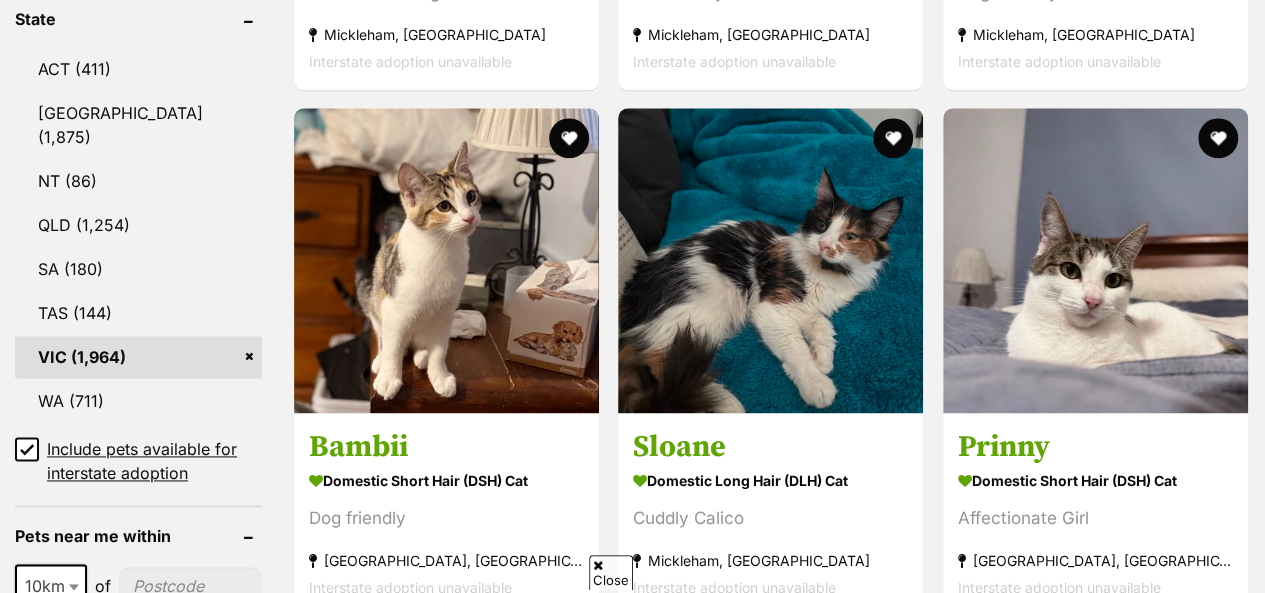 scroll, scrollTop: 1160, scrollLeft: 0, axis: vertical 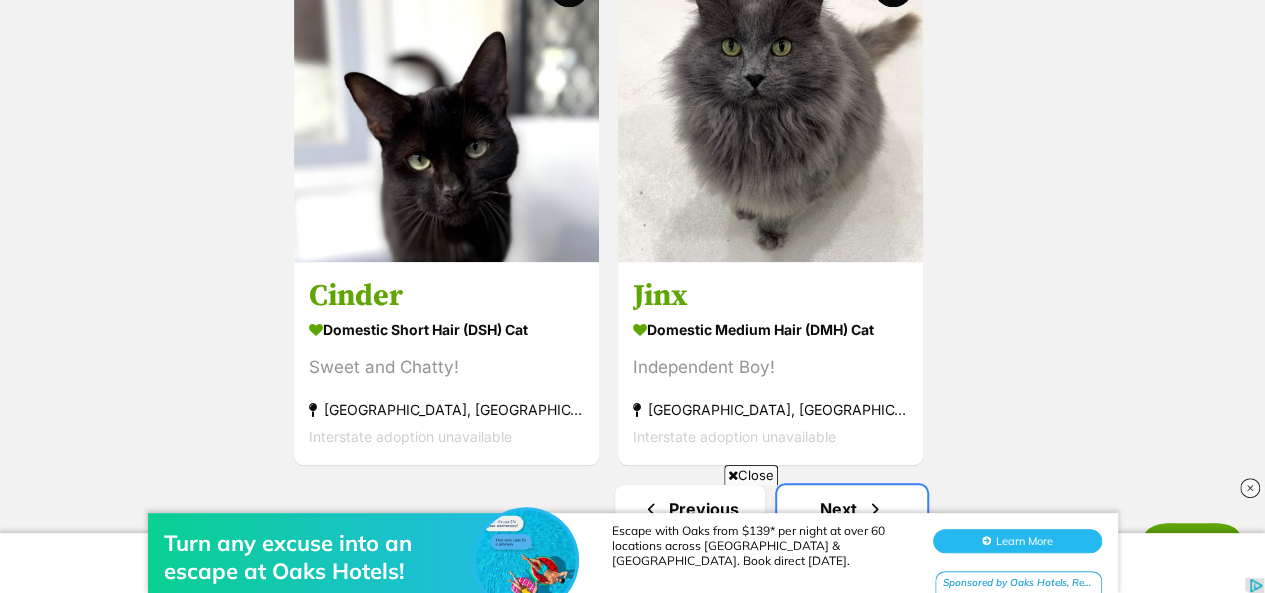 click on "Next" at bounding box center (852, 509) 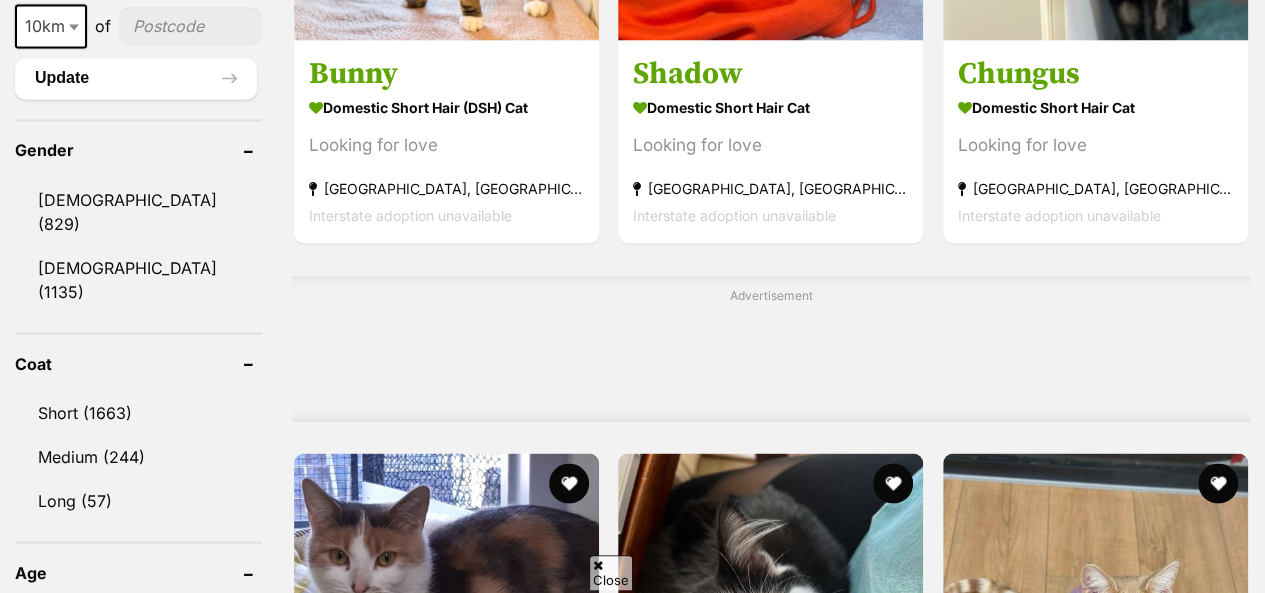 scroll, scrollTop: 1978, scrollLeft: 0, axis: vertical 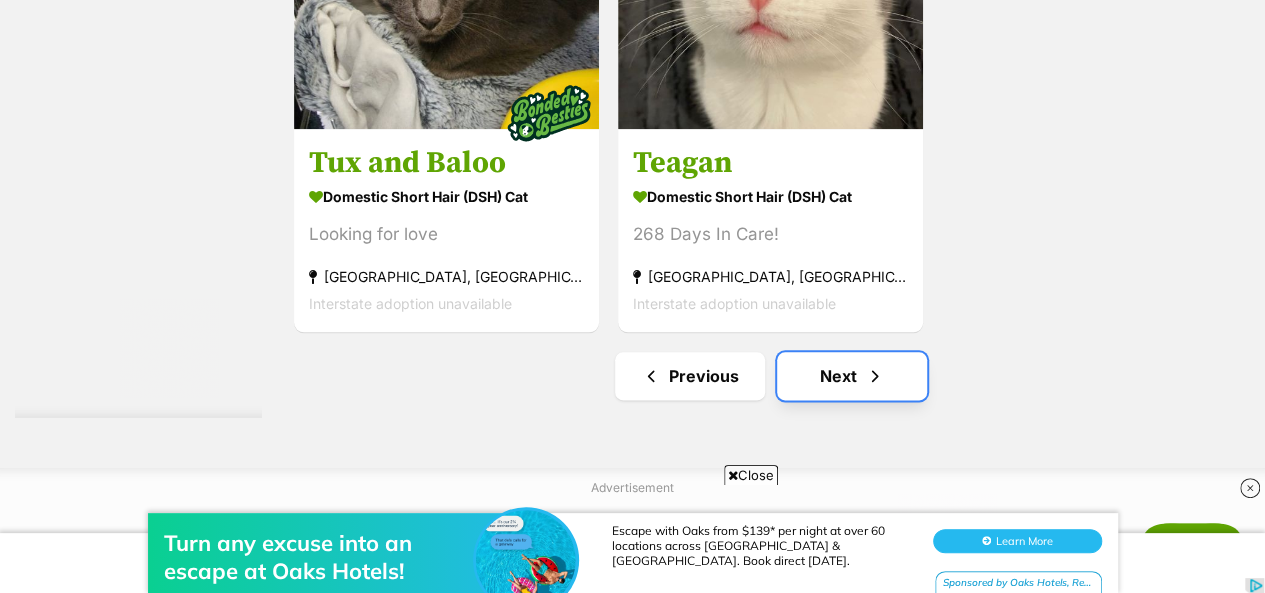click on "Next" at bounding box center (852, 376) 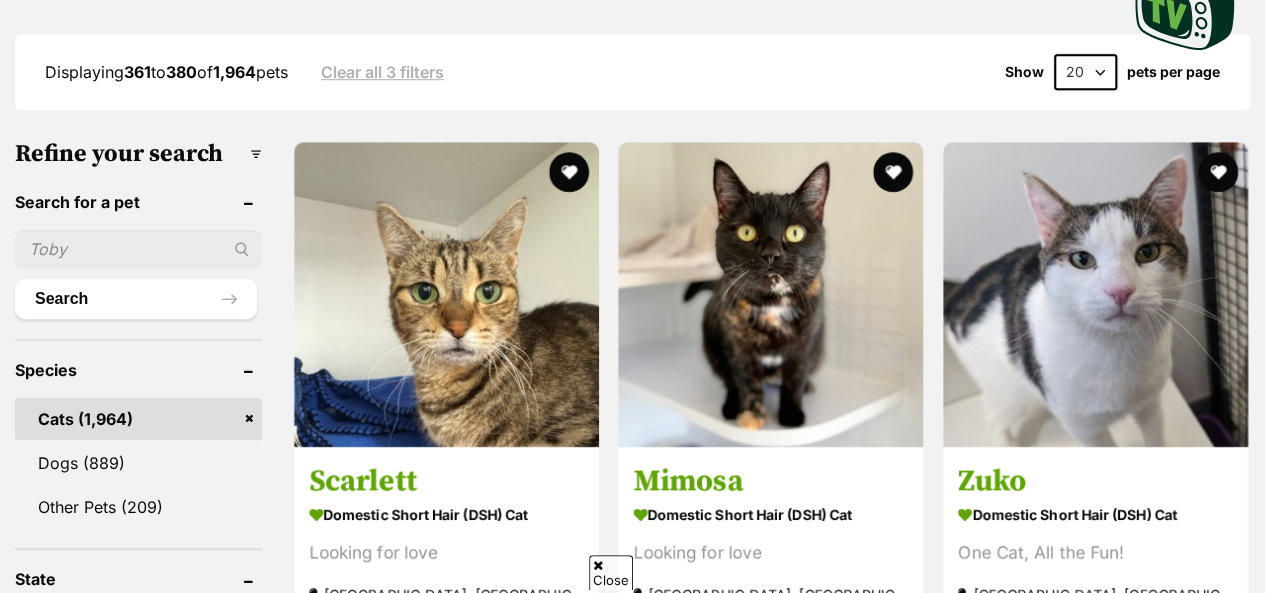 scroll, scrollTop: 600, scrollLeft: 0, axis: vertical 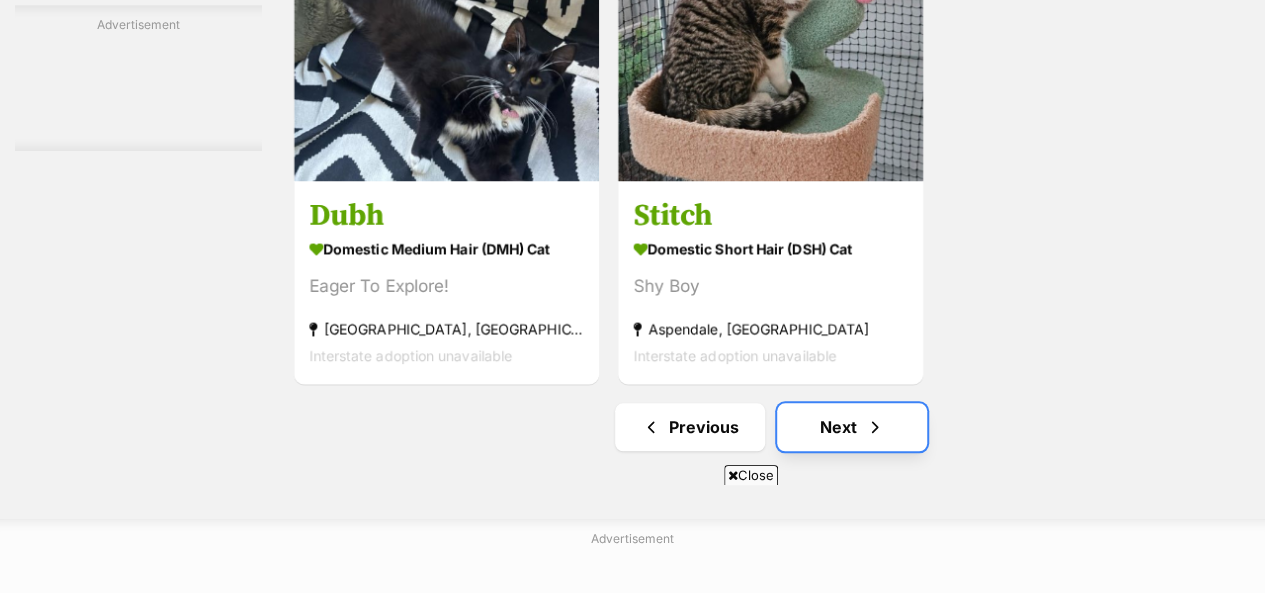click on "Next" at bounding box center (852, 427) 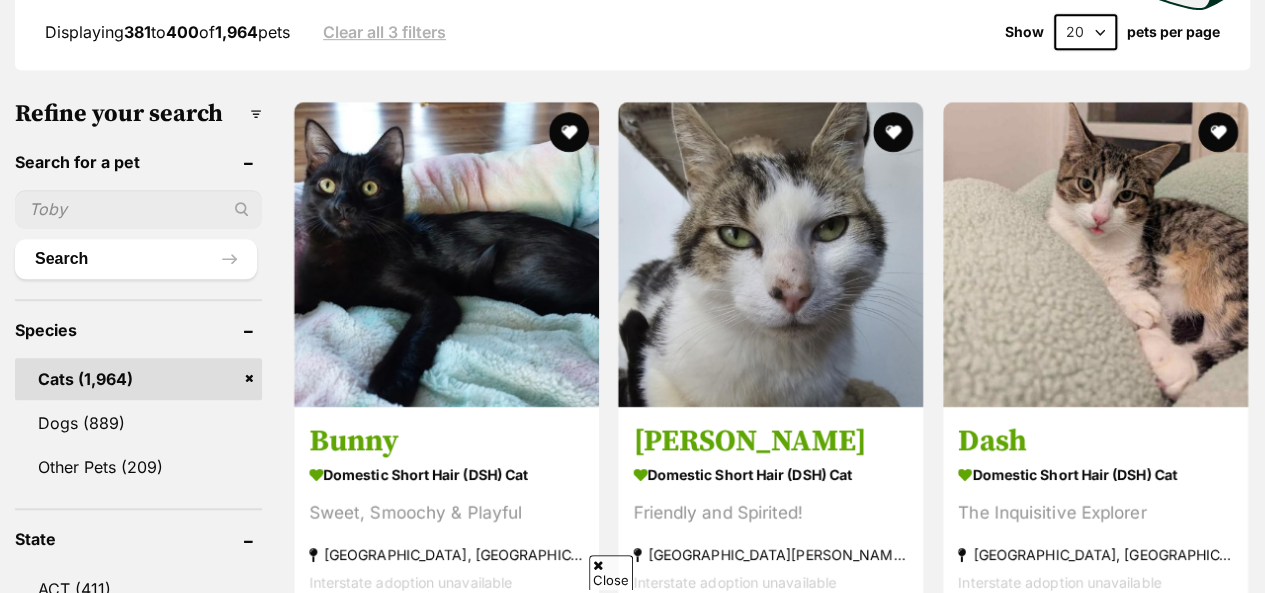 scroll, scrollTop: 680, scrollLeft: 0, axis: vertical 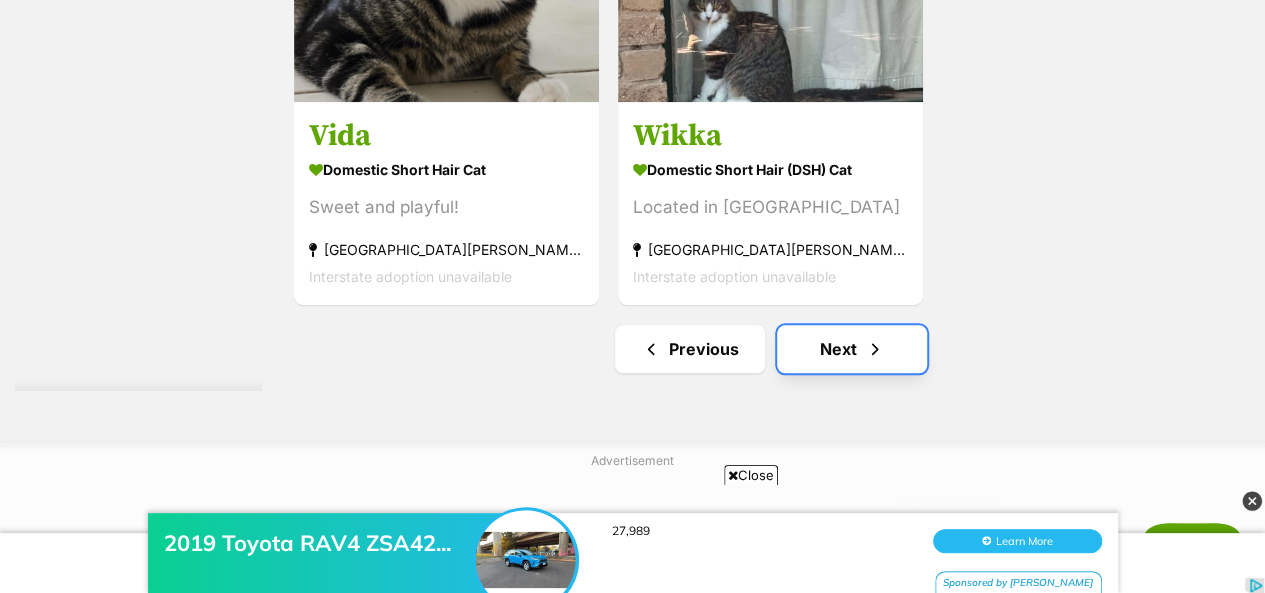 click on "Next" at bounding box center (852, 349) 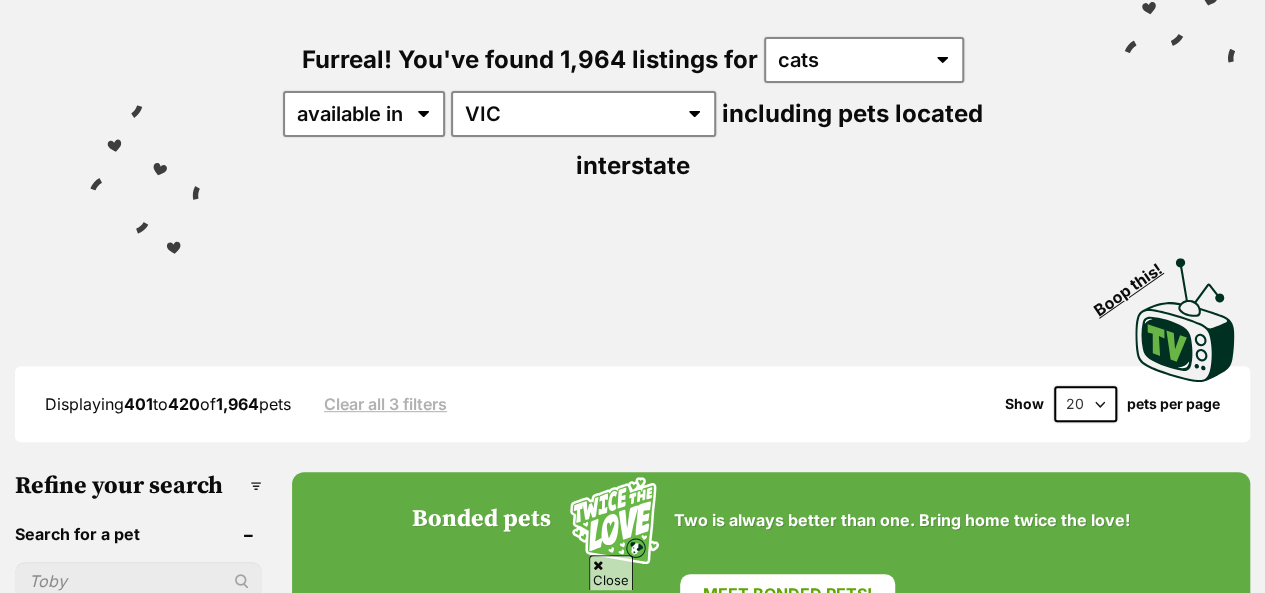 scroll, scrollTop: 640, scrollLeft: 0, axis: vertical 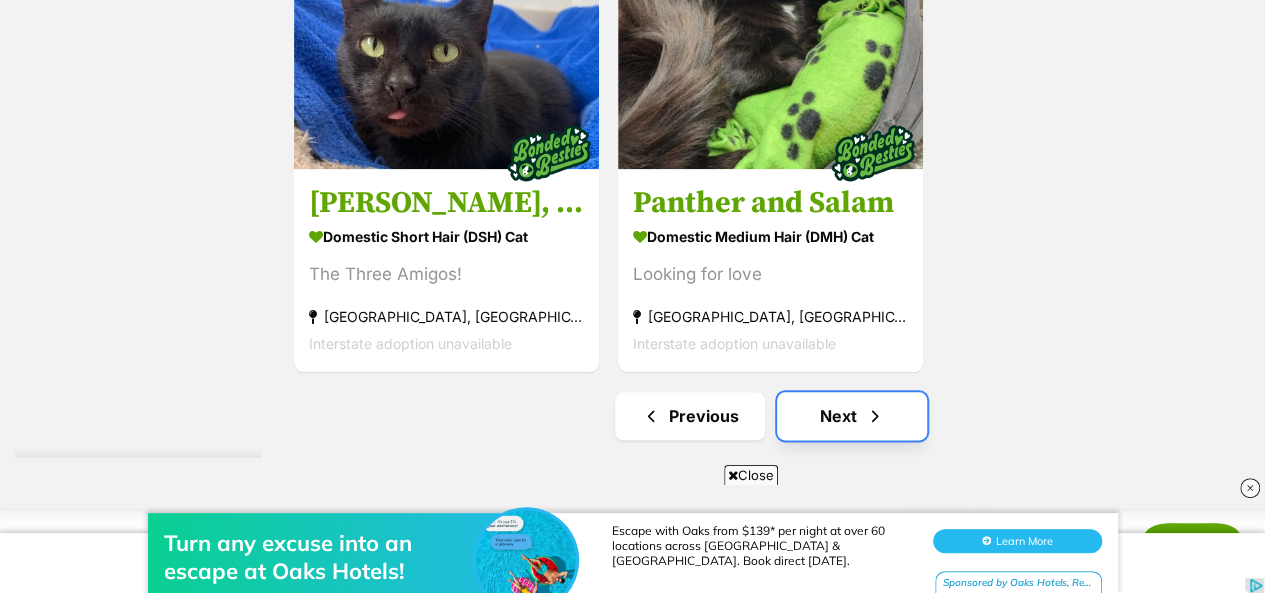 click on "Next" at bounding box center (852, 416) 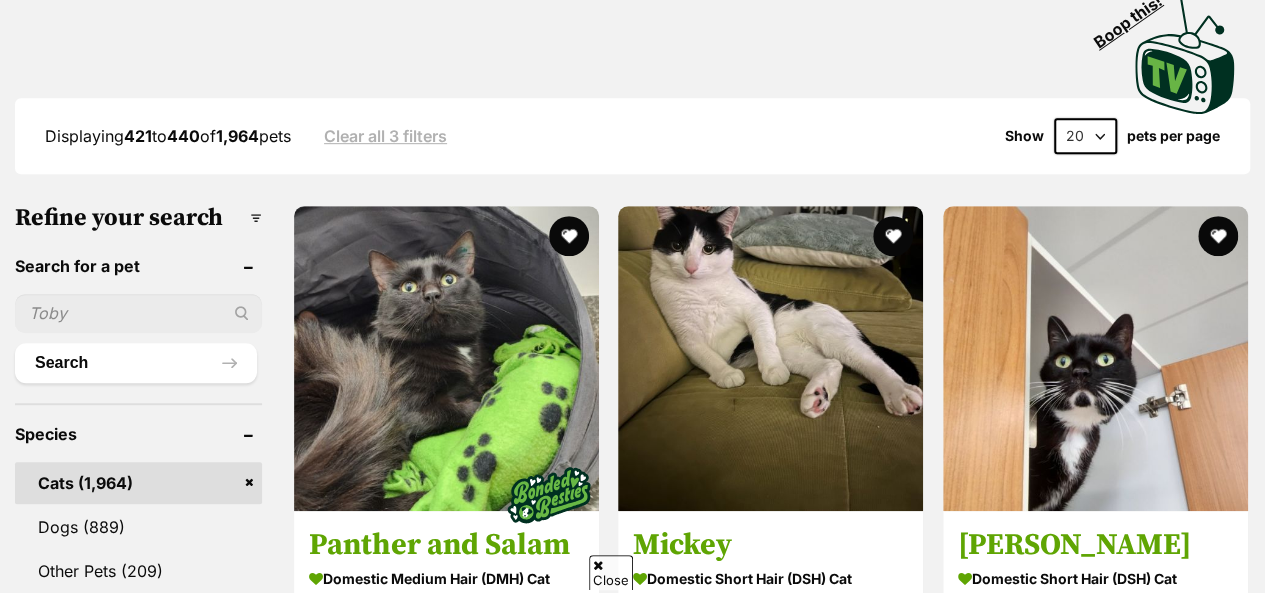 scroll, scrollTop: 0, scrollLeft: 0, axis: both 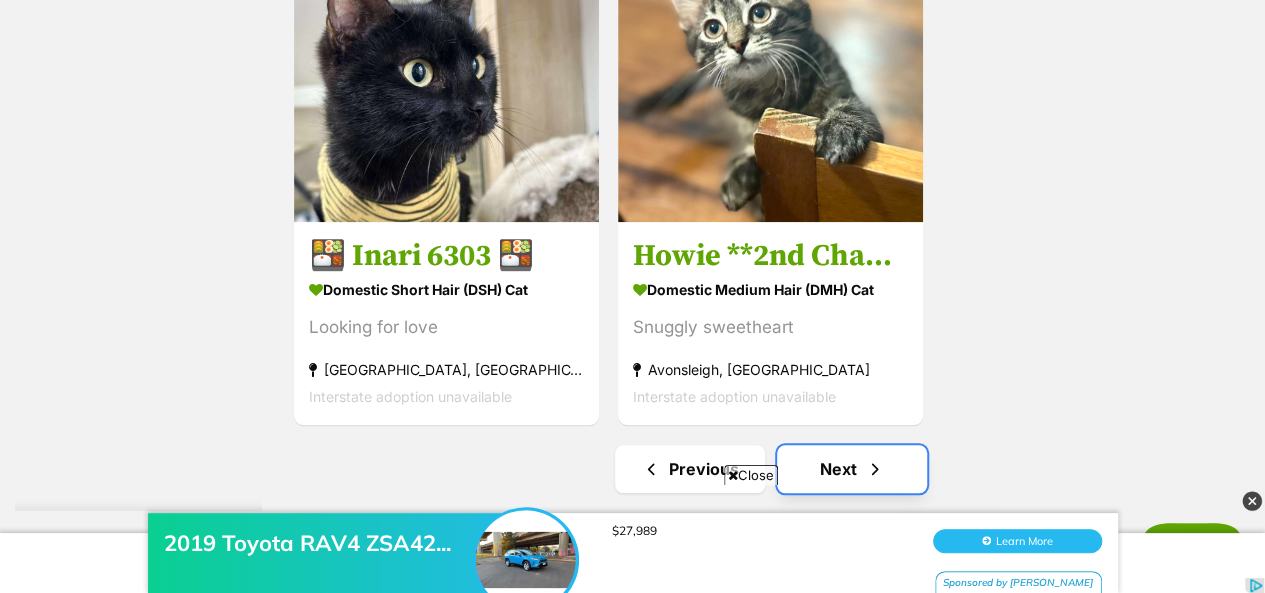 click on "Next" at bounding box center [852, 469] 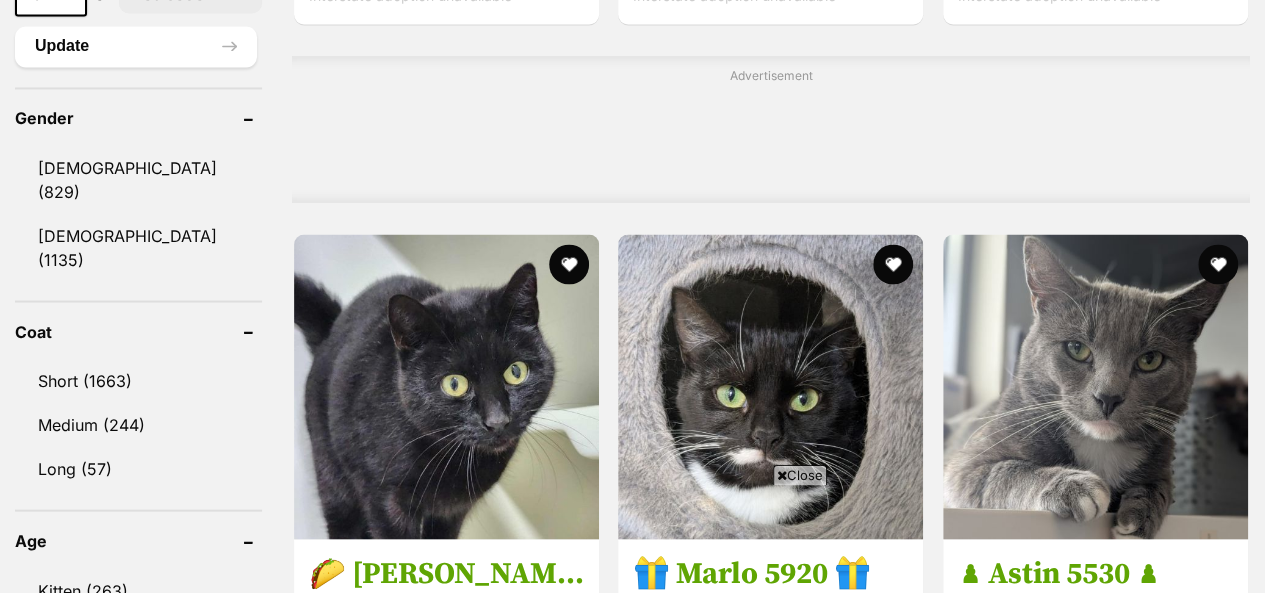 scroll, scrollTop: 1904, scrollLeft: 0, axis: vertical 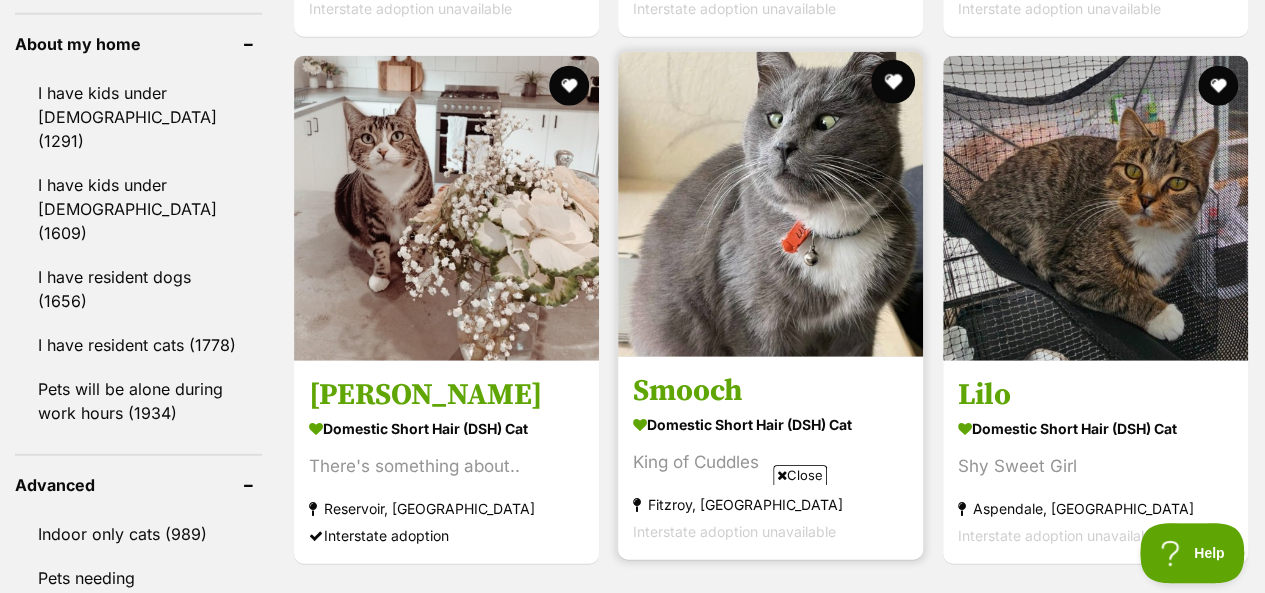 click at bounding box center (894, 82) 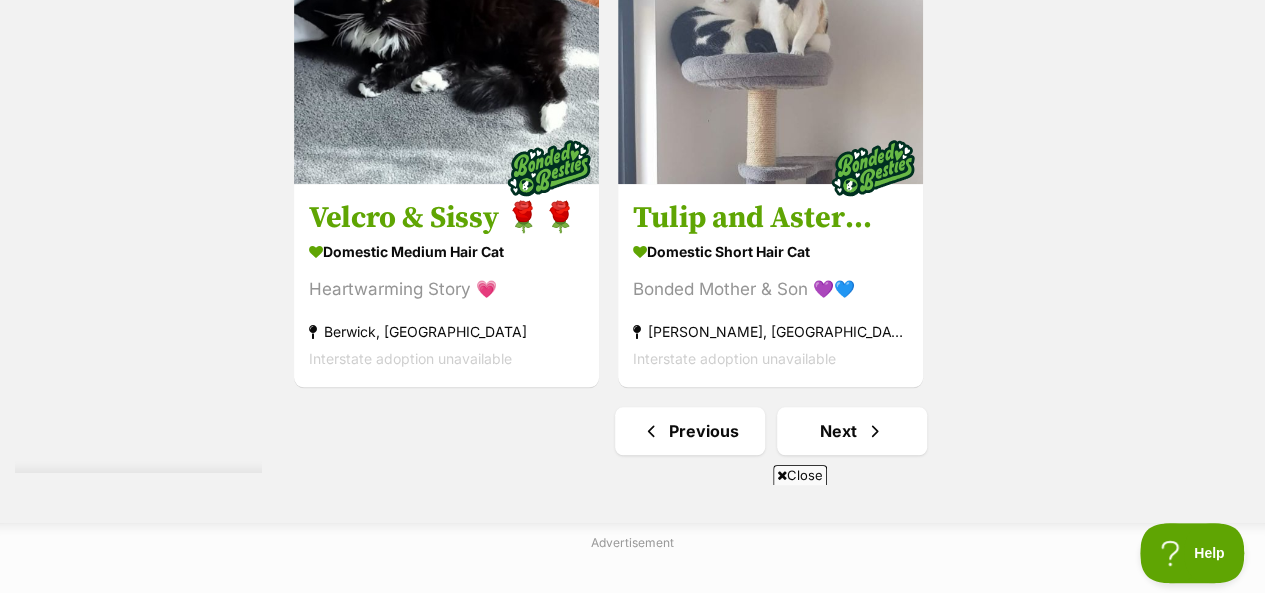 scroll, scrollTop: 4698, scrollLeft: 0, axis: vertical 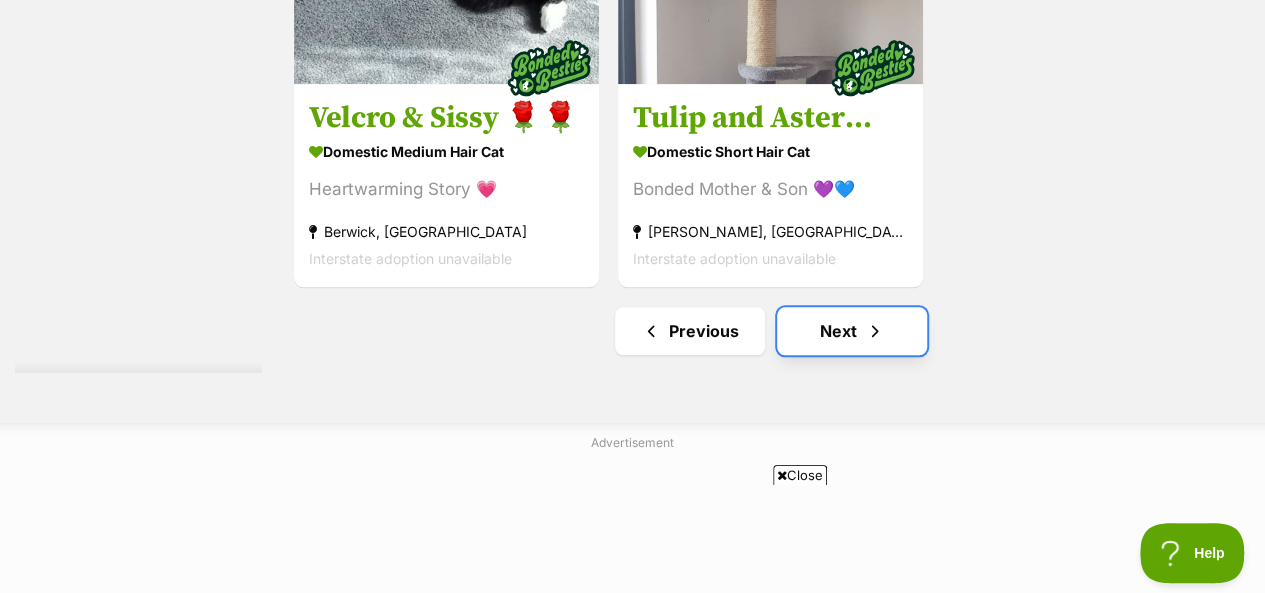 click on "Next" at bounding box center (852, 331) 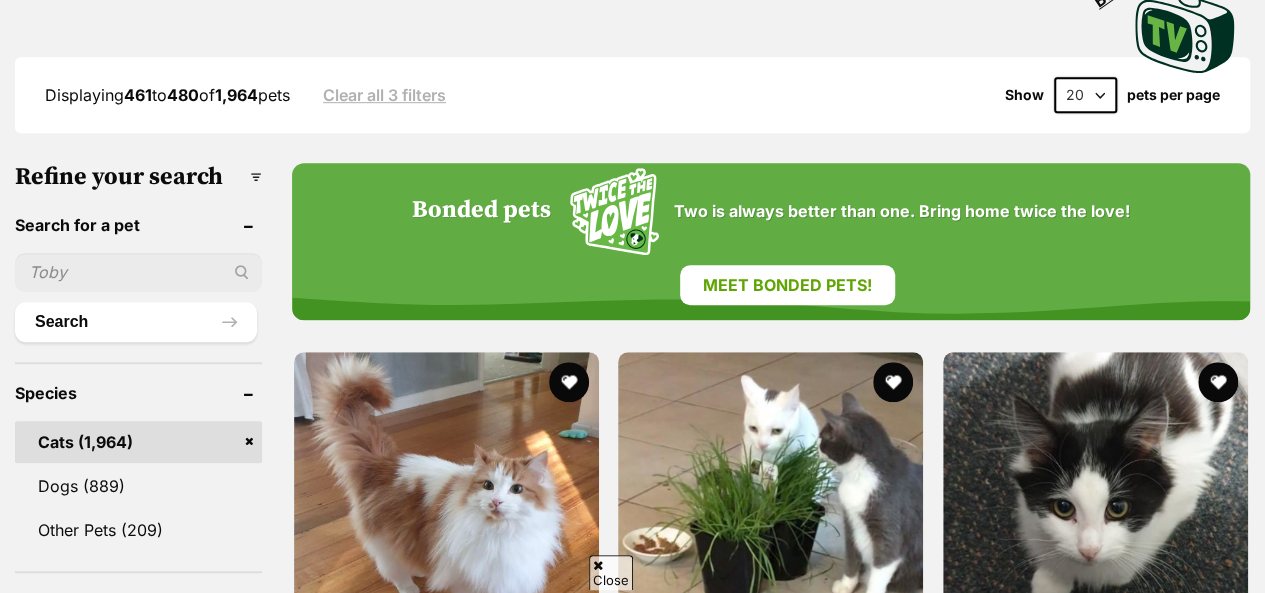 scroll, scrollTop: 897, scrollLeft: 0, axis: vertical 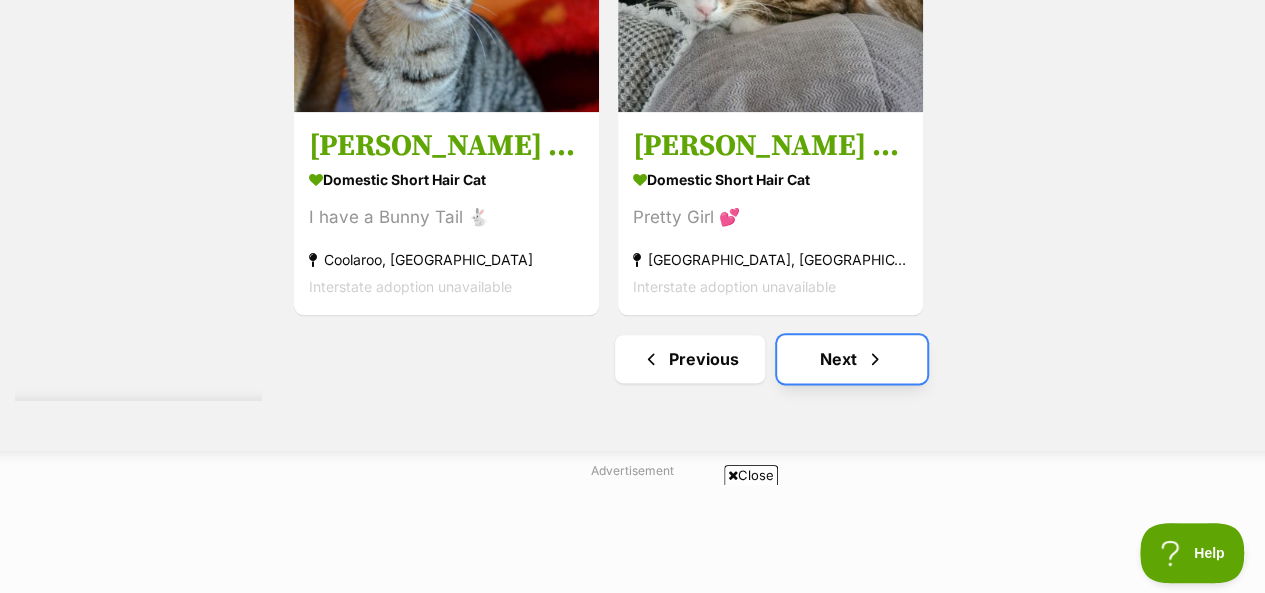 click on "Next" at bounding box center (852, 359) 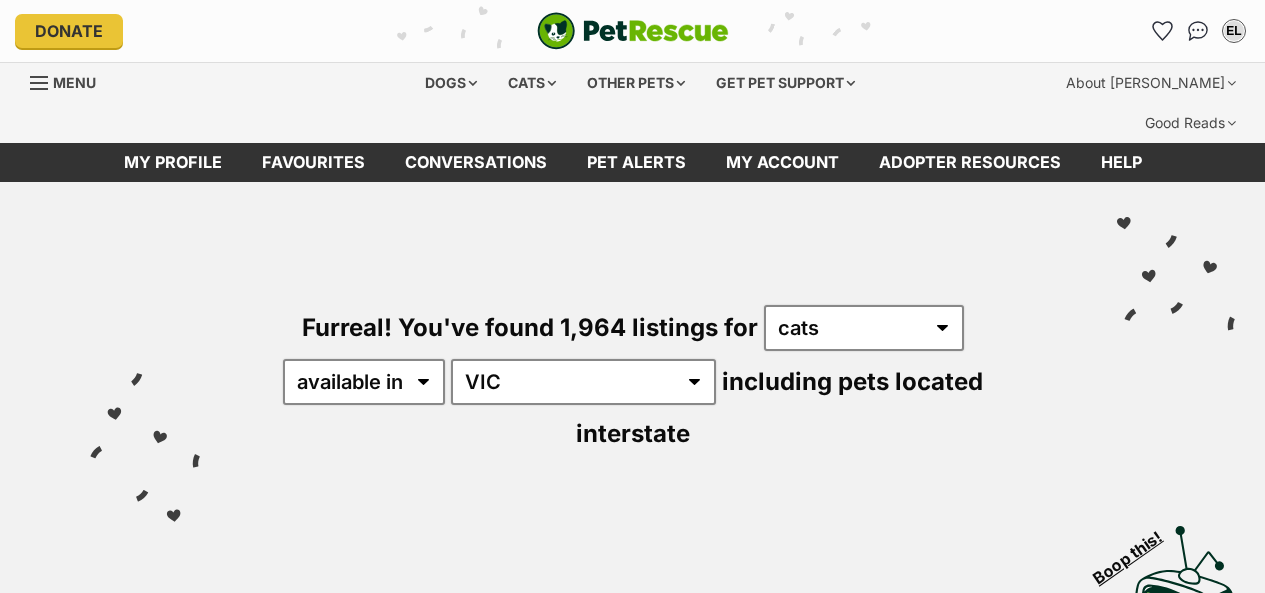 scroll, scrollTop: 0, scrollLeft: 0, axis: both 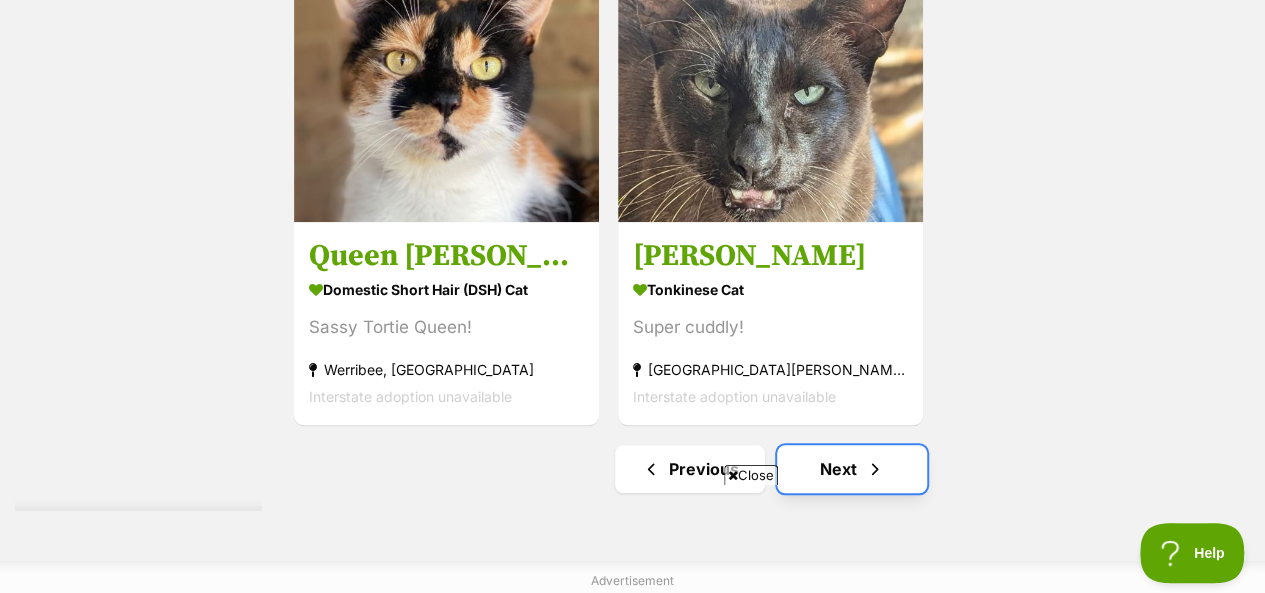 click on "Next" at bounding box center (852, 469) 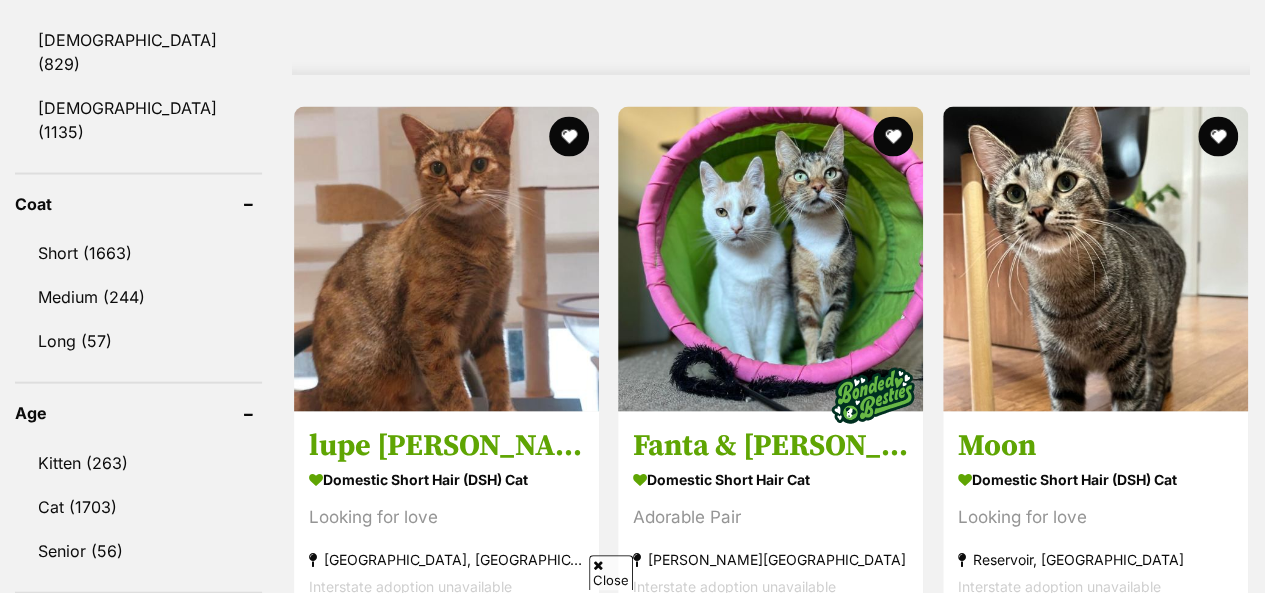 scroll, scrollTop: 1920, scrollLeft: 0, axis: vertical 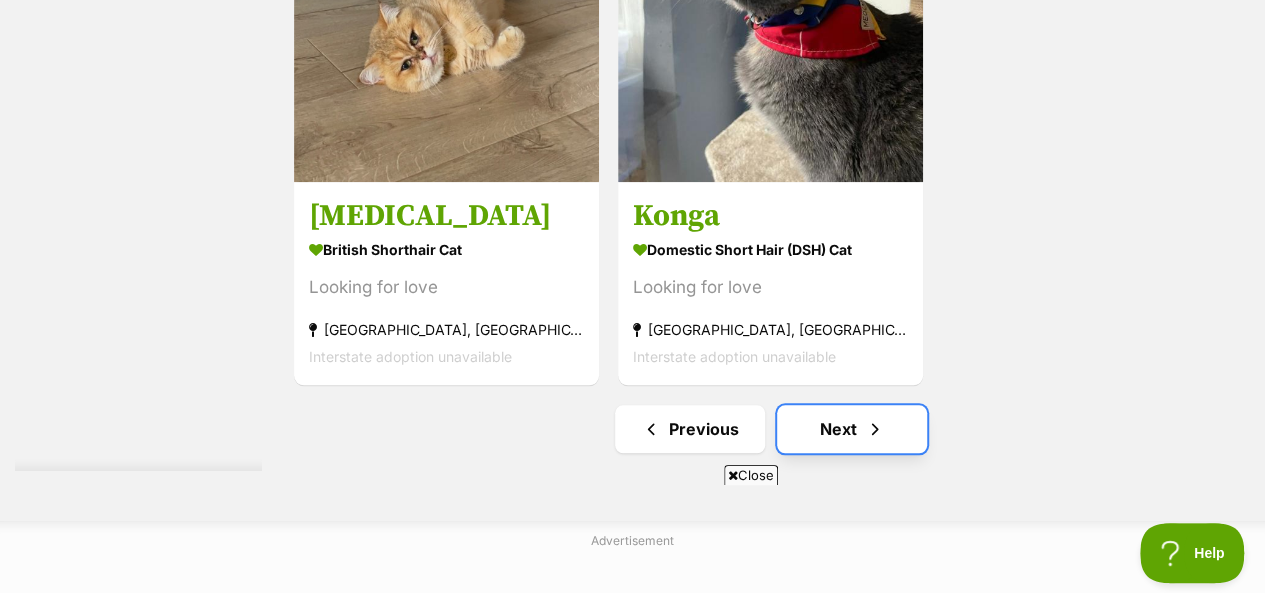 click on "Next" at bounding box center (852, 429) 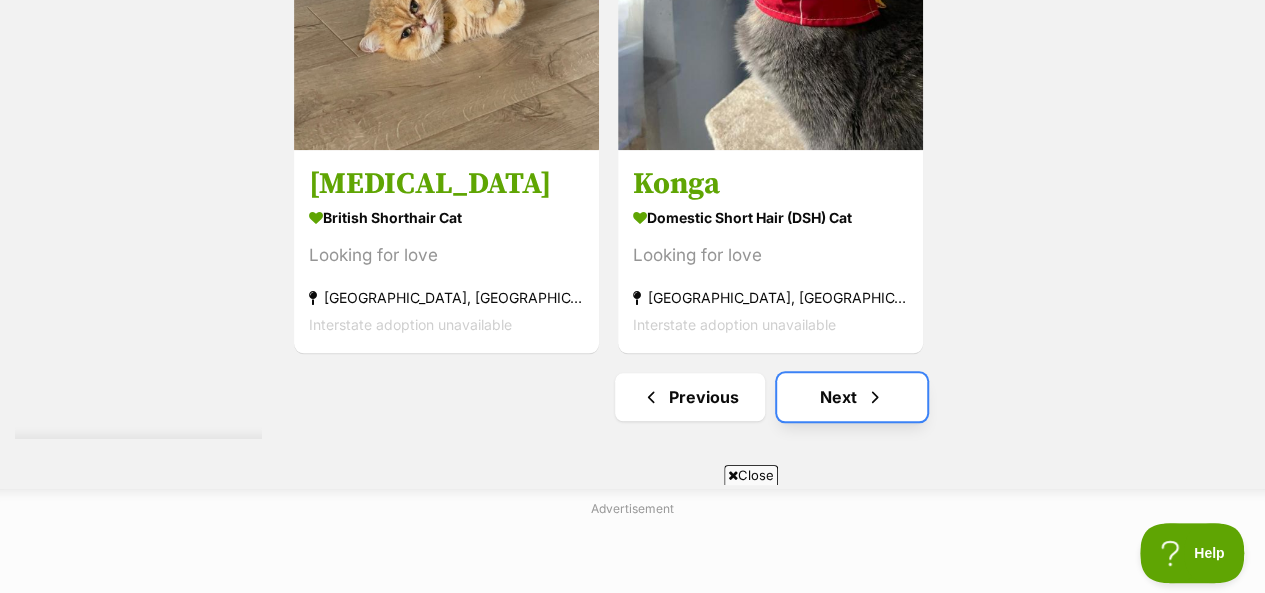 scroll, scrollTop: 4640, scrollLeft: 0, axis: vertical 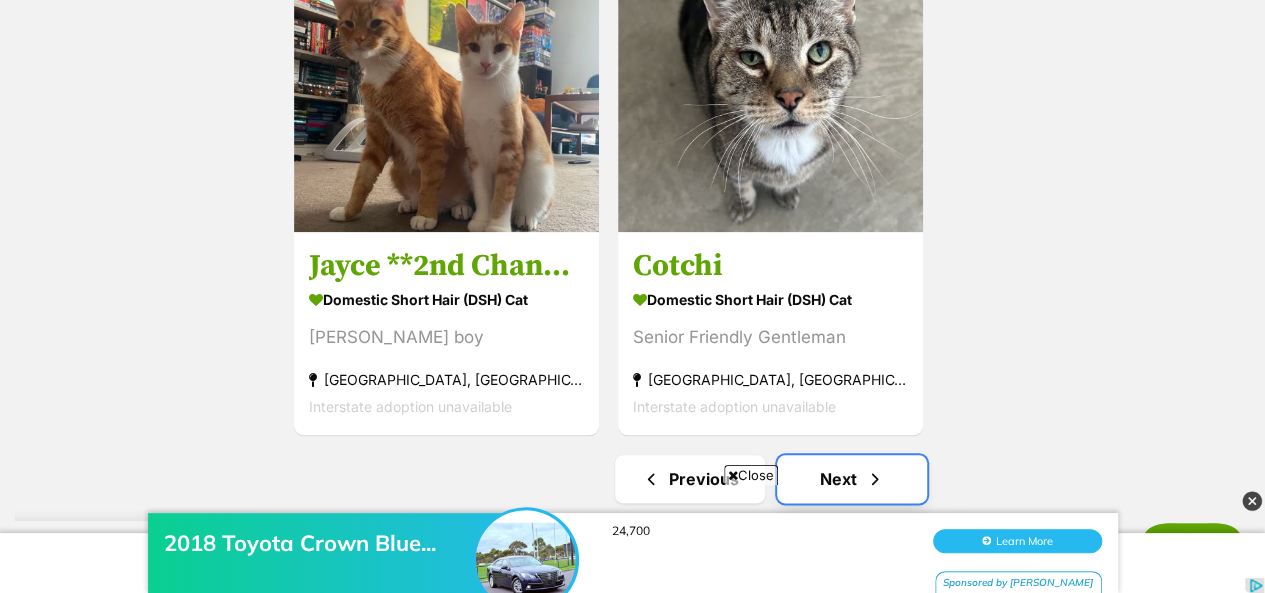 click on "Next" at bounding box center (852, 479) 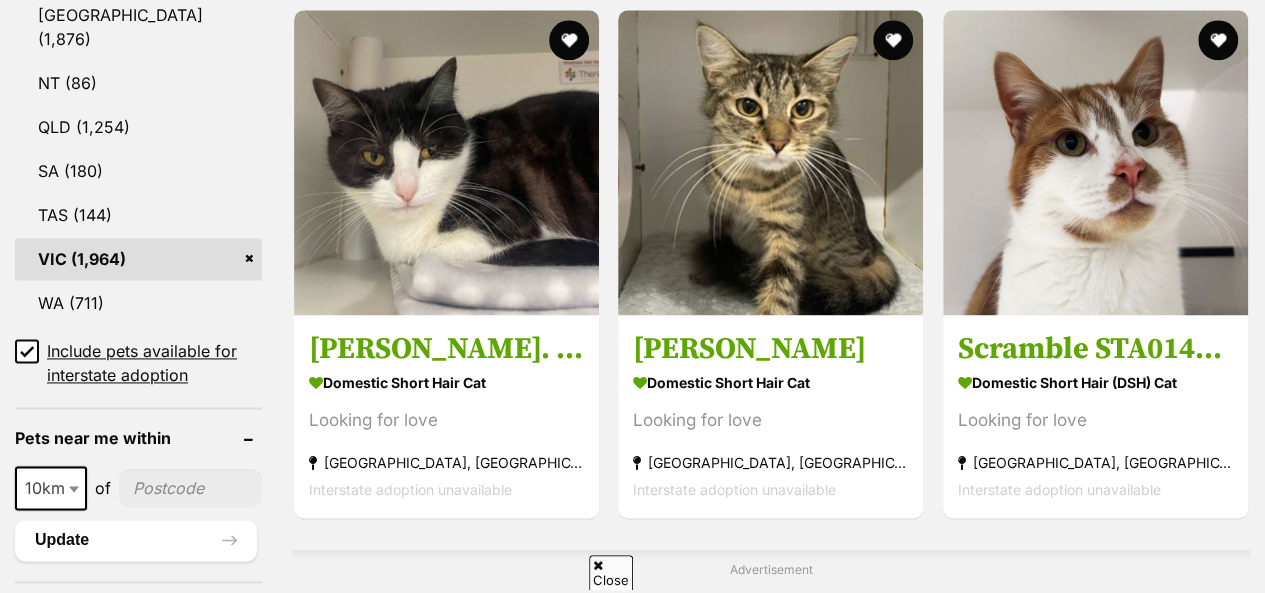 scroll, scrollTop: 2000, scrollLeft: 0, axis: vertical 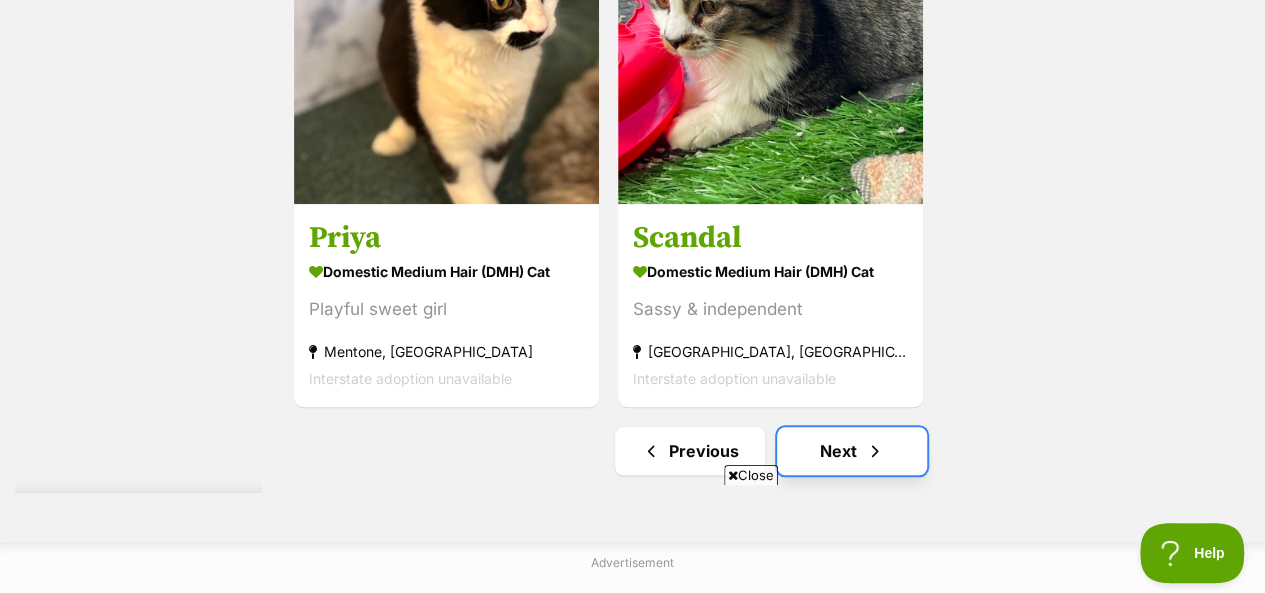 click on "Next" at bounding box center (852, 451) 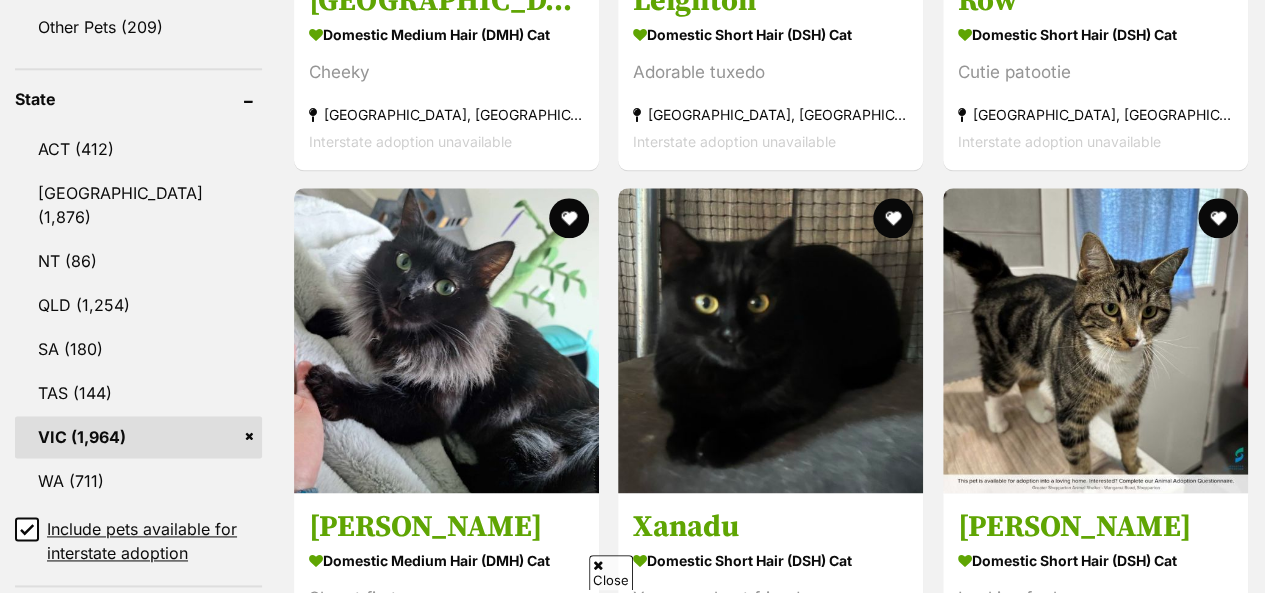 scroll, scrollTop: 1440, scrollLeft: 0, axis: vertical 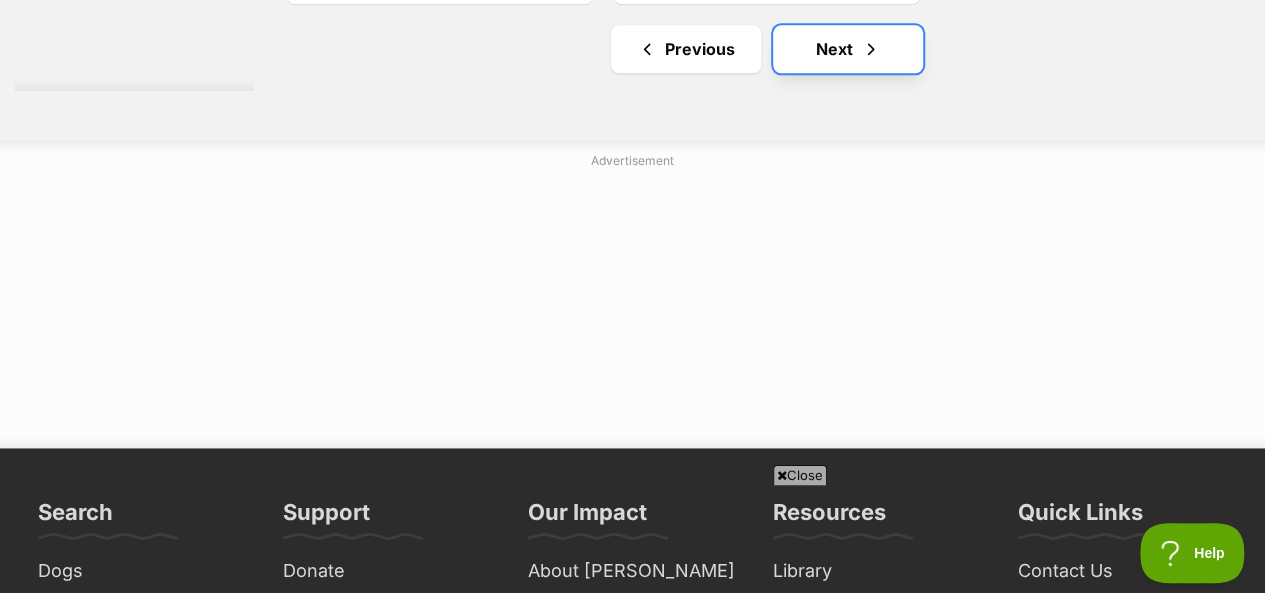 click on "Next" at bounding box center [848, 49] 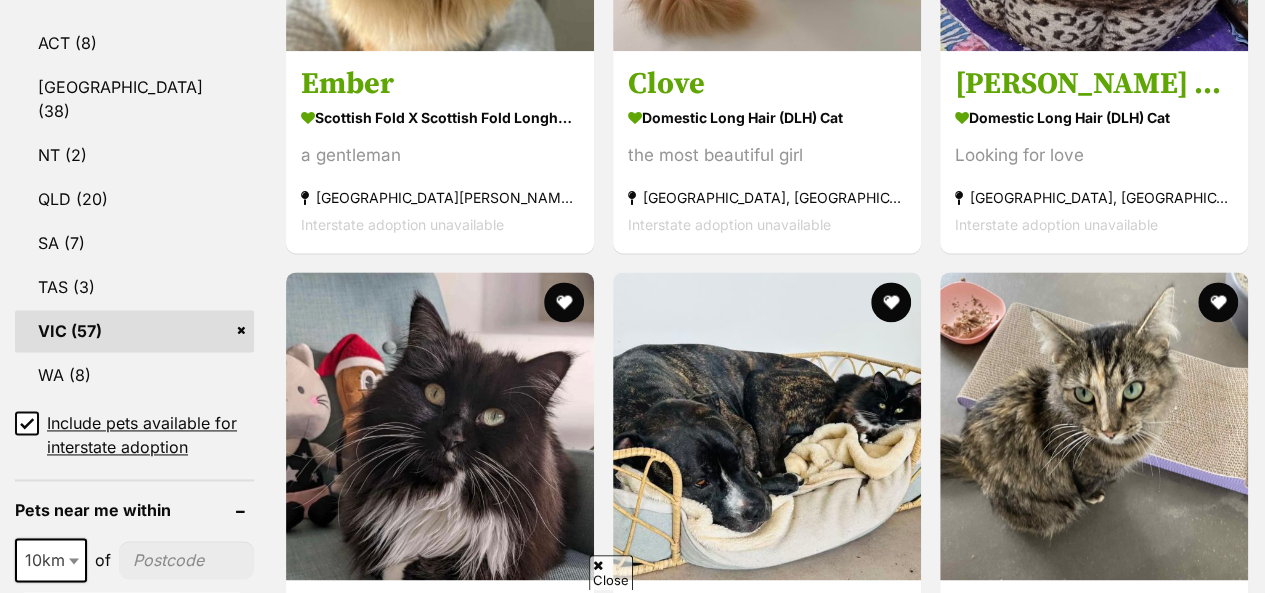 scroll, scrollTop: 1434, scrollLeft: 0, axis: vertical 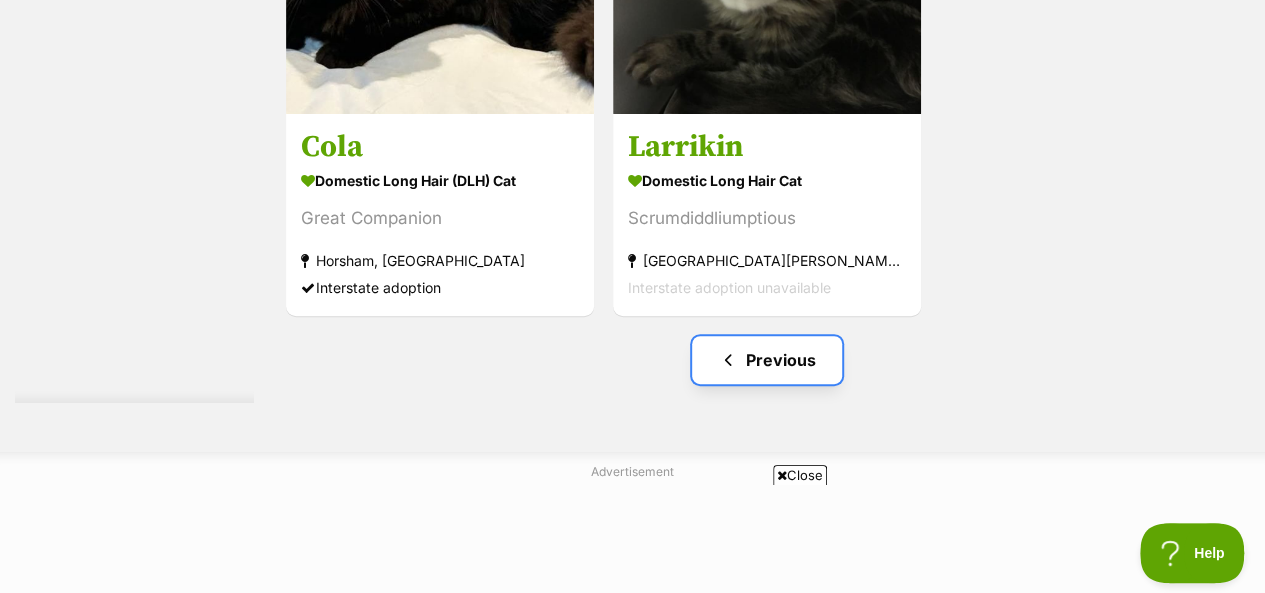 click on "Previous" at bounding box center [767, 360] 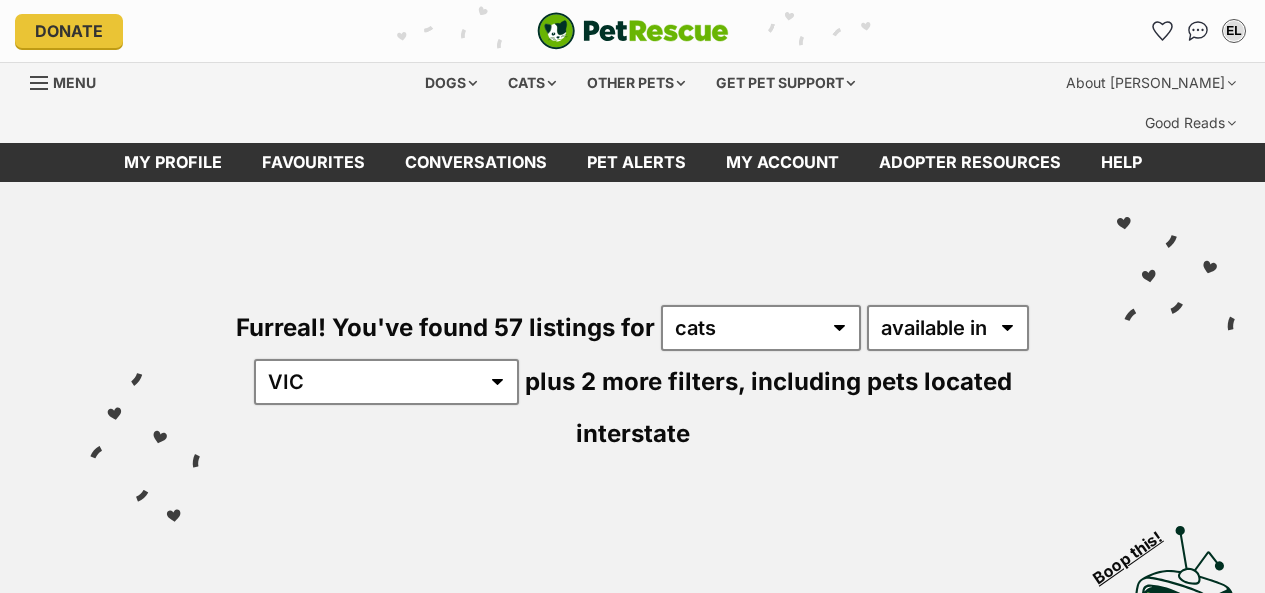 scroll, scrollTop: 0, scrollLeft: 0, axis: both 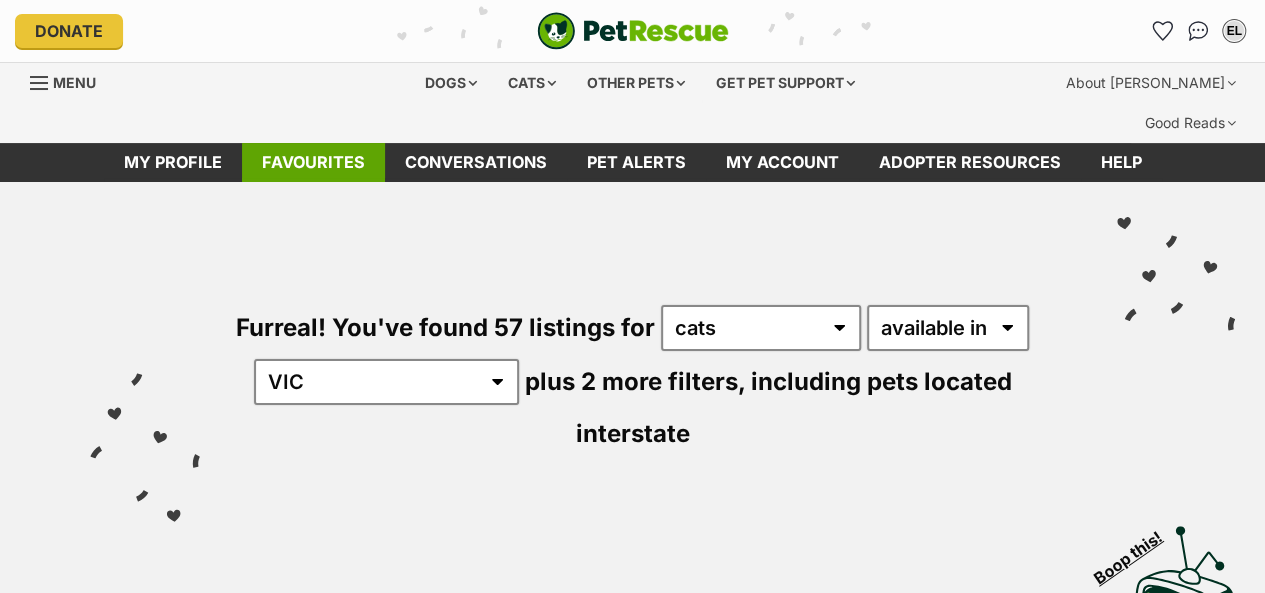click on "Favourites" at bounding box center [313, 162] 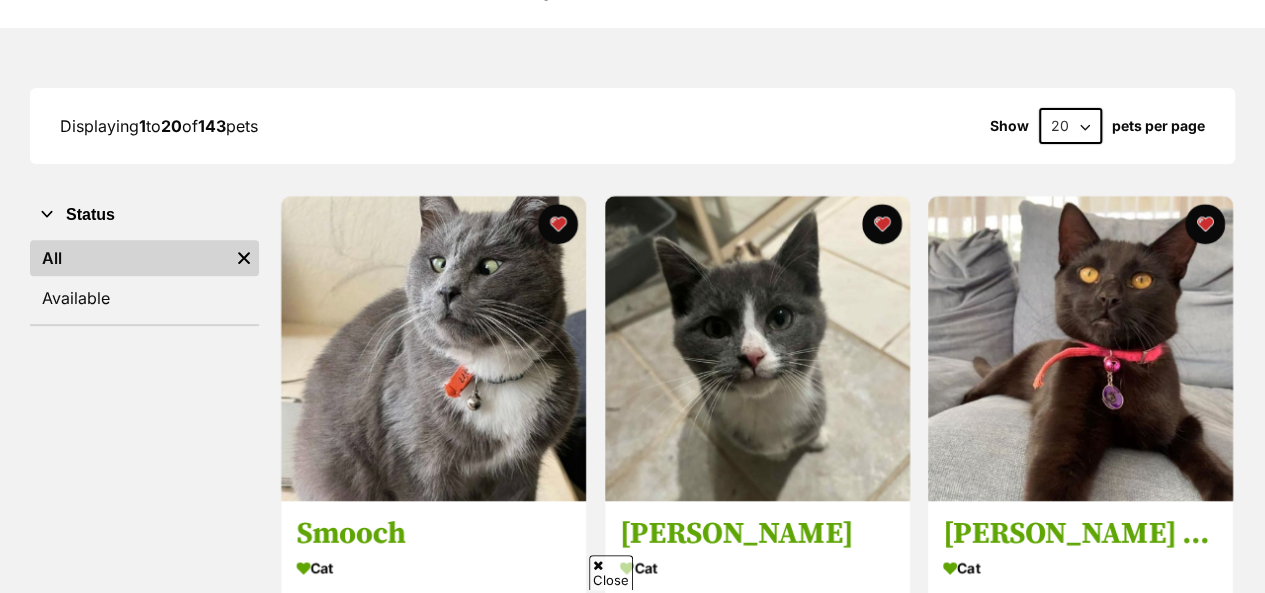 scroll, scrollTop: 640, scrollLeft: 0, axis: vertical 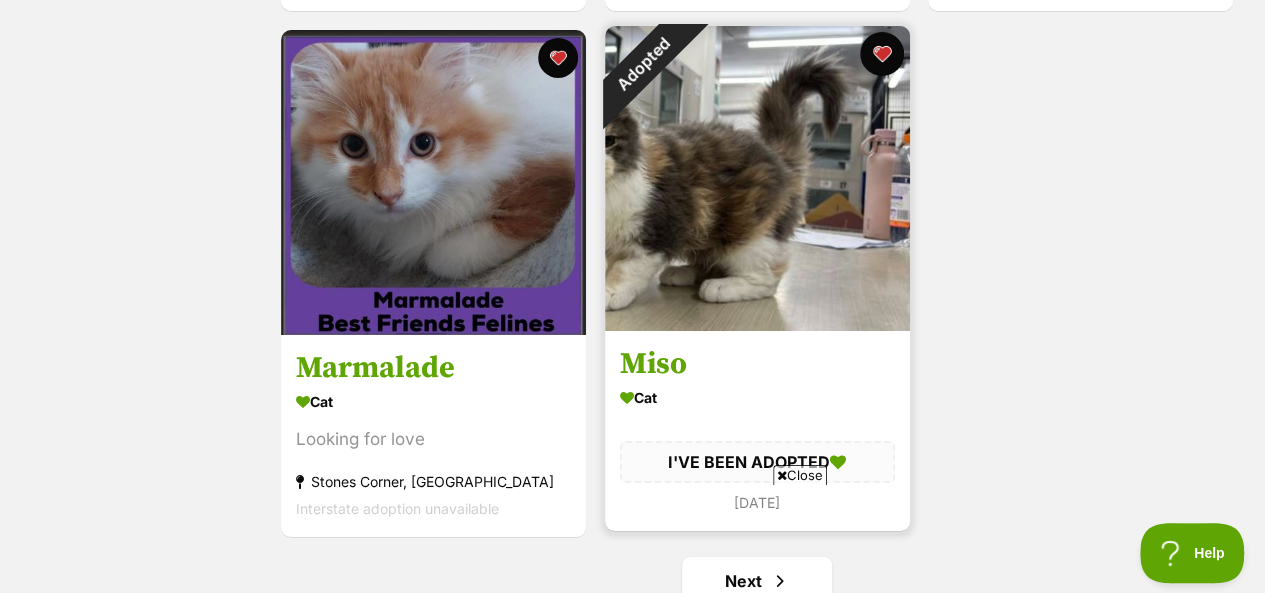 click at bounding box center (881, 54) 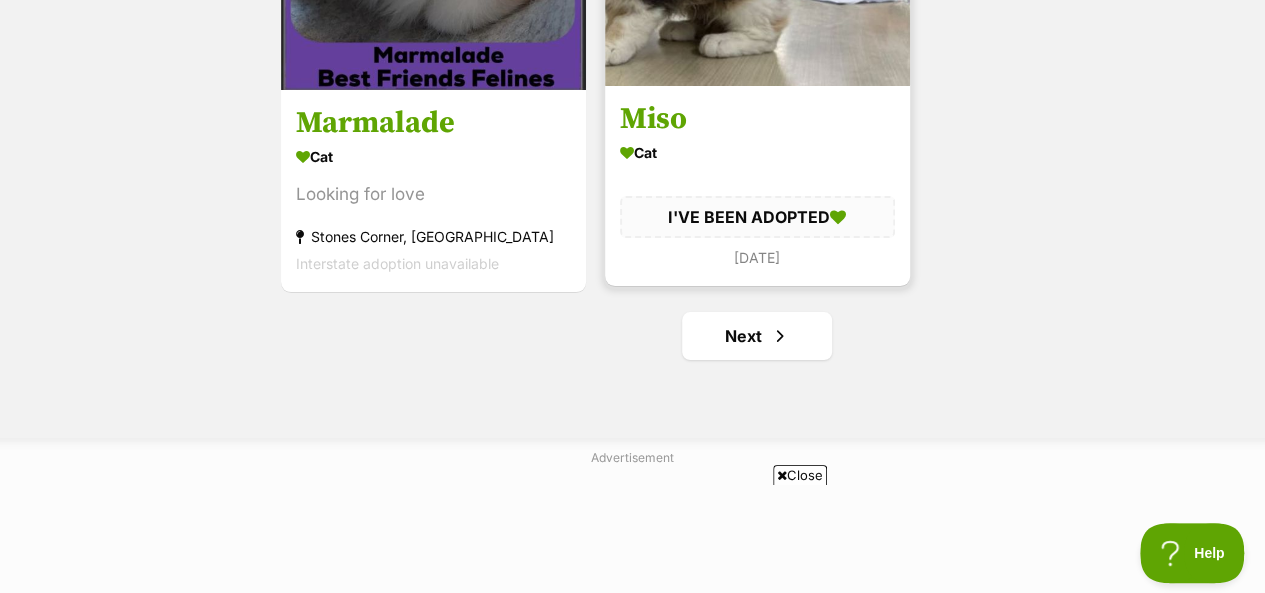 scroll, scrollTop: 3855, scrollLeft: 0, axis: vertical 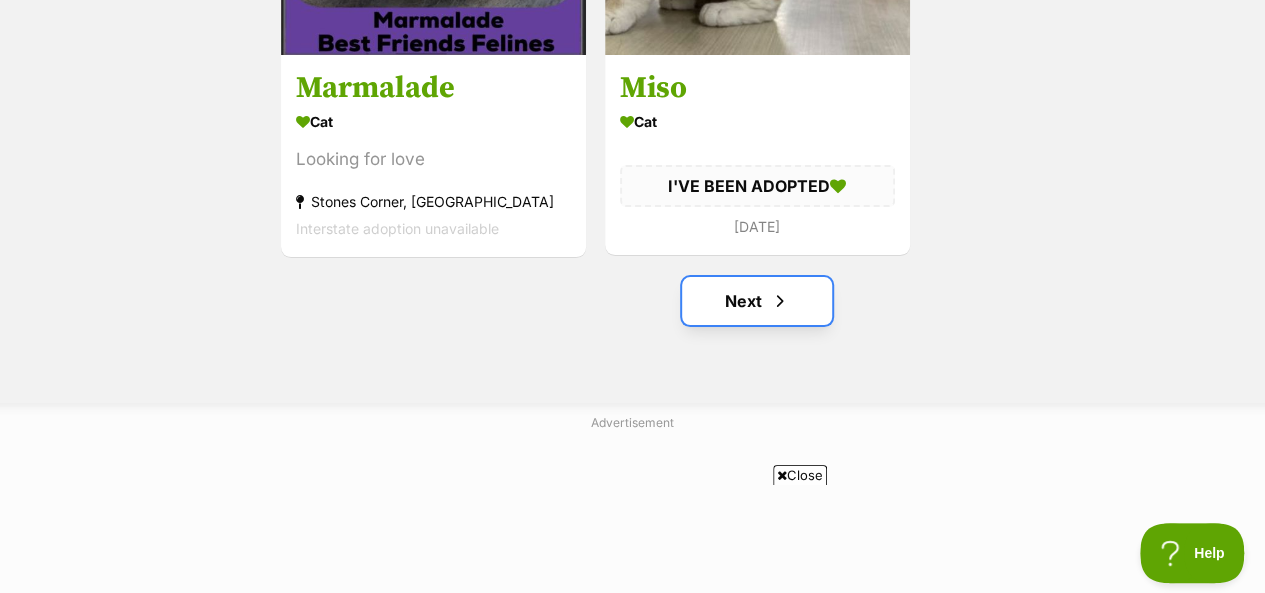 click at bounding box center [780, 301] 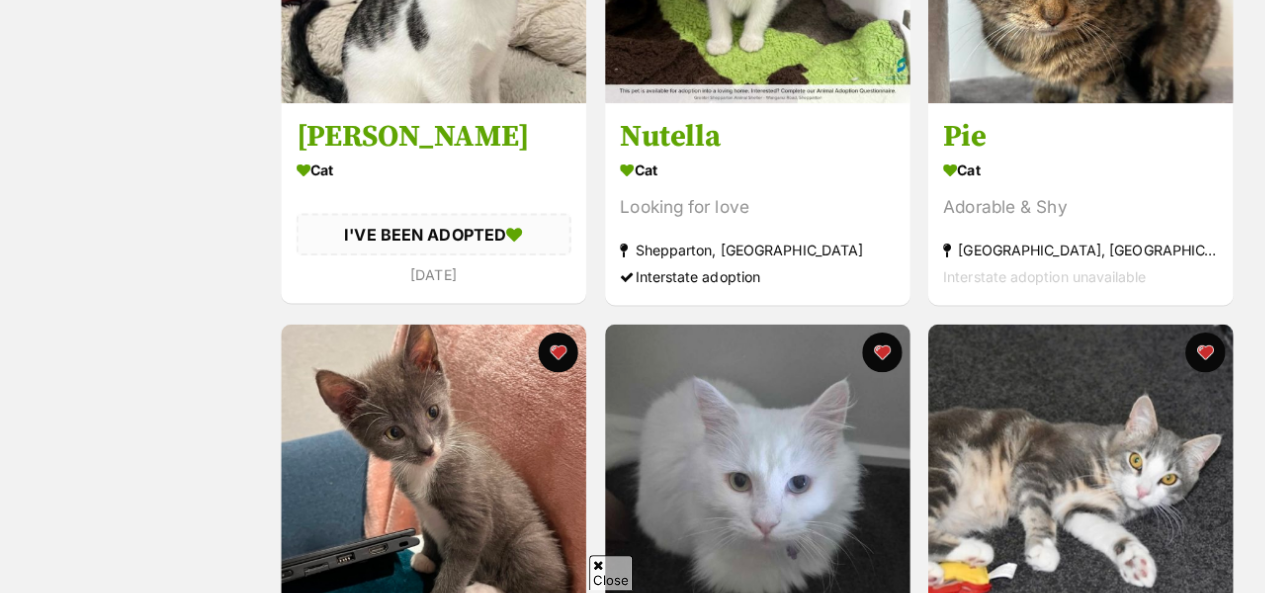 scroll, scrollTop: 1137, scrollLeft: 0, axis: vertical 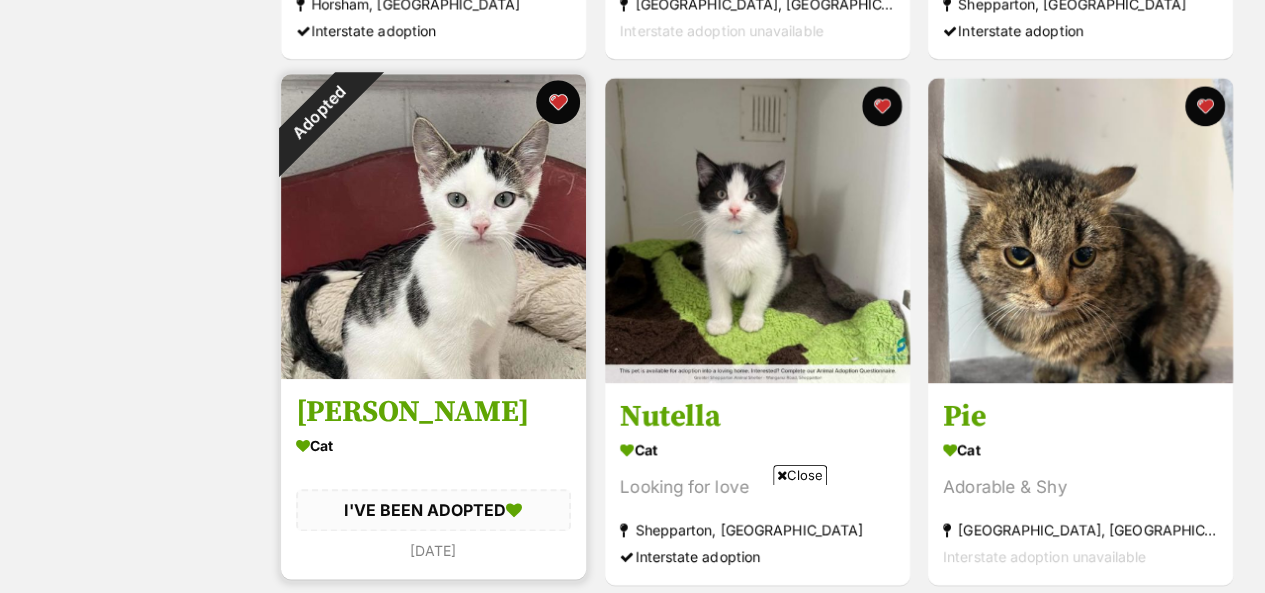 click at bounding box center [558, 102] 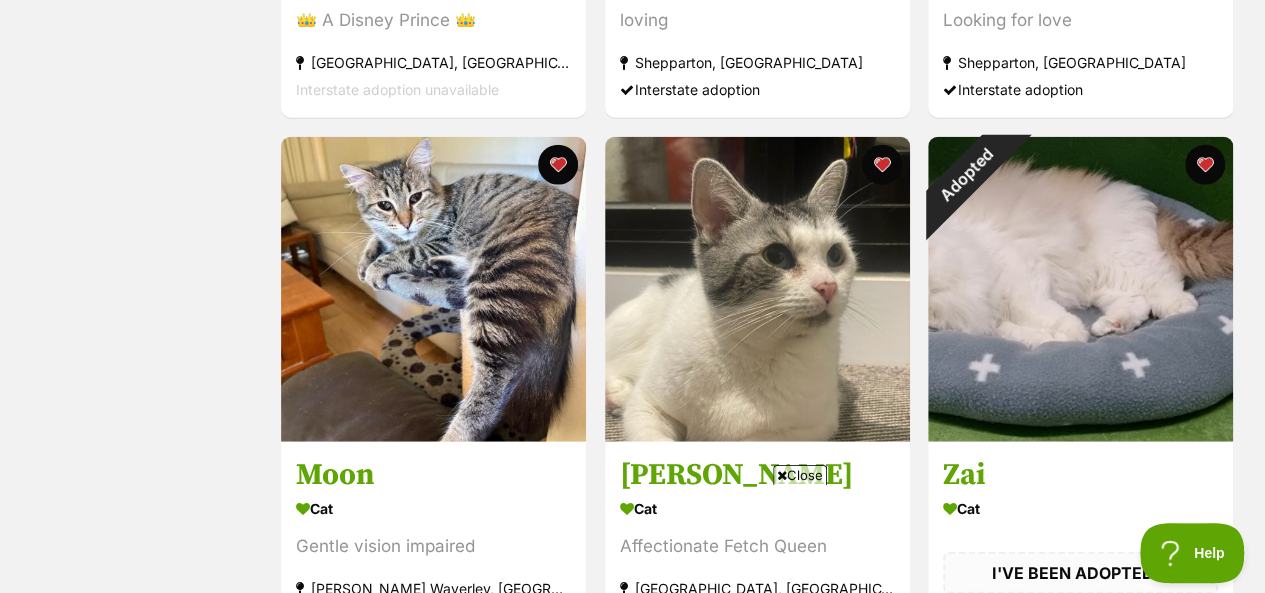 scroll, scrollTop: 2383, scrollLeft: 0, axis: vertical 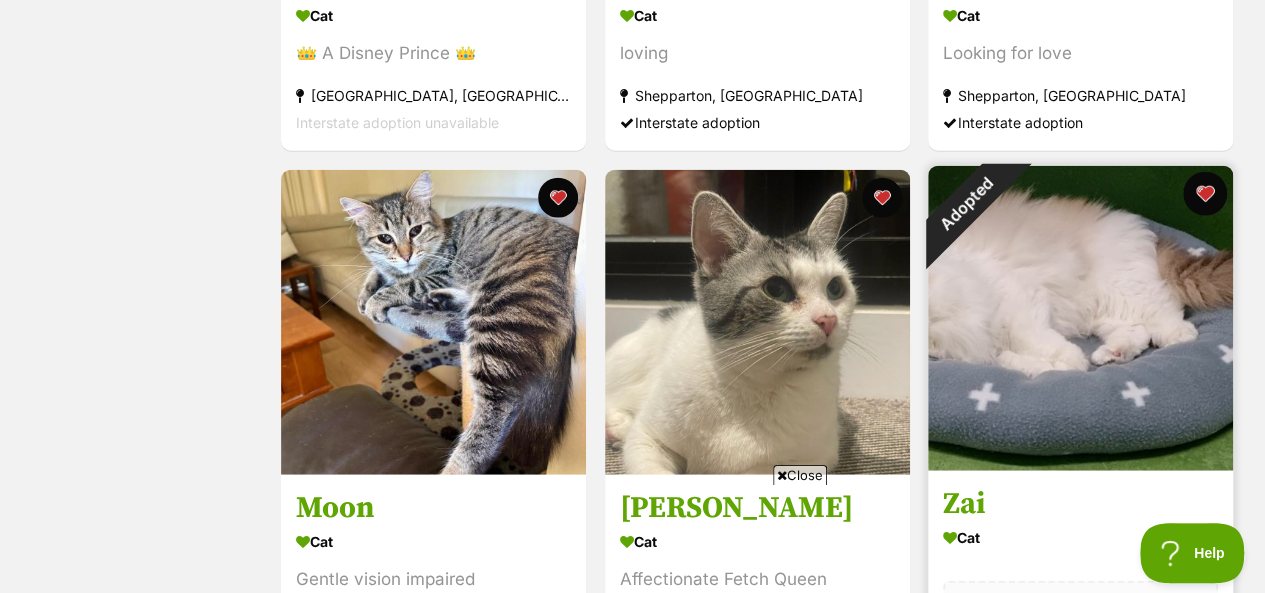 click at bounding box center [1205, 194] 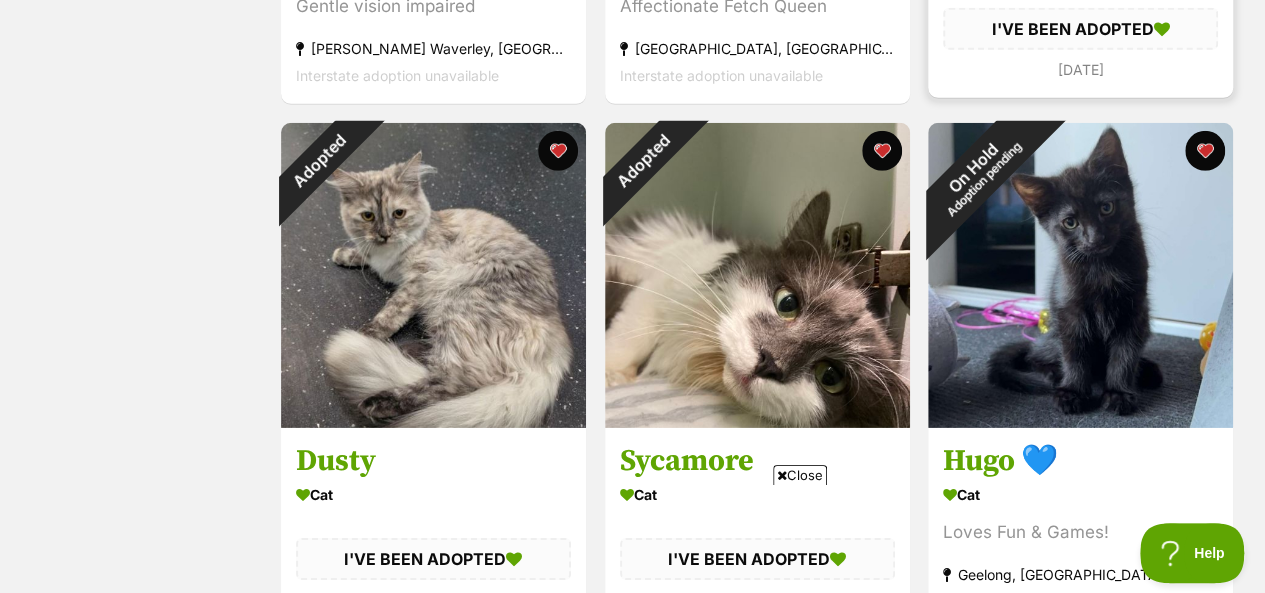 scroll, scrollTop: 2983, scrollLeft: 0, axis: vertical 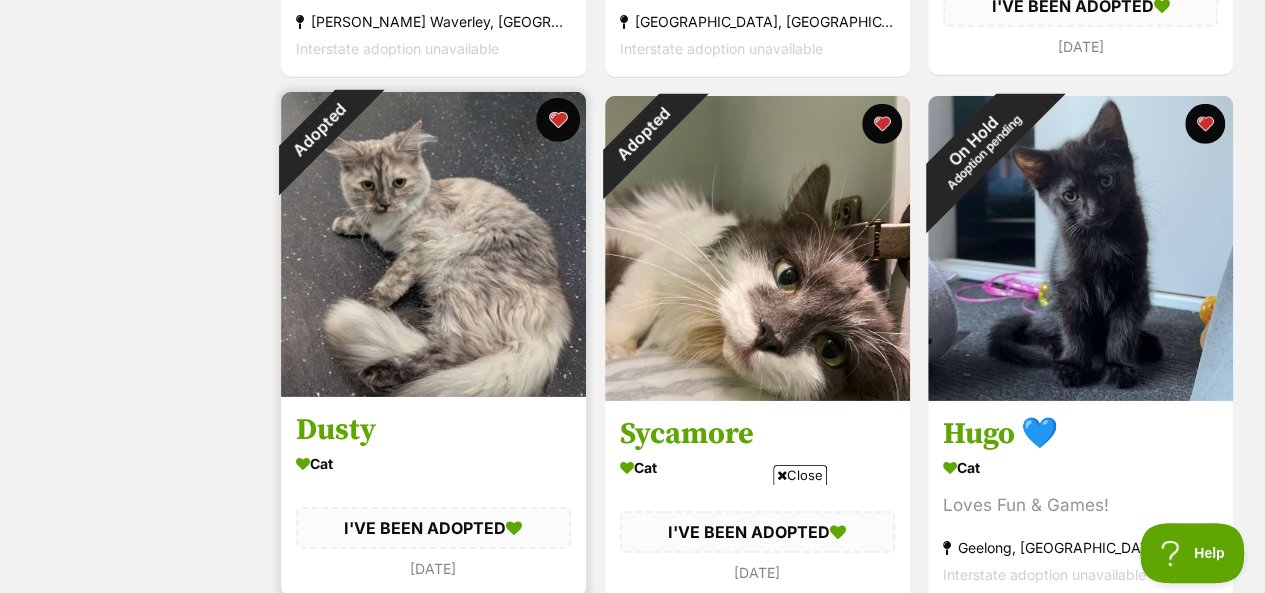 click at bounding box center [558, 120] 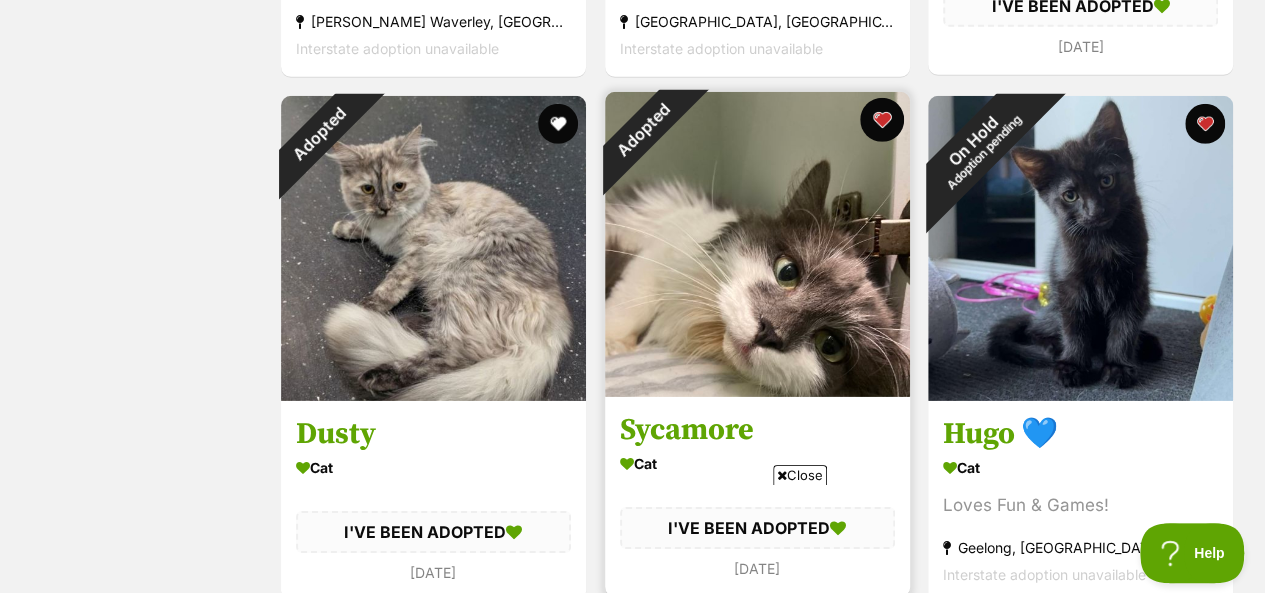 click at bounding box center (881, 120) 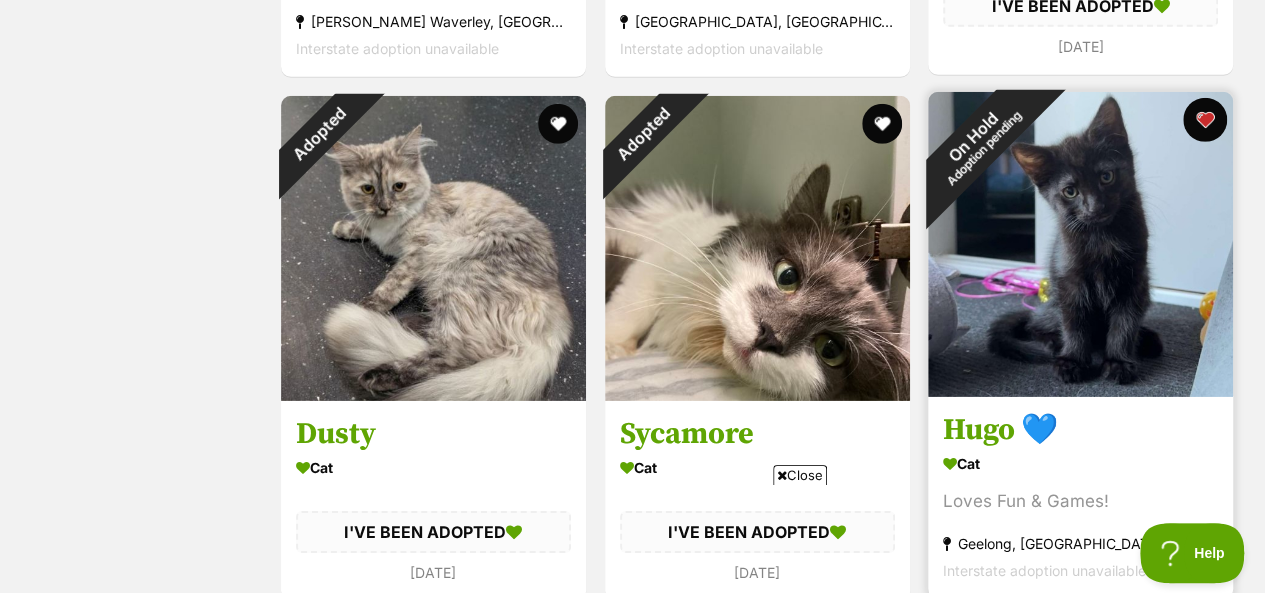 click at bounding box center [1205, 120] 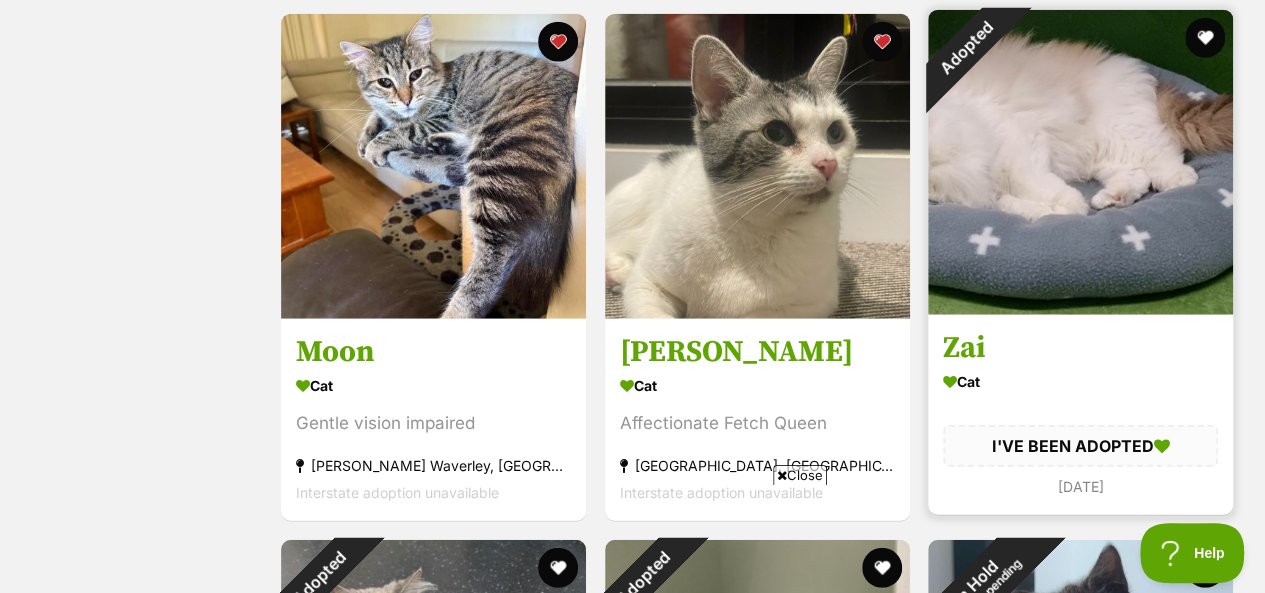 scroll, scrollTop: 2543, scrollLeft: 0, axis: vertical 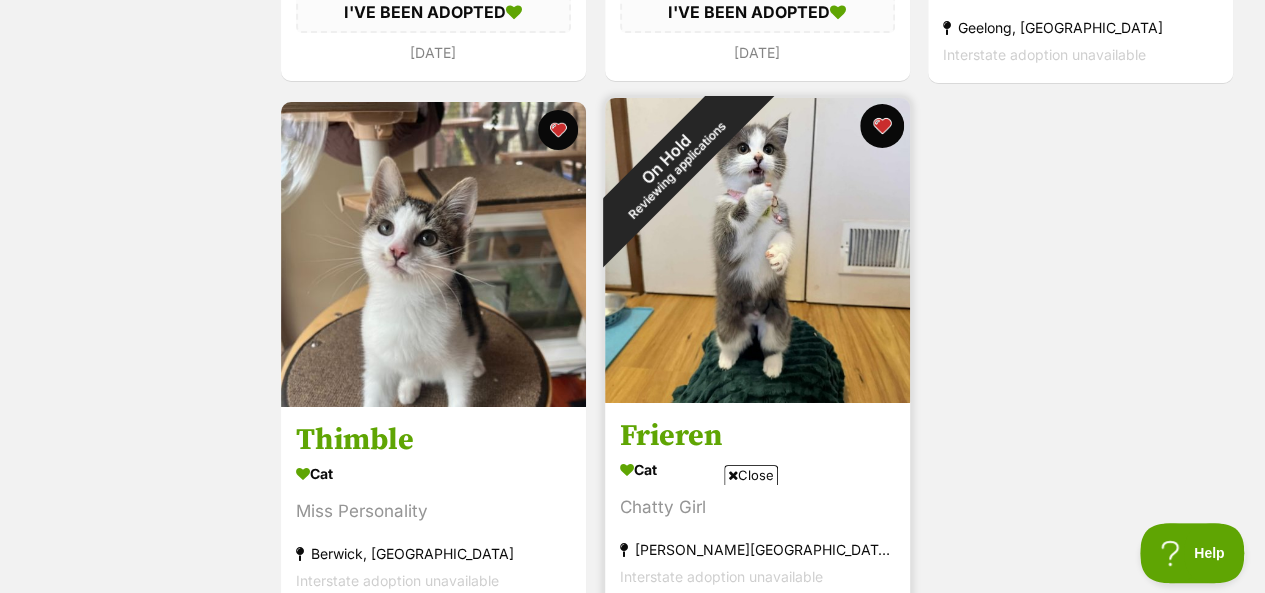 click at bounding box center (881, 126) 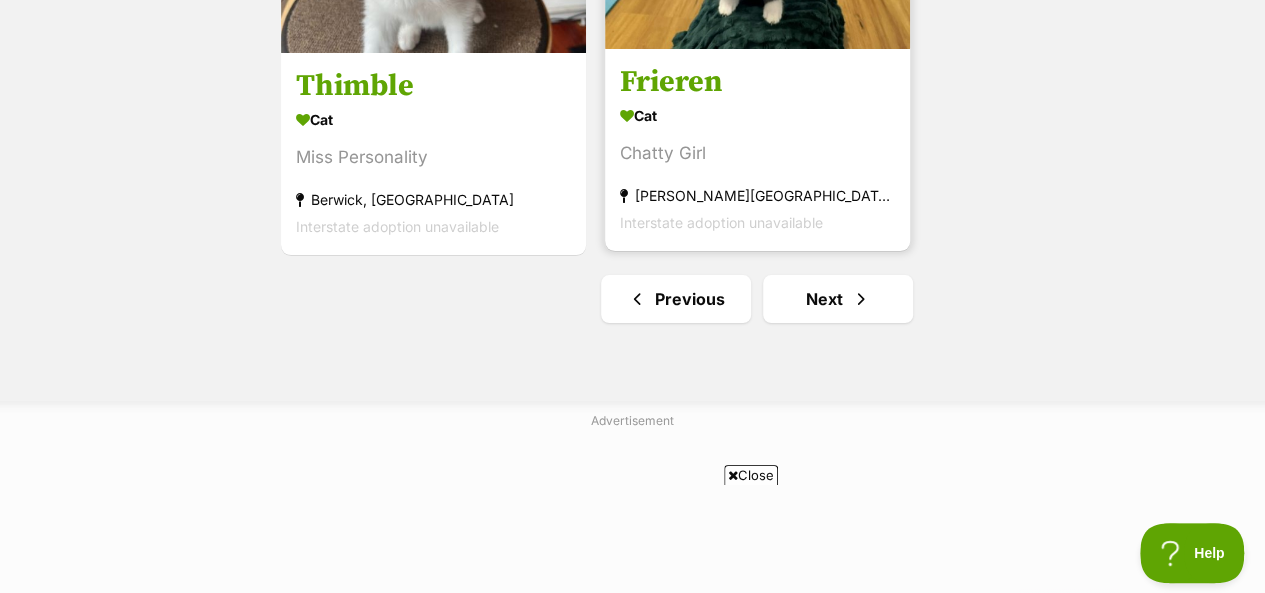 scroll, scrollTop: 3903, scrollLeft: 0, axis: vertical 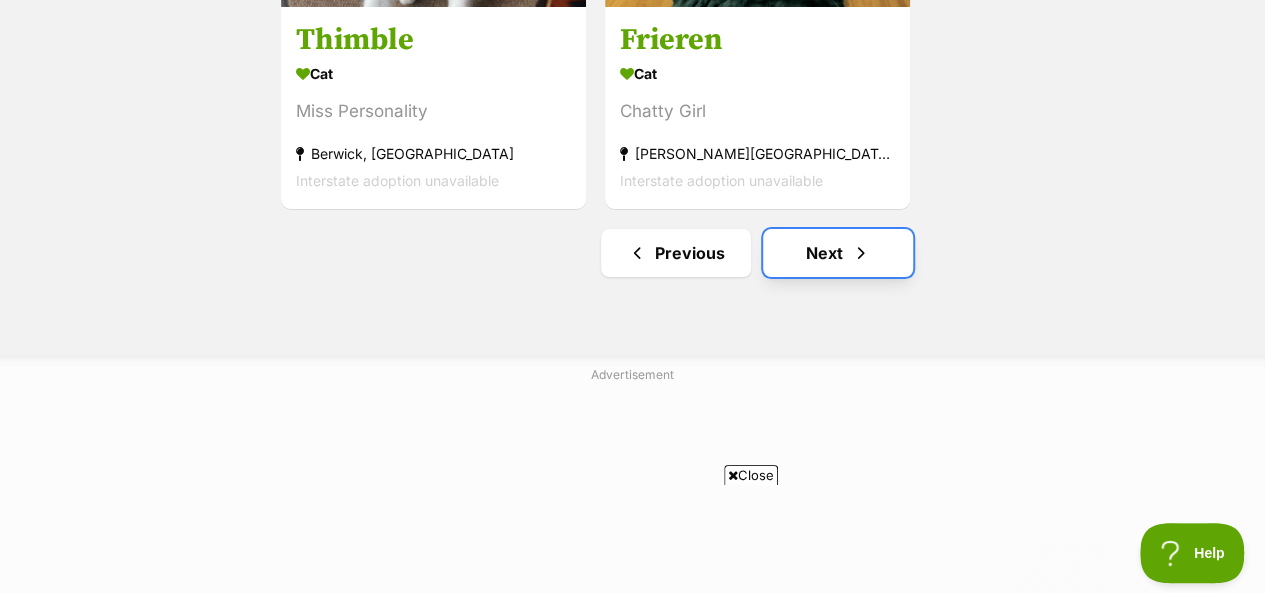 click on "Next" at bounding box center [838, 253] 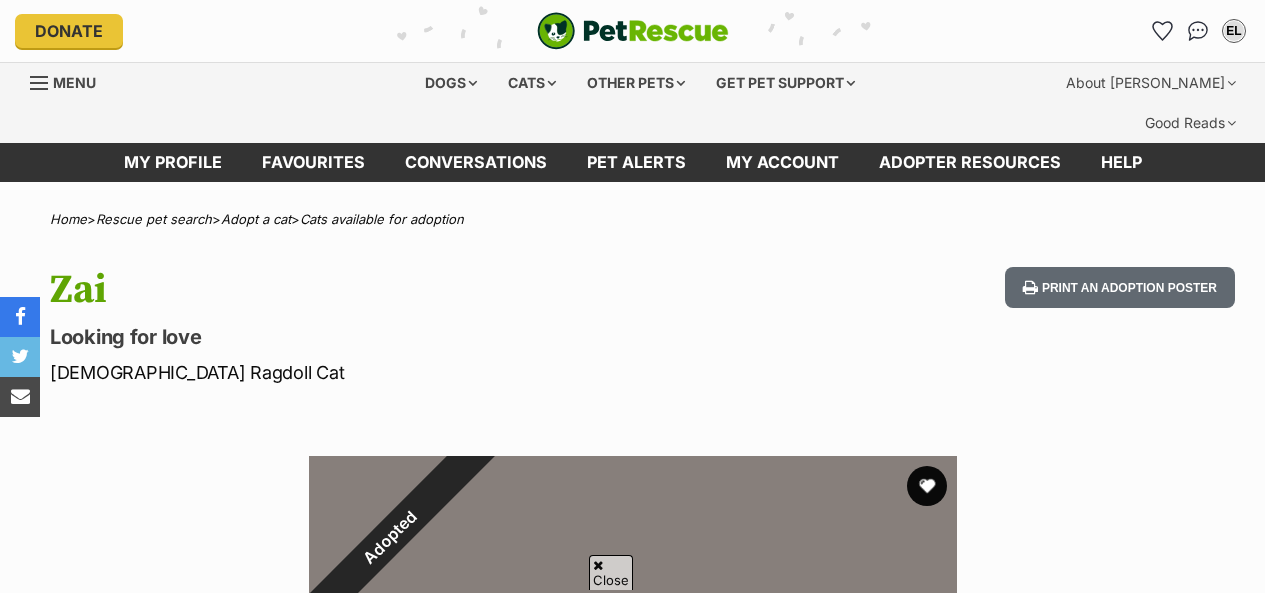 scroll, scrollTop: 280, scrollLeft: 0, axis: vertical 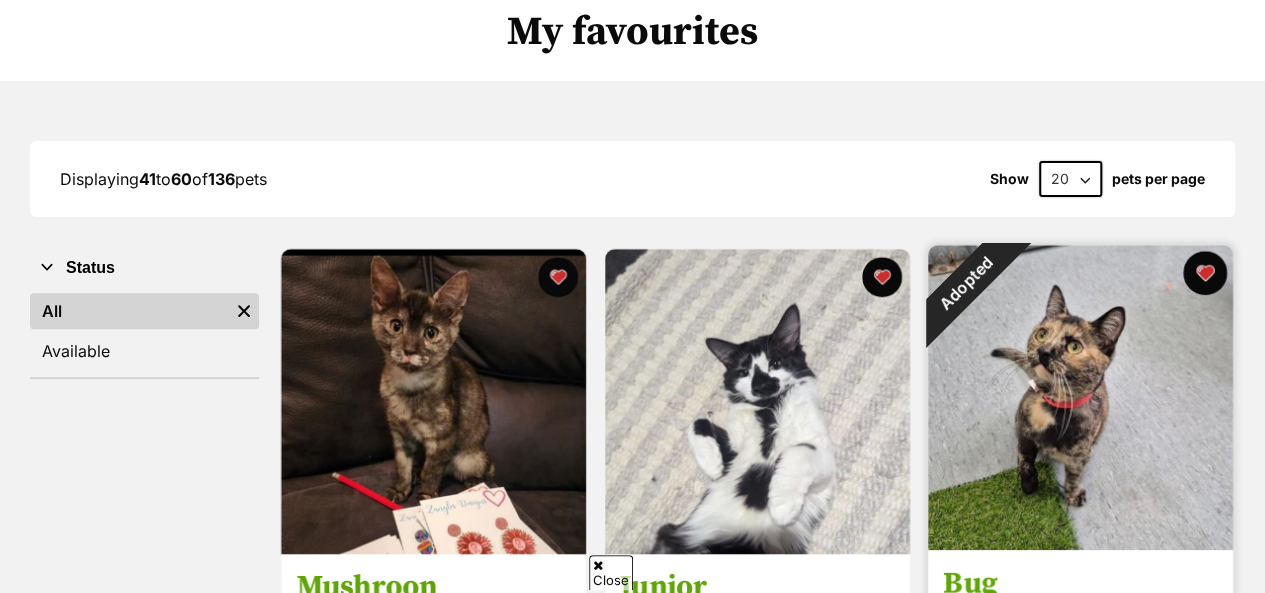 click at bounding box center [1205, 273] 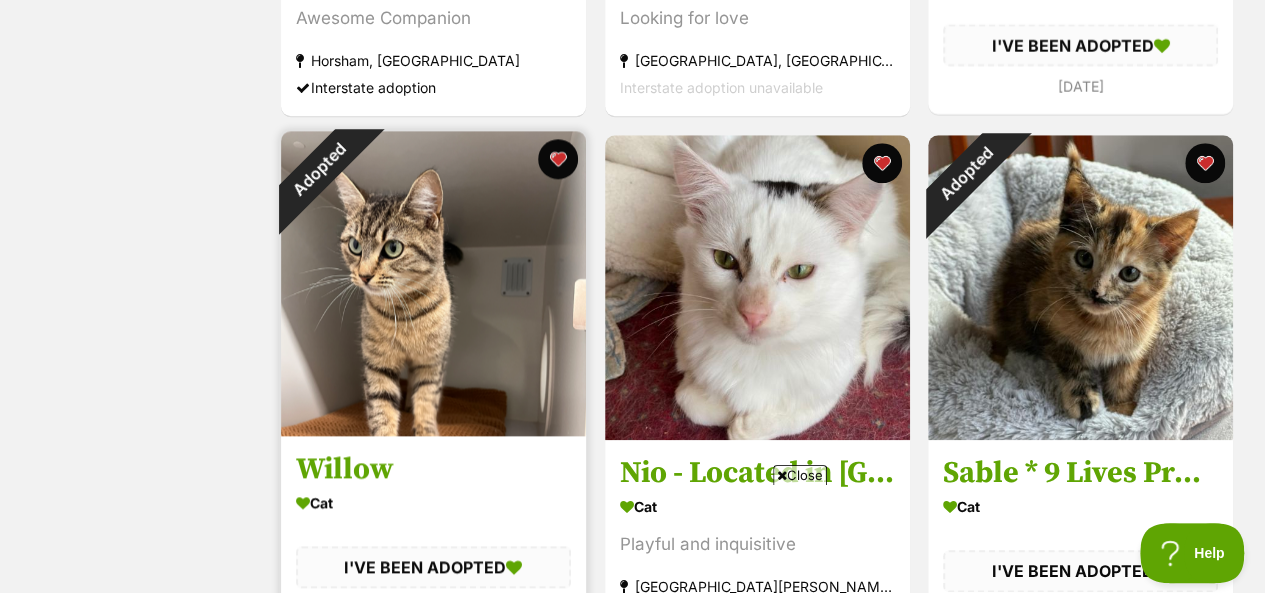 scroll, scrollTop: 0, scrollLeft: 0, axis: both 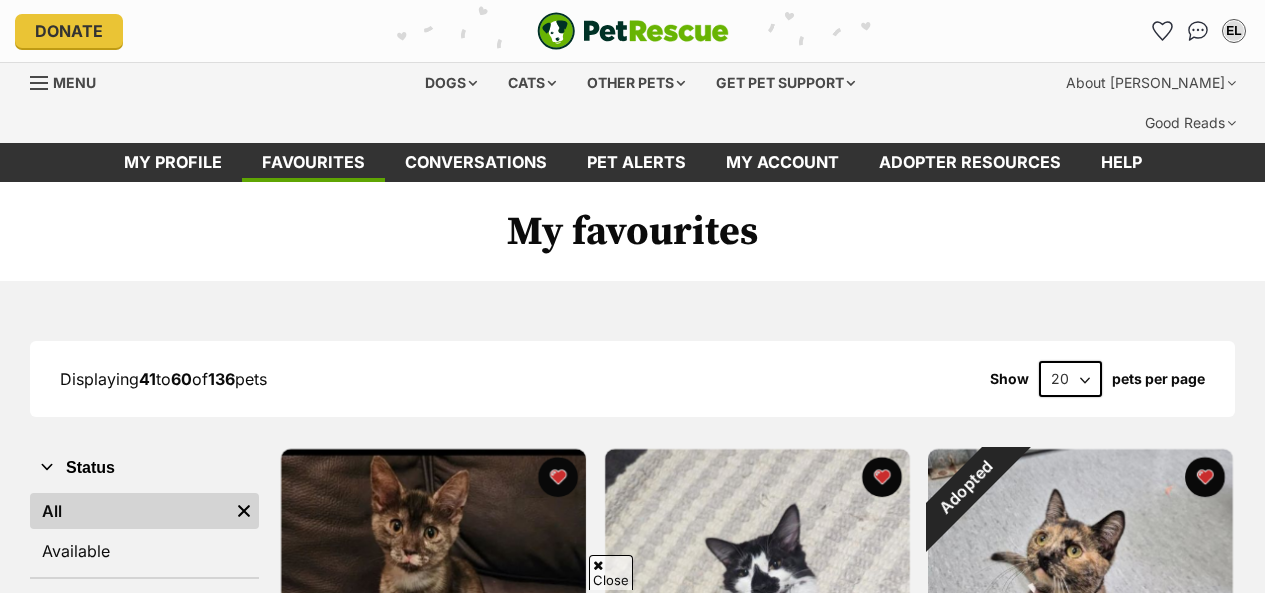 click at bounding box center [558, 1003] 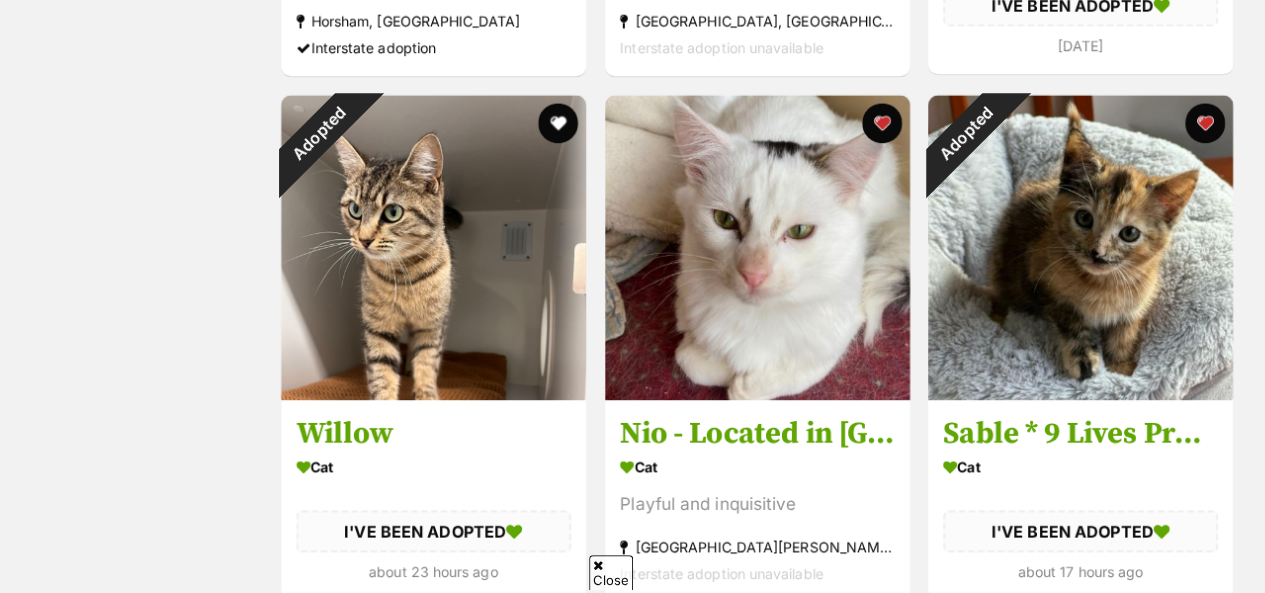 scroll, scrollTop: 880, scrollLeft: 0, axis: vertical 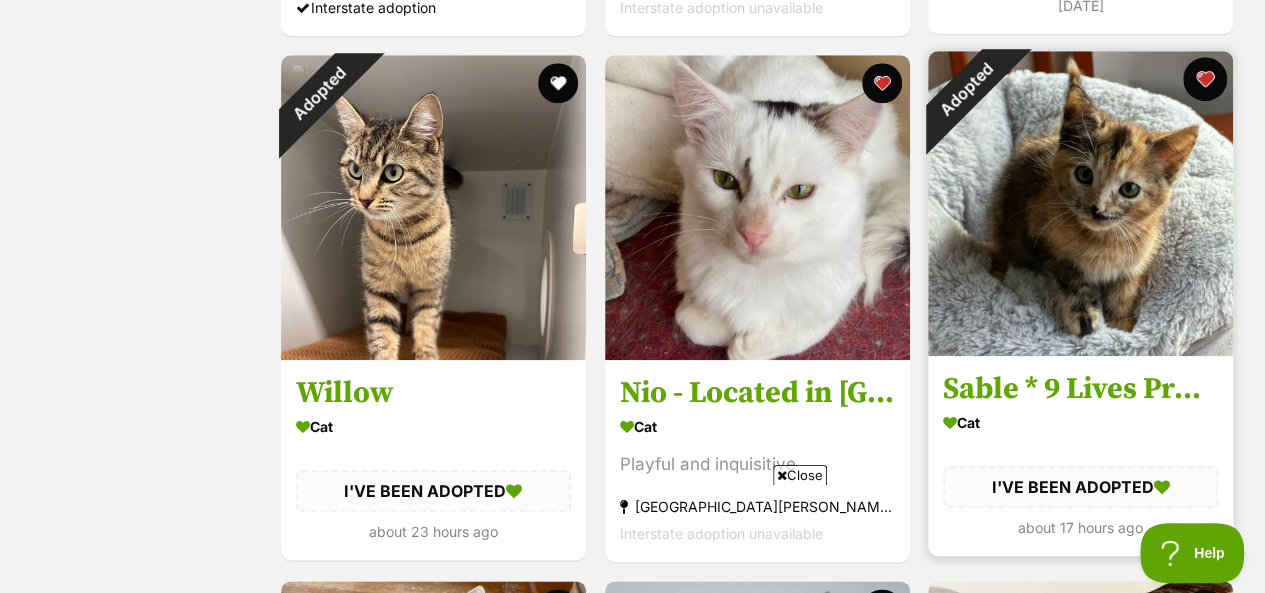 click at bounding box center [1205, 79] 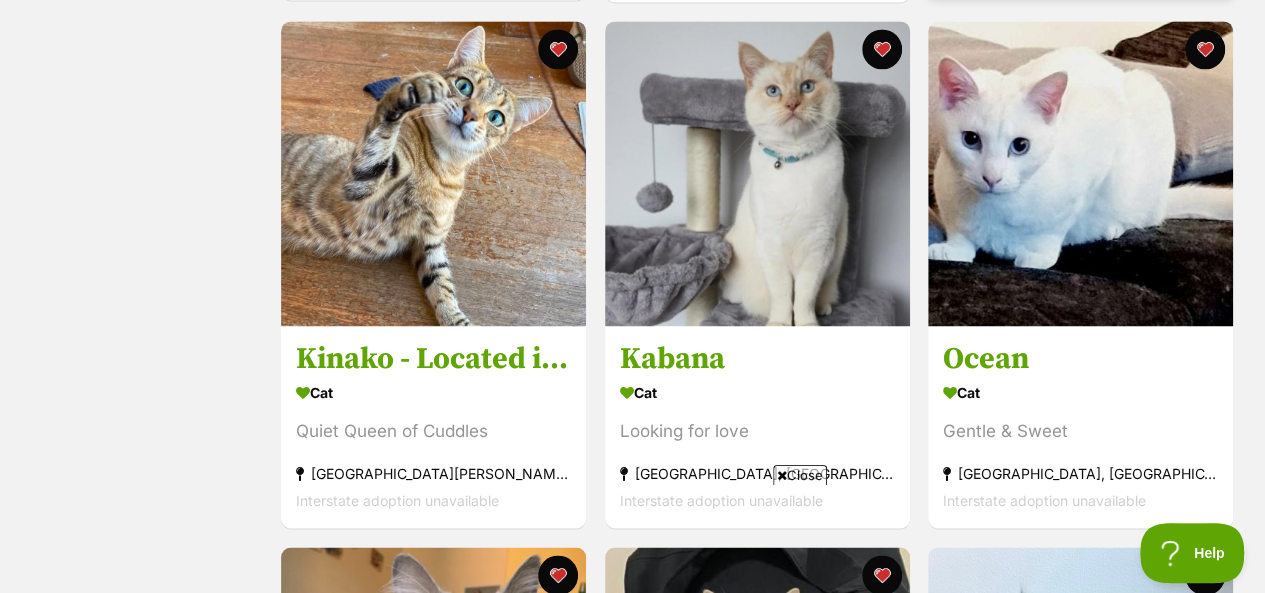 scroll, scrollTop: 1440, scrollLeft: 0, axis: vertical 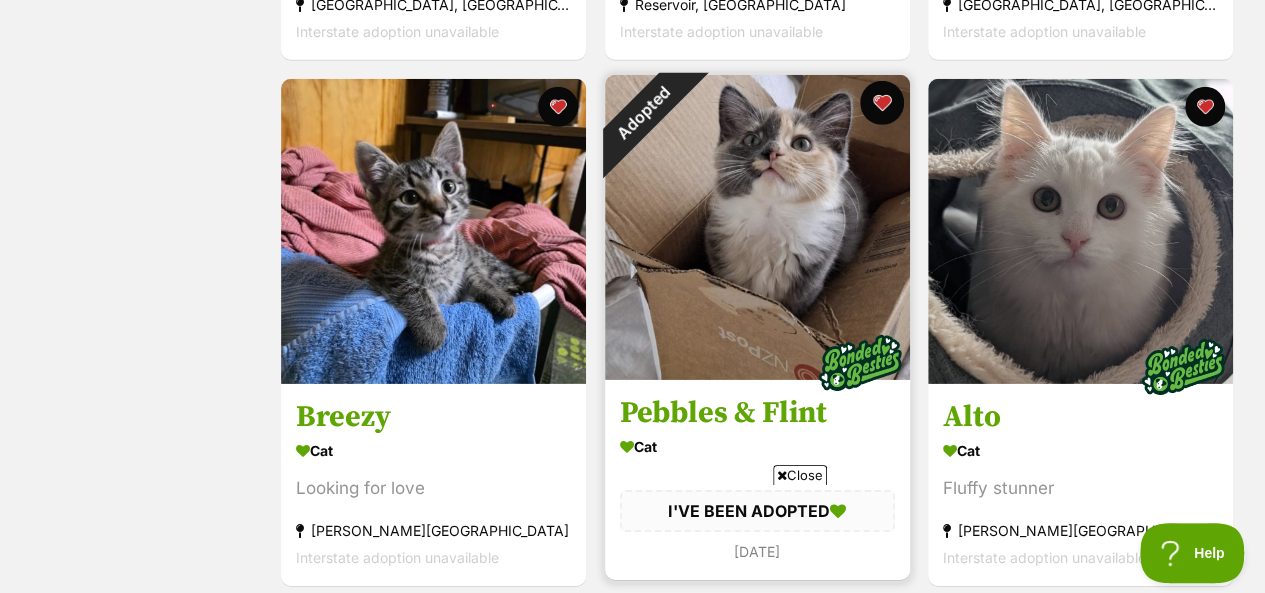 click at bounding box center [881, 103] 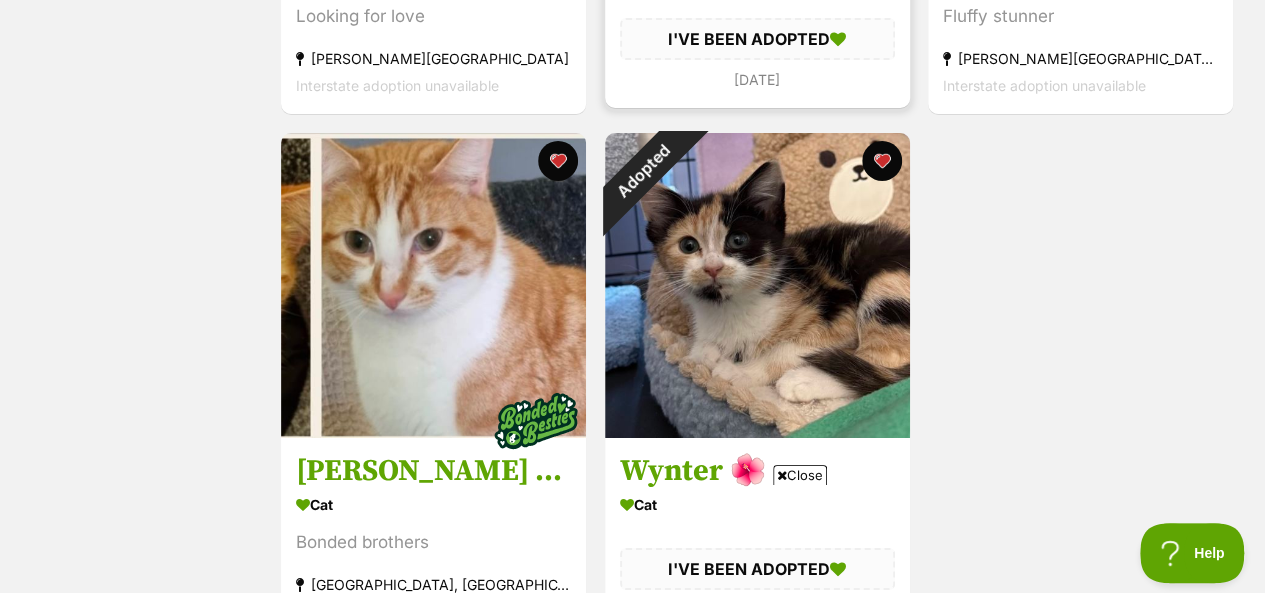 scroll, scrollTop: 3520, scrollLeft: 0, axis: vertical 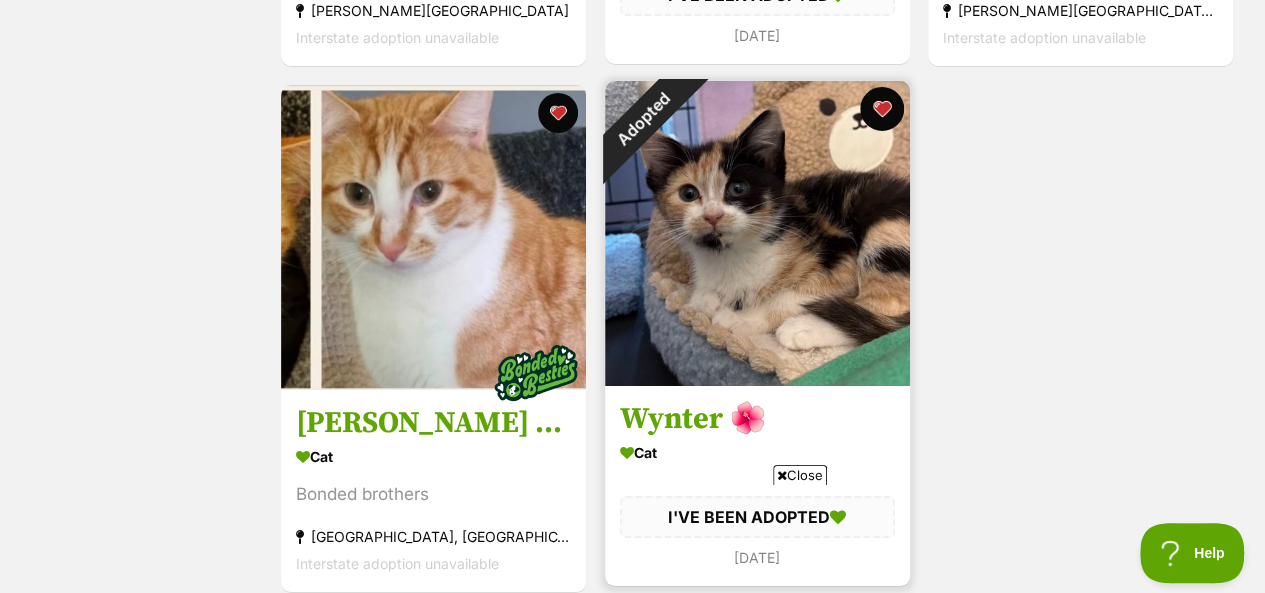 click at bounding box center [881, 109] 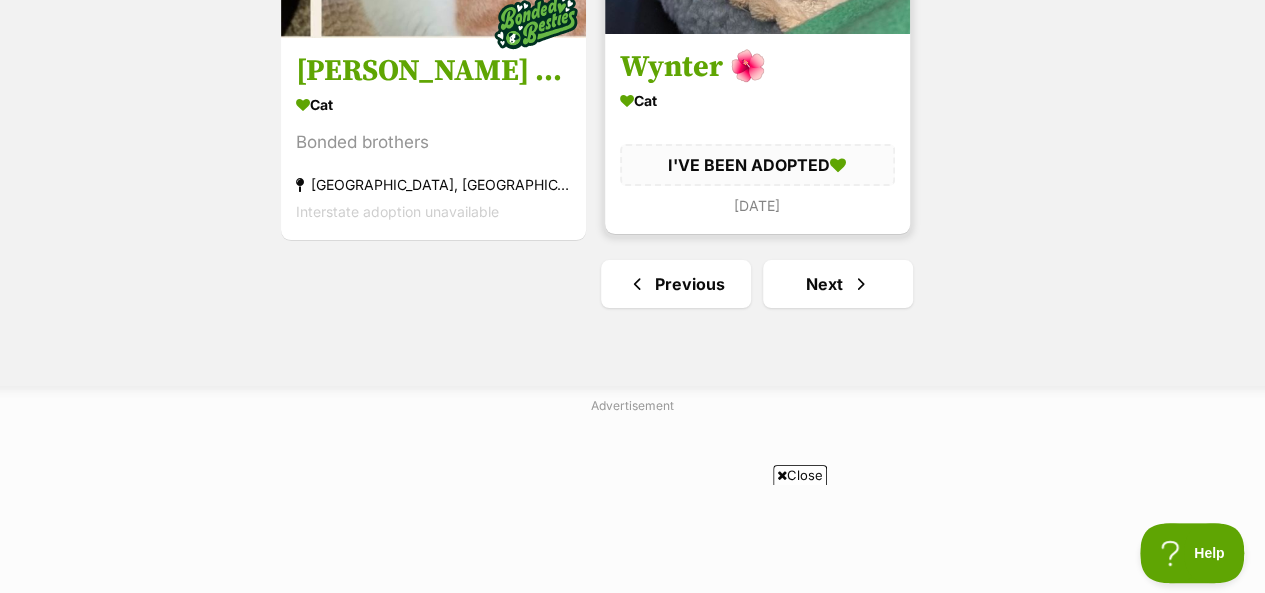 scroll, scrollTop: 3880, scrollLeft: 0, axis: vertical 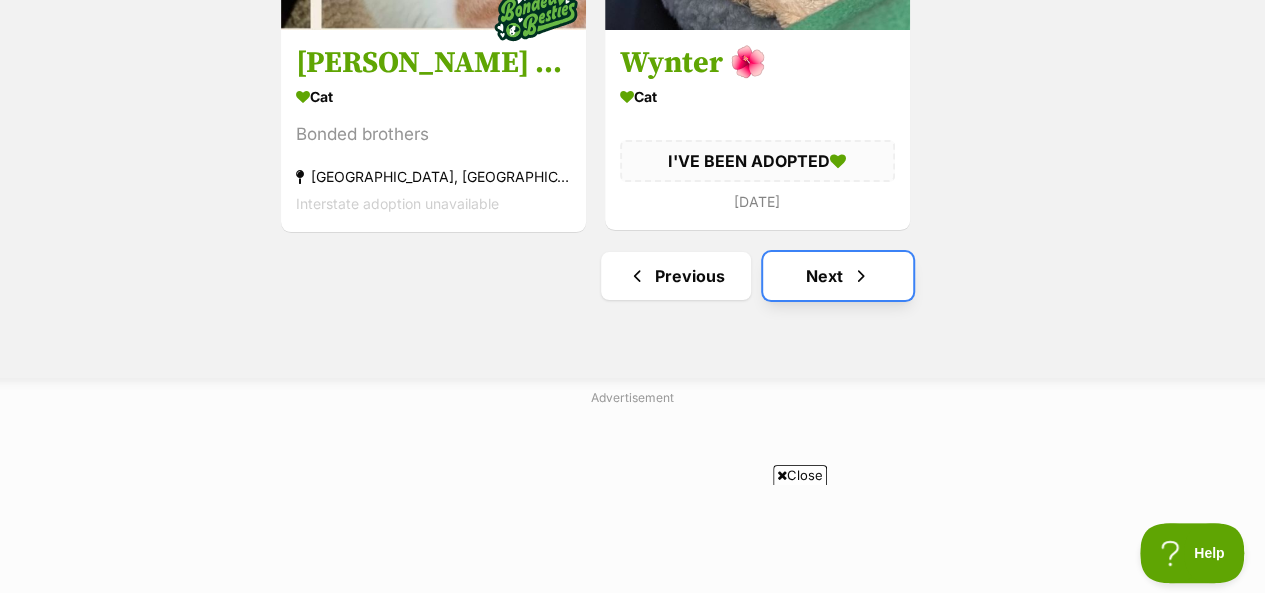 click on "Next" at bounding box center (838, 276) 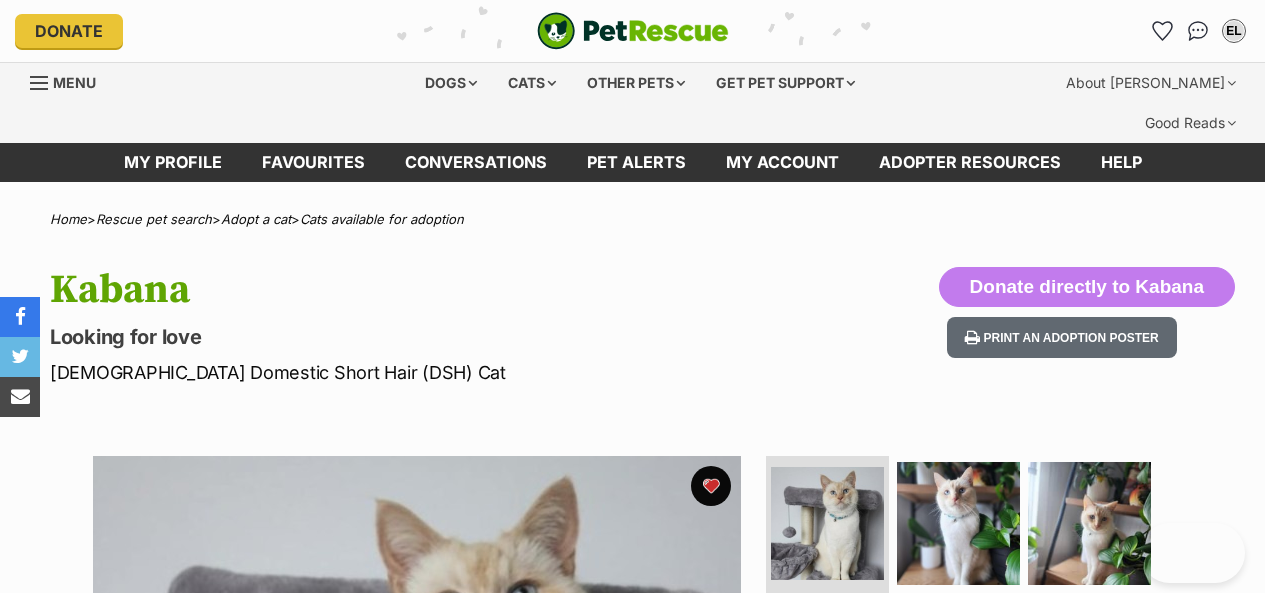 scroll, scrollTop: 0, scrollLeft: 0, axis: both 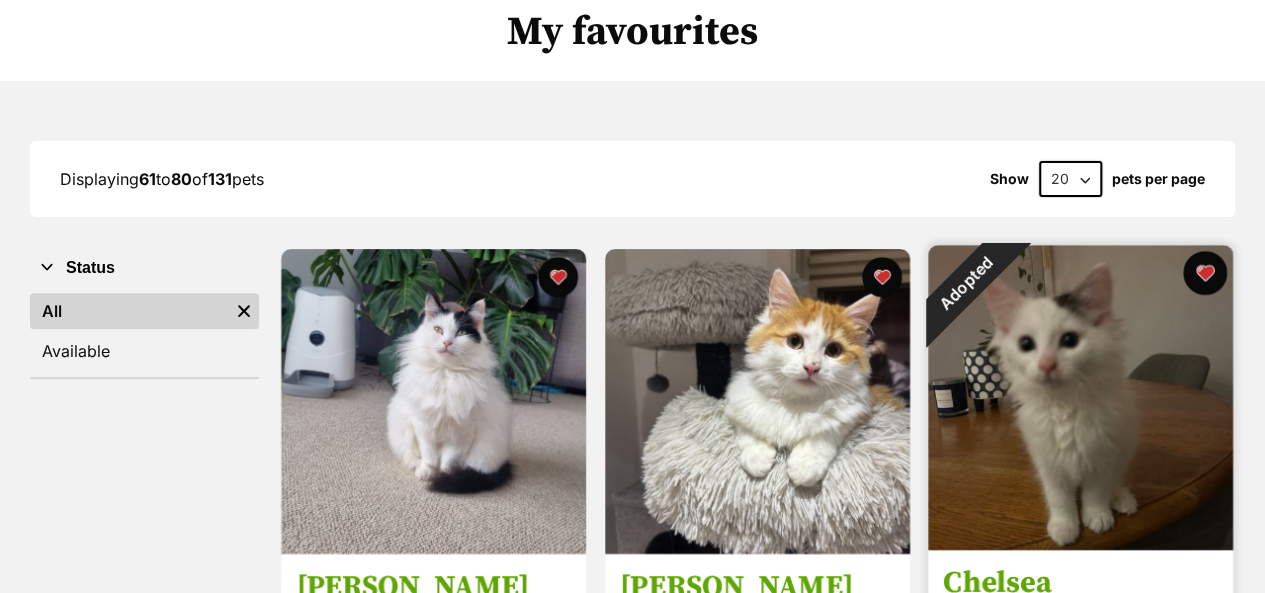 click at bounding box center [1205, 273] 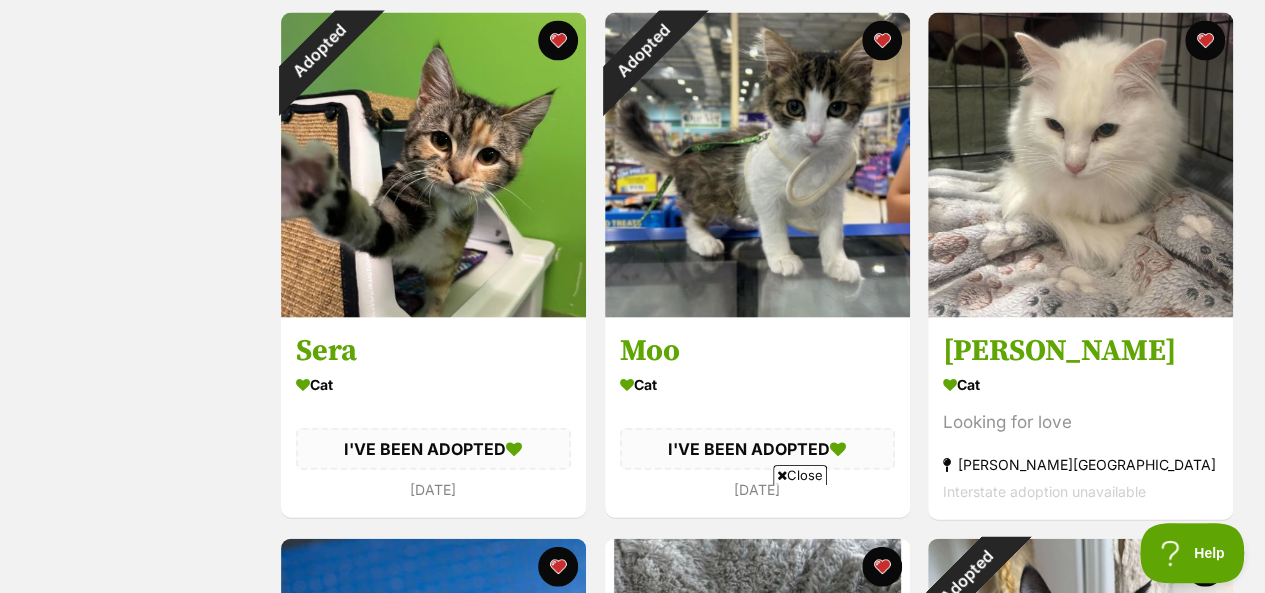 scroll, scrollTop: 1960, scrollLeft: 0, axis: vertical 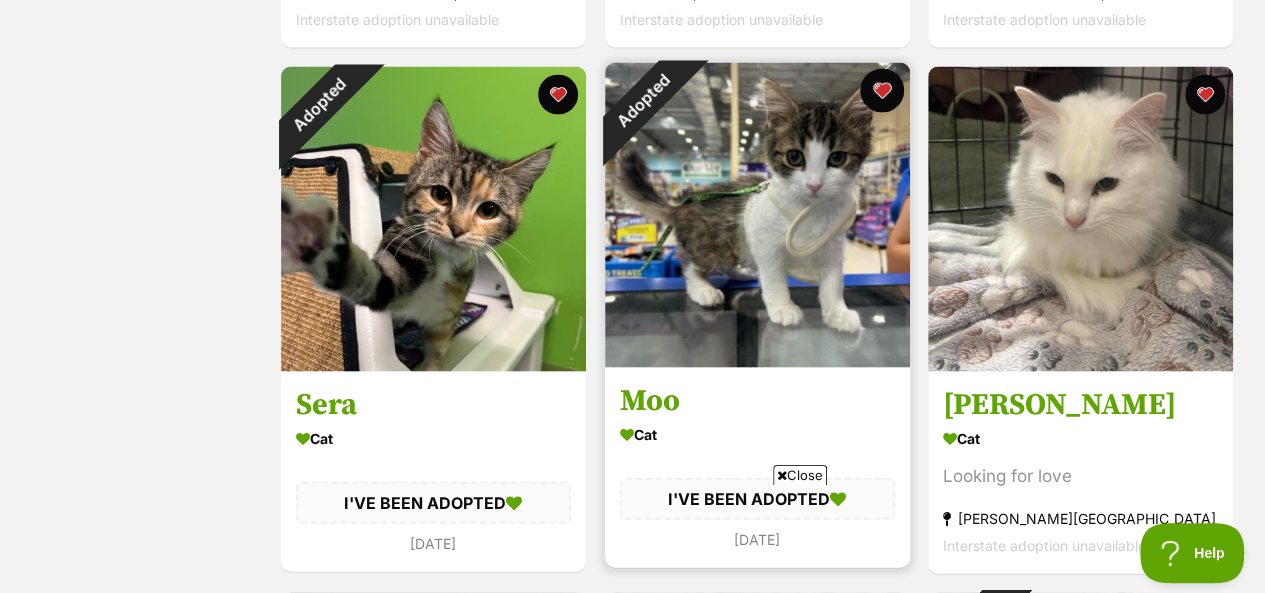 click at bounding box center [881, 91] 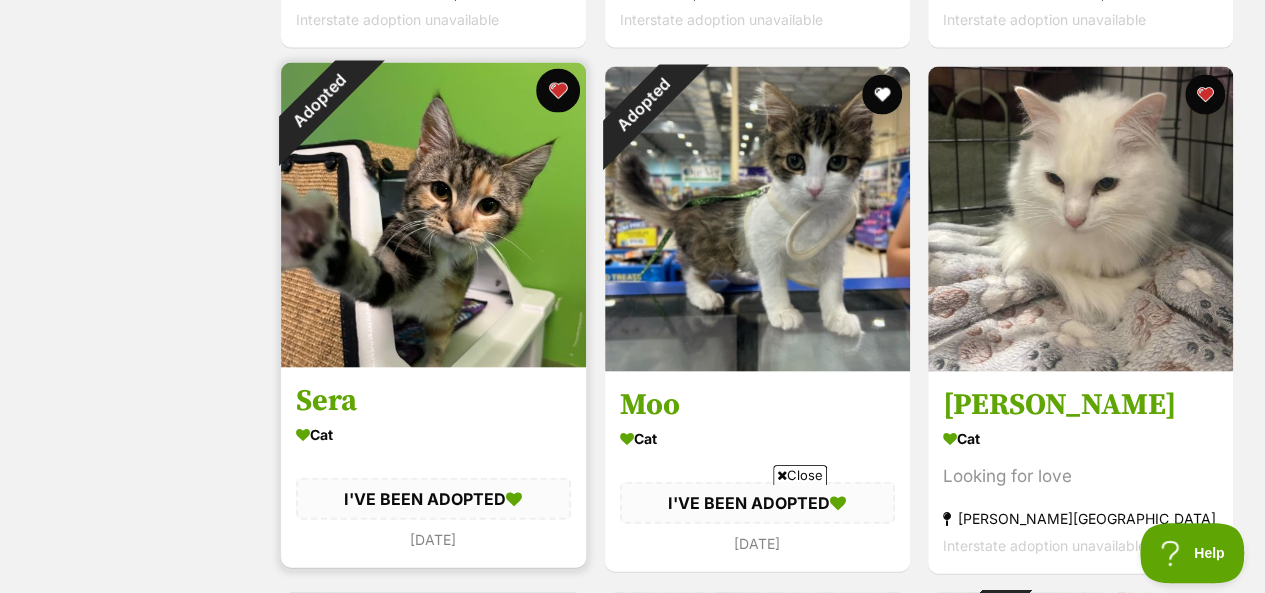 click at bounding box center (558, 91) 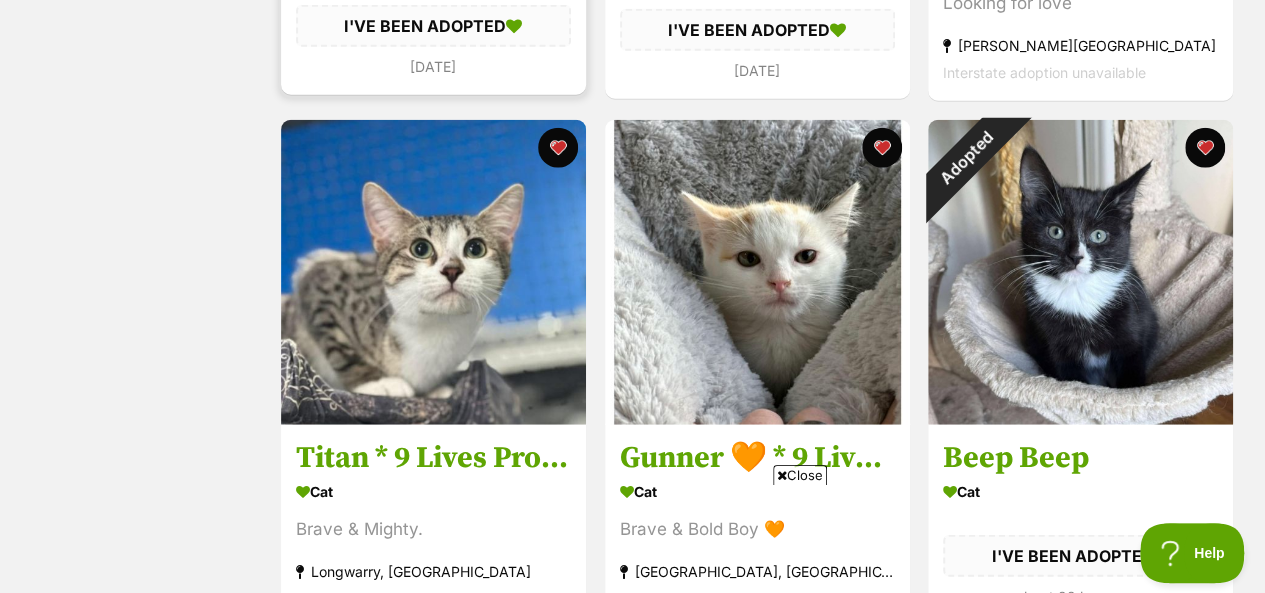 scroll, scrollTop: 2440, scrollLeft: 0, axis: vertical 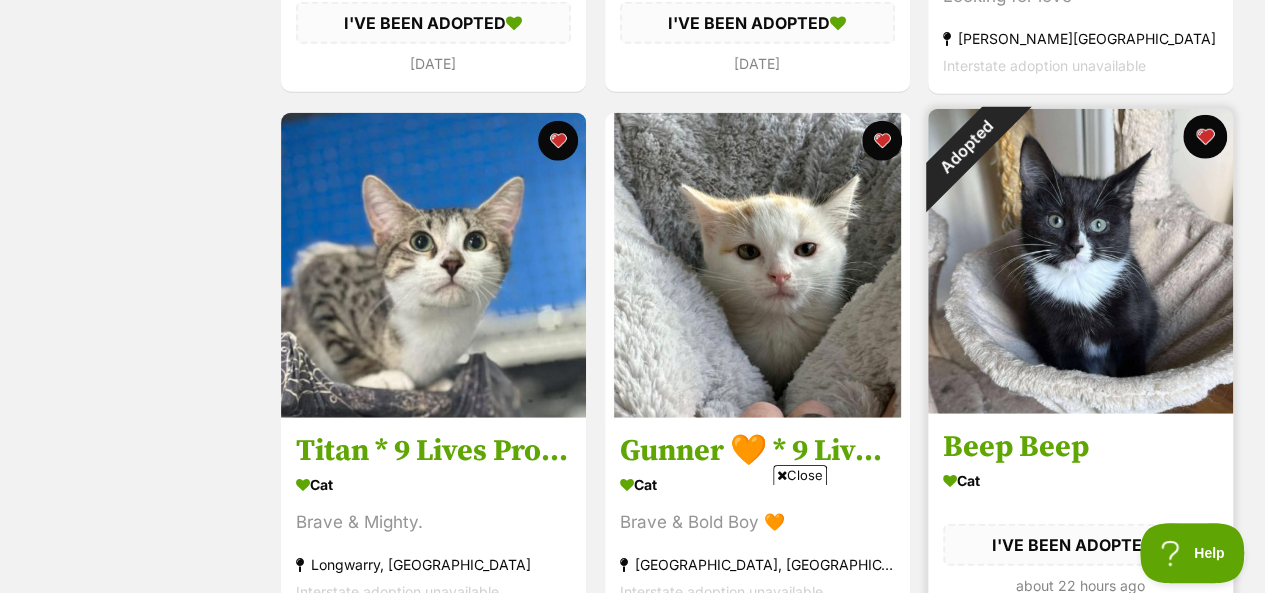 click at bounding box center [1205, 137] 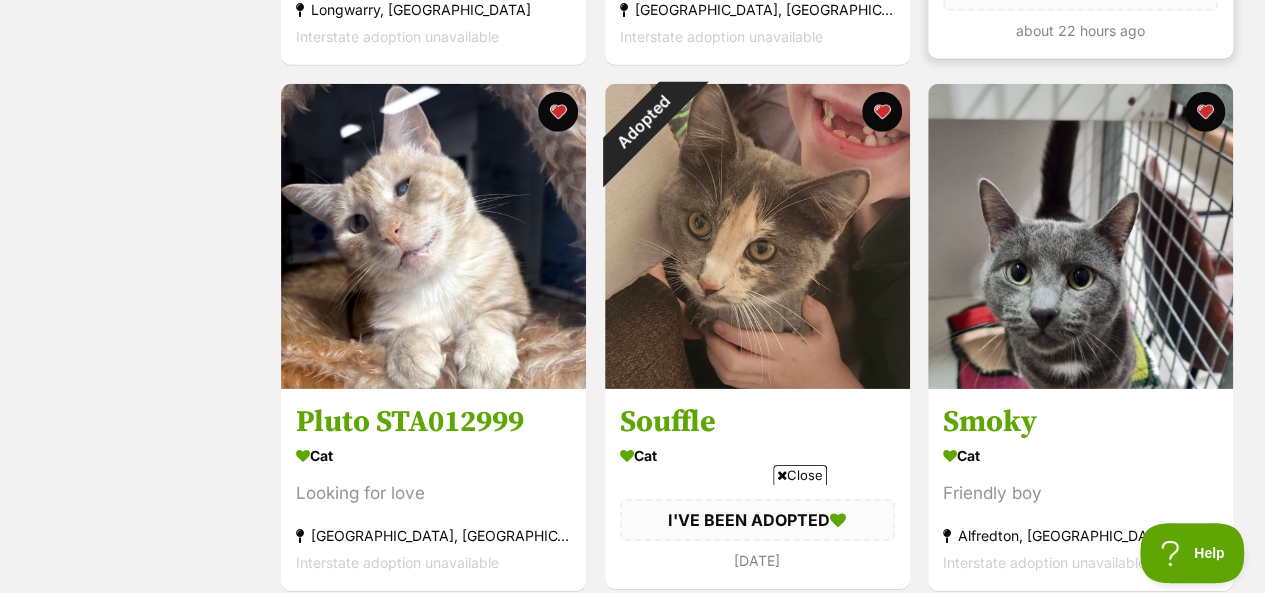 scroll, scrollTop: 3000, scrollLeft: 0, axis: vertical 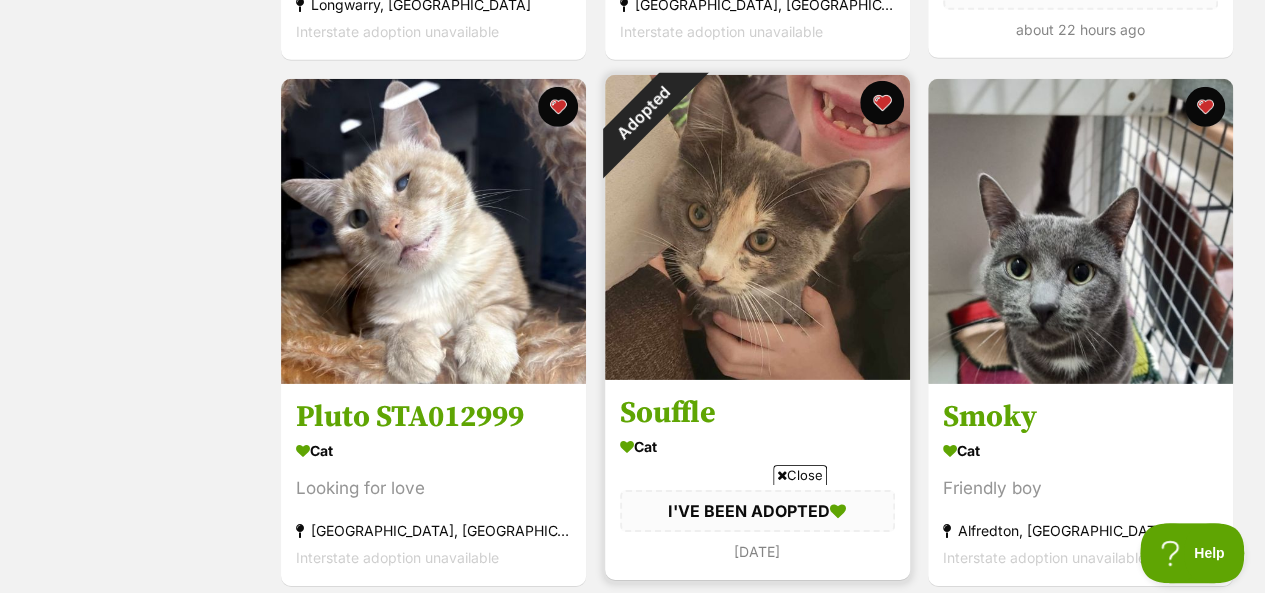 click at bounding box center [881, 103] 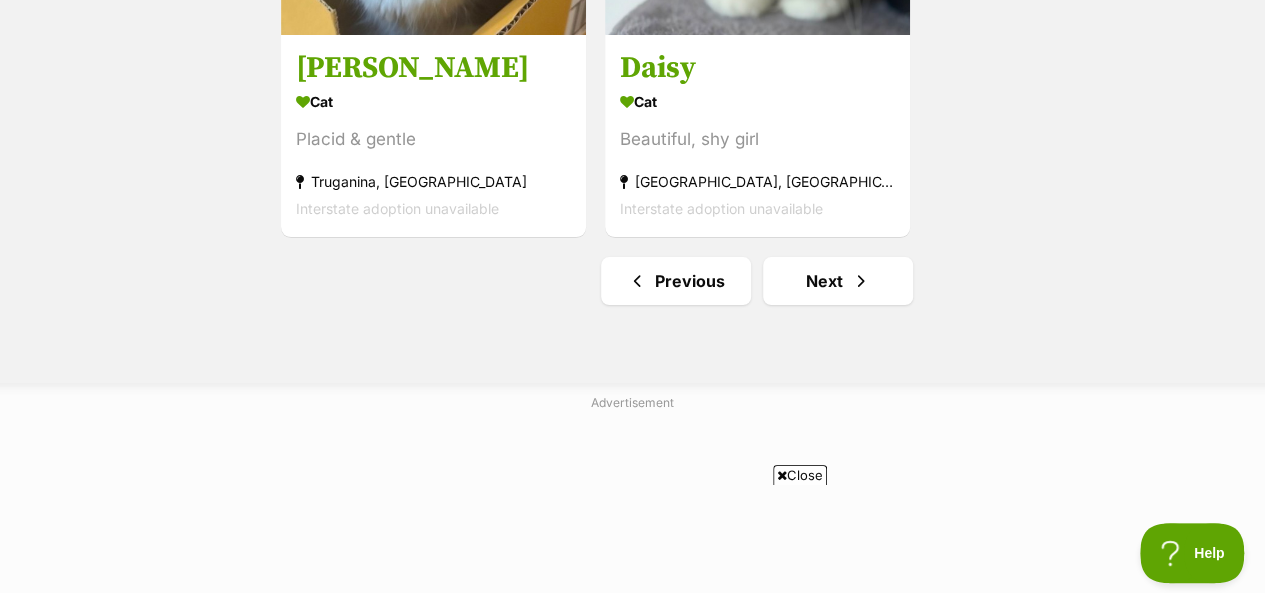 scroll, scrollTop: 3880, scrollLeft: 0, axis: vertical 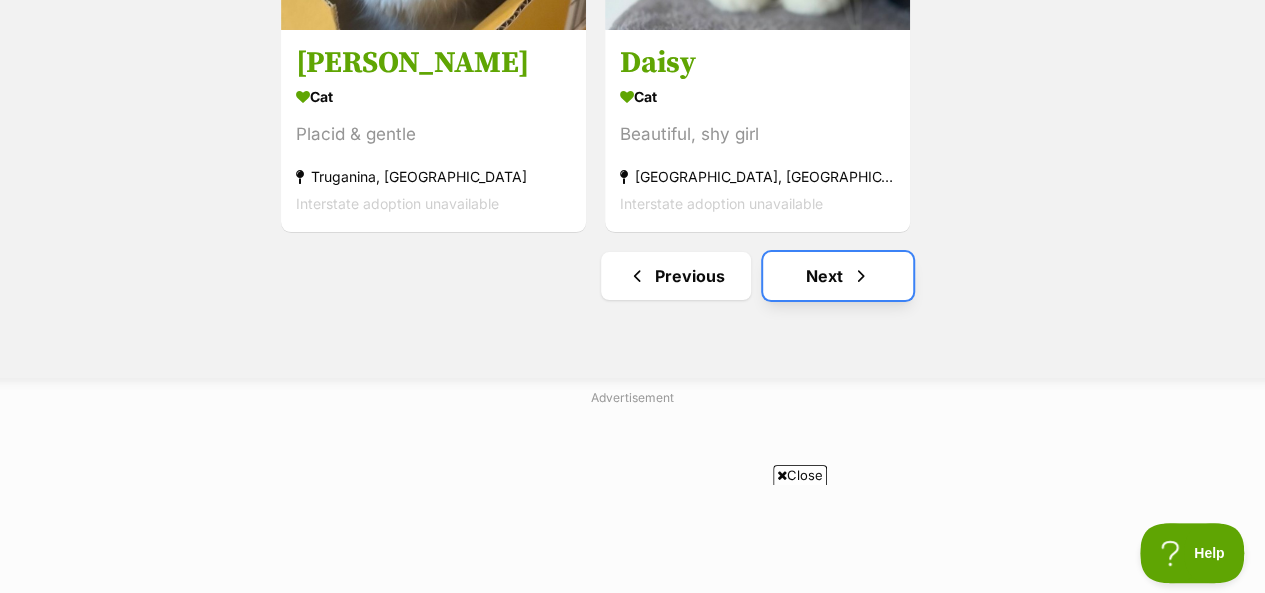 click on "Next" at bounding box center [838, 276] 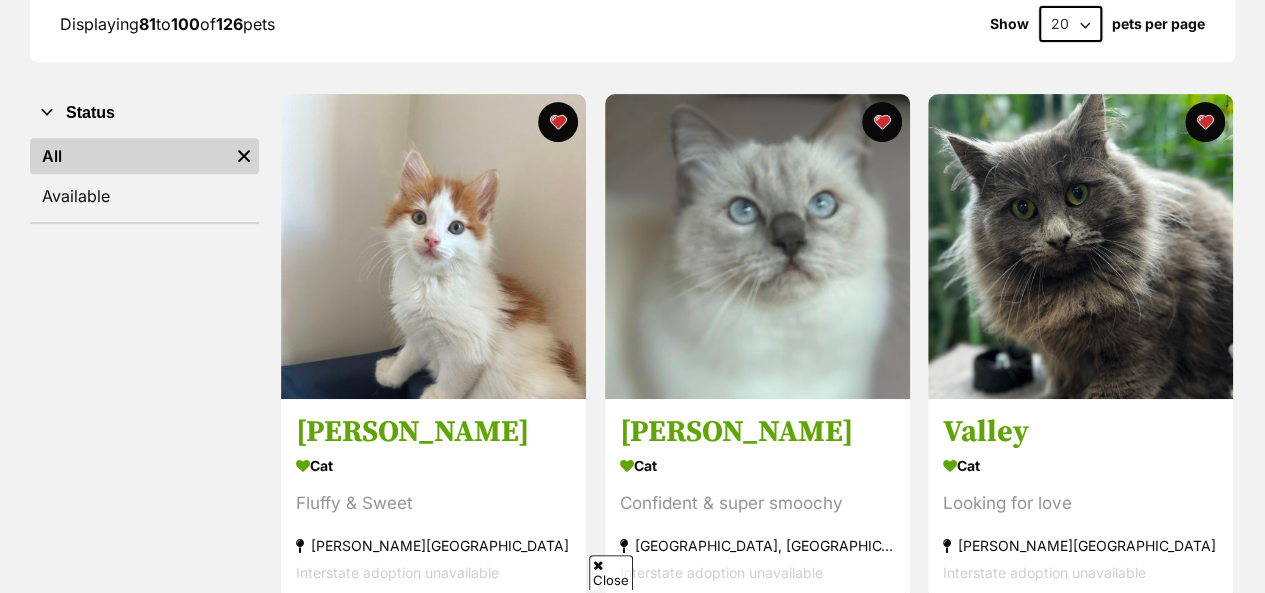 scroll, scrollTop: 920, scrollLeft: 0, axis: vertical 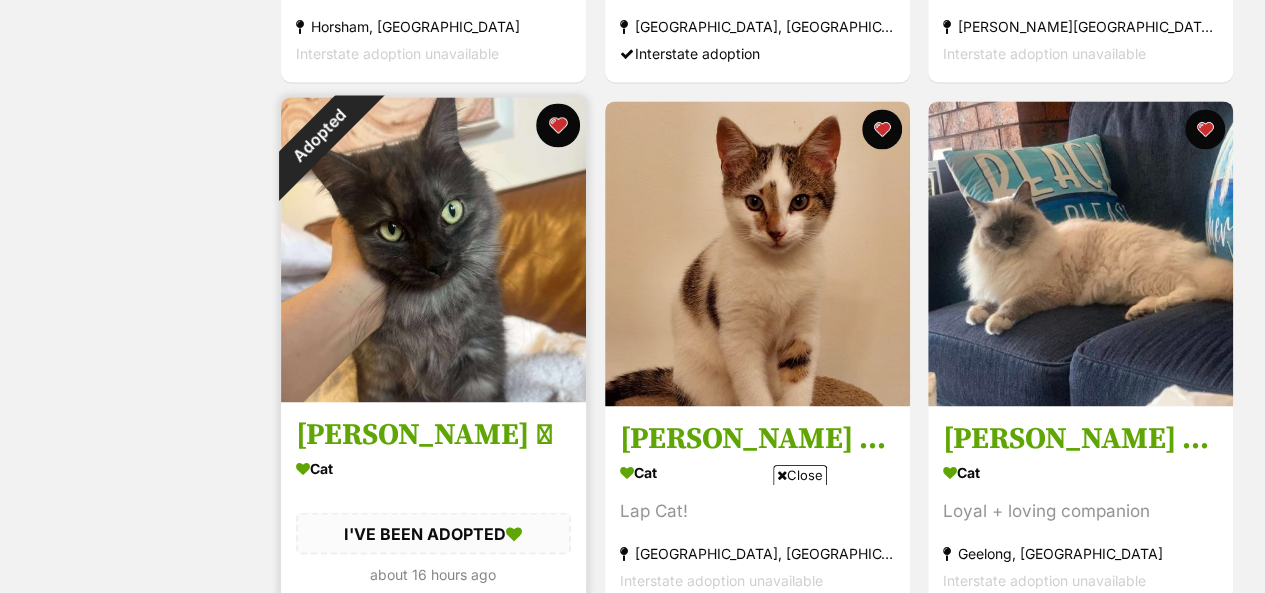 click at bounding box center [558, 125] 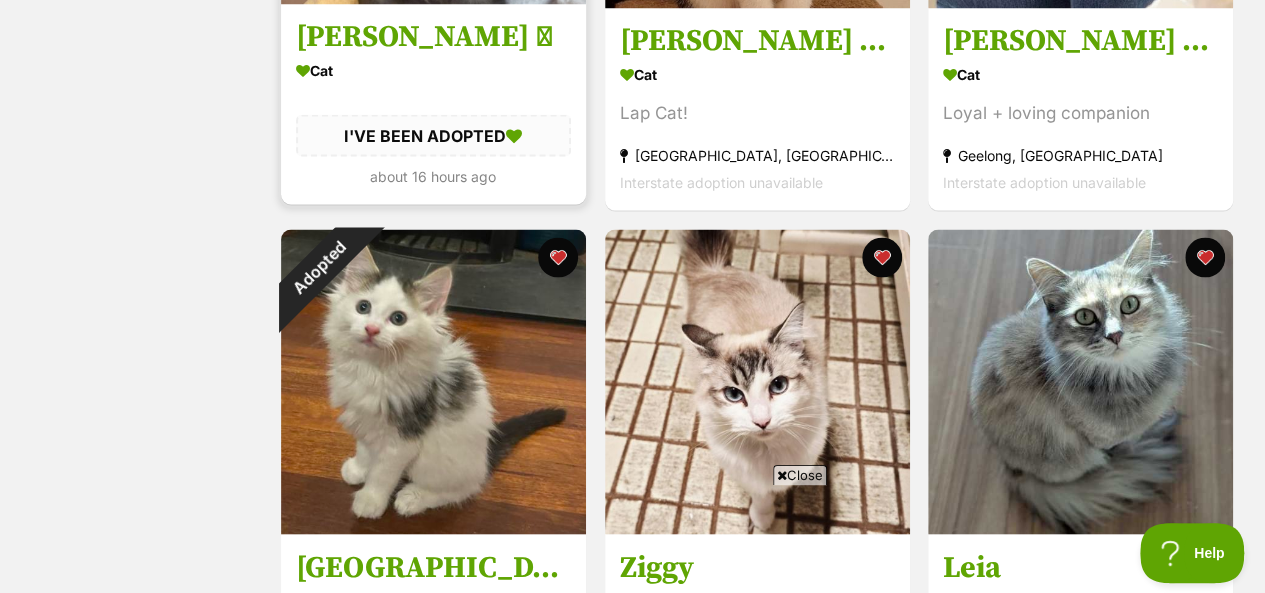 scroll, scrollTop: 1800, scrollLeft: 0, axis: vertical 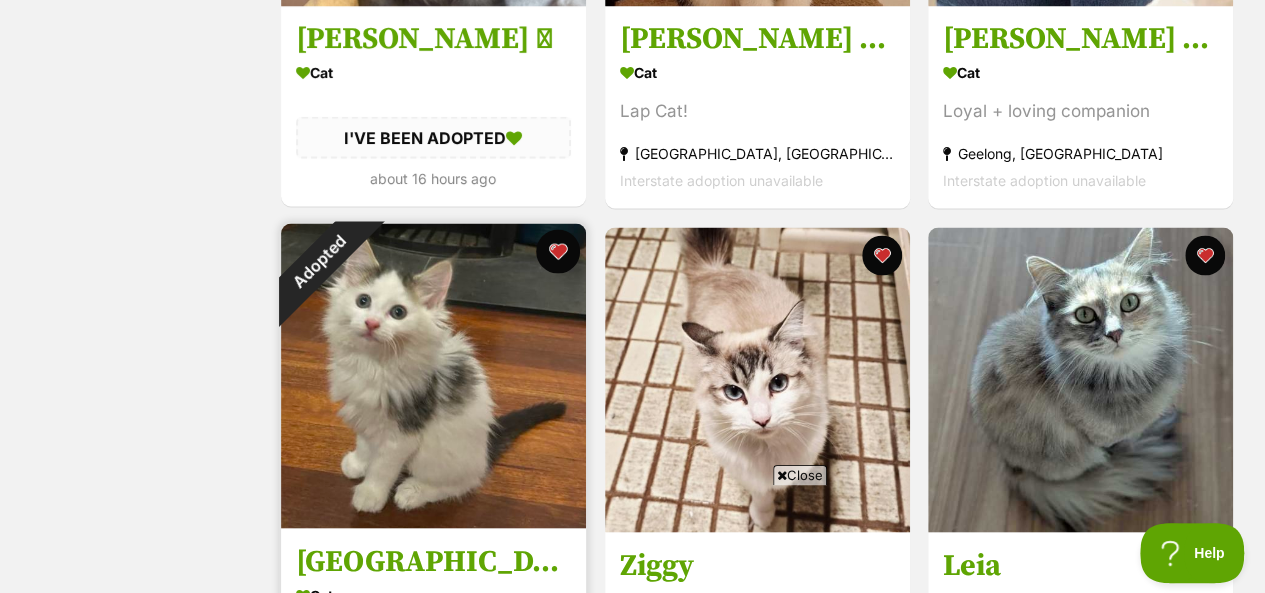 click at bounding box center (558, 251) 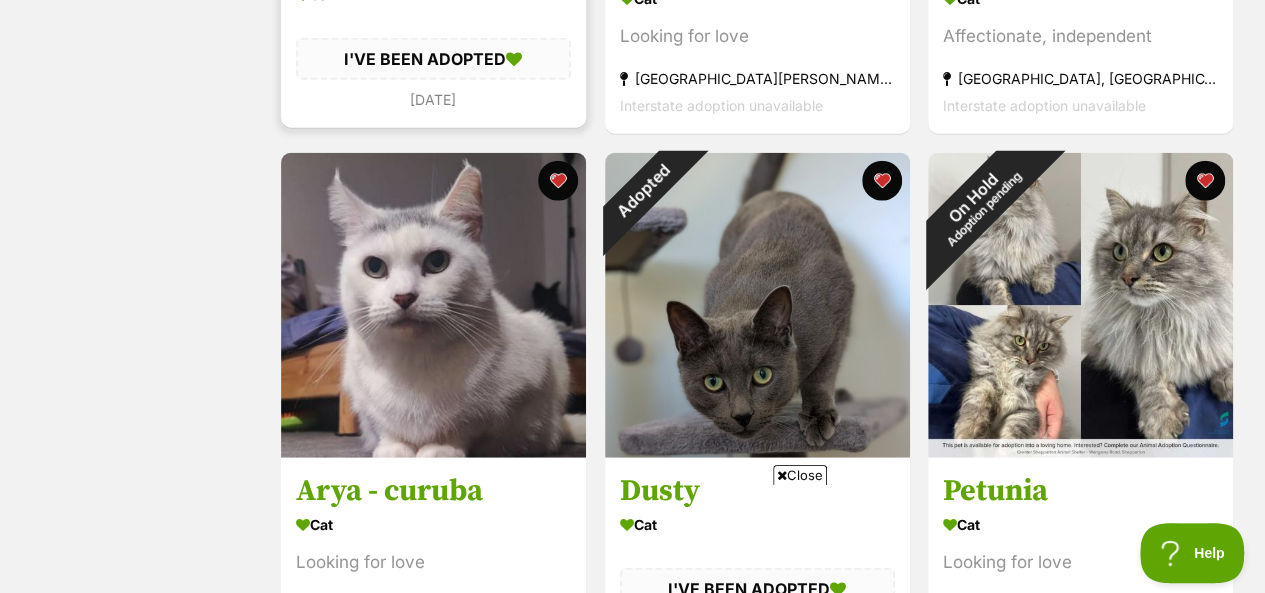 scroll, scrollTop: 2440, scrollLeft: 0, axis: vertical 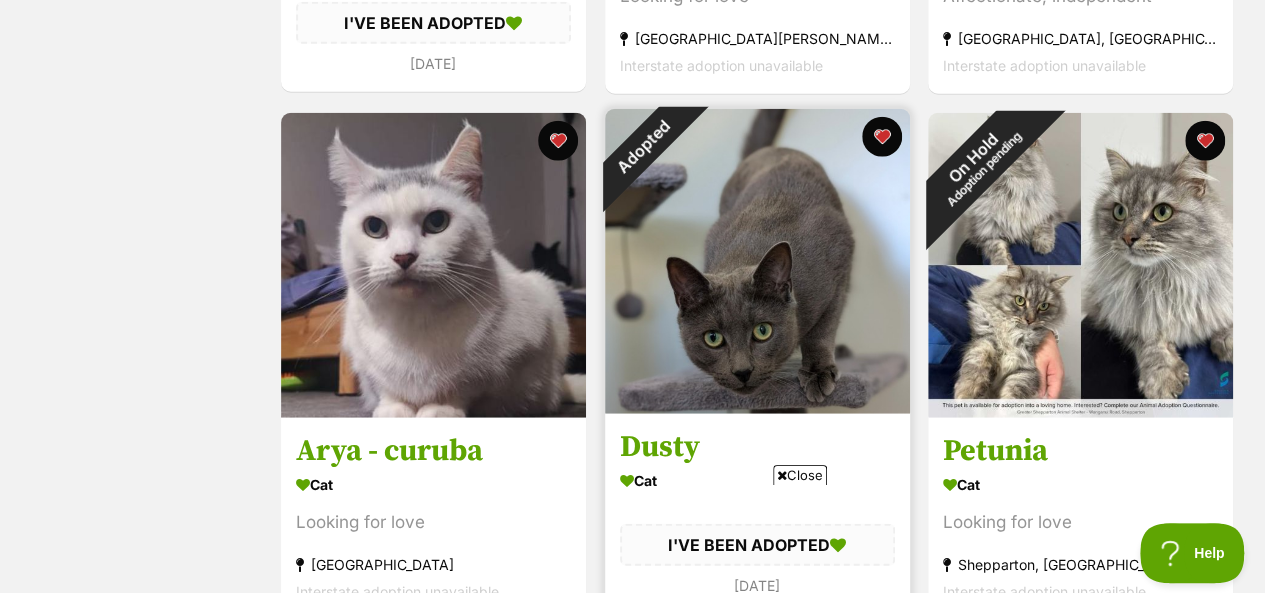 click at bounding box center (757, 261) 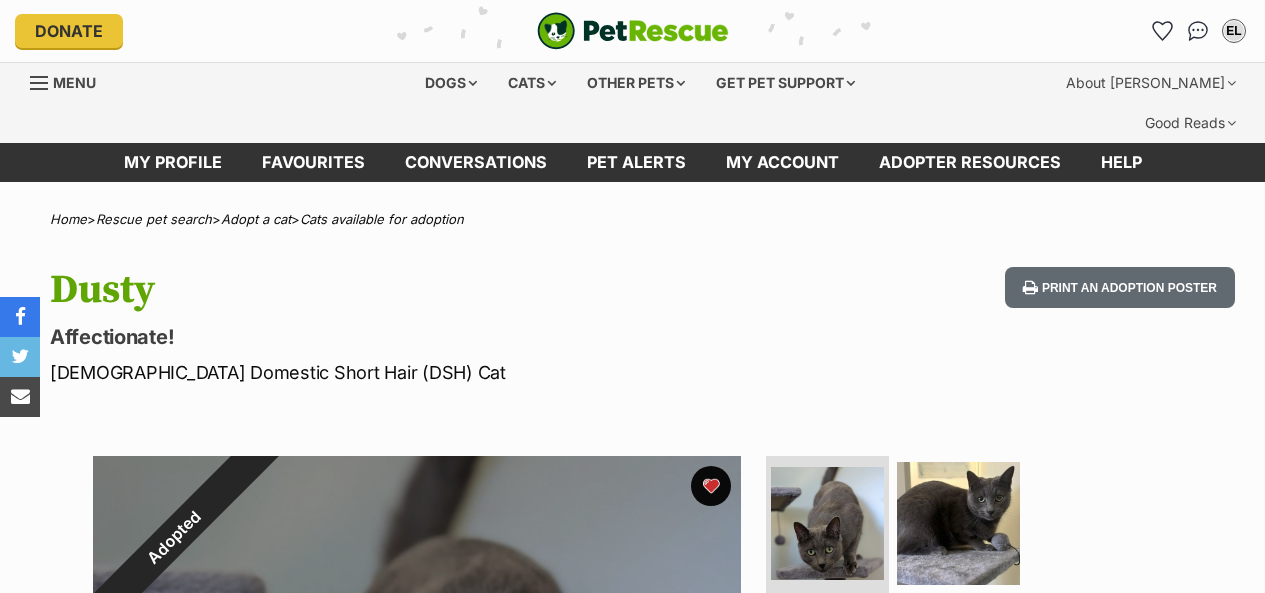 scroll, scrollTop: 0, scrollLeft: 0, axis: both 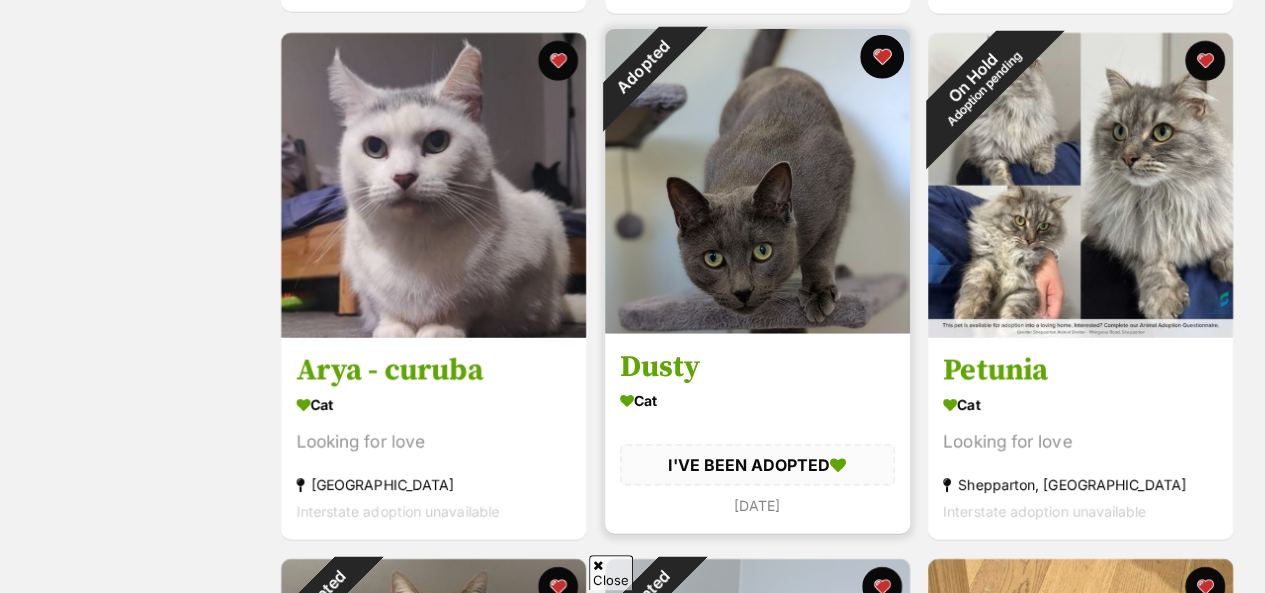 click at bounding box center (881, 57) 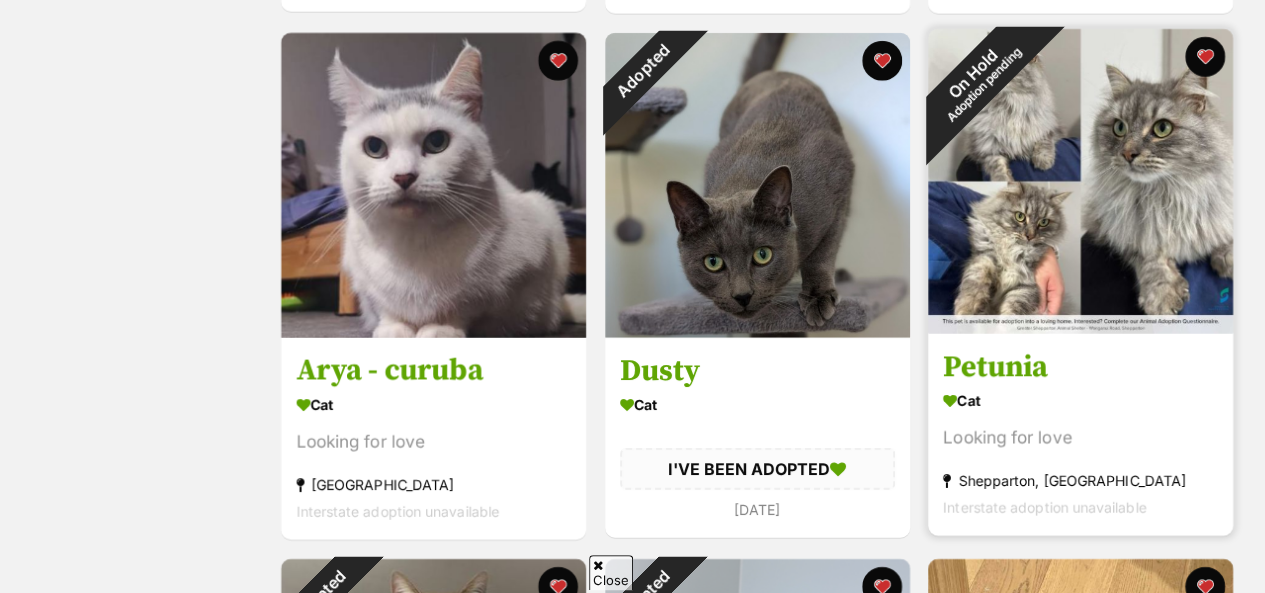 scroll, scrollTop: 2520, scrollLeft: 0, axis: vertical 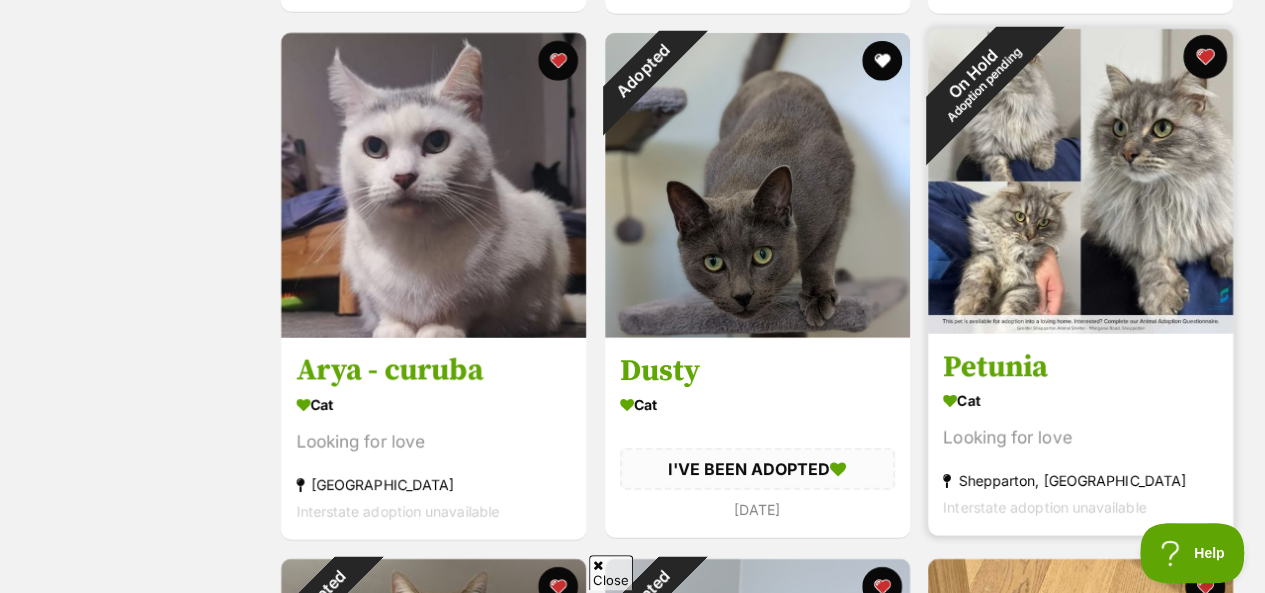click at bounding box center (1205, 57) 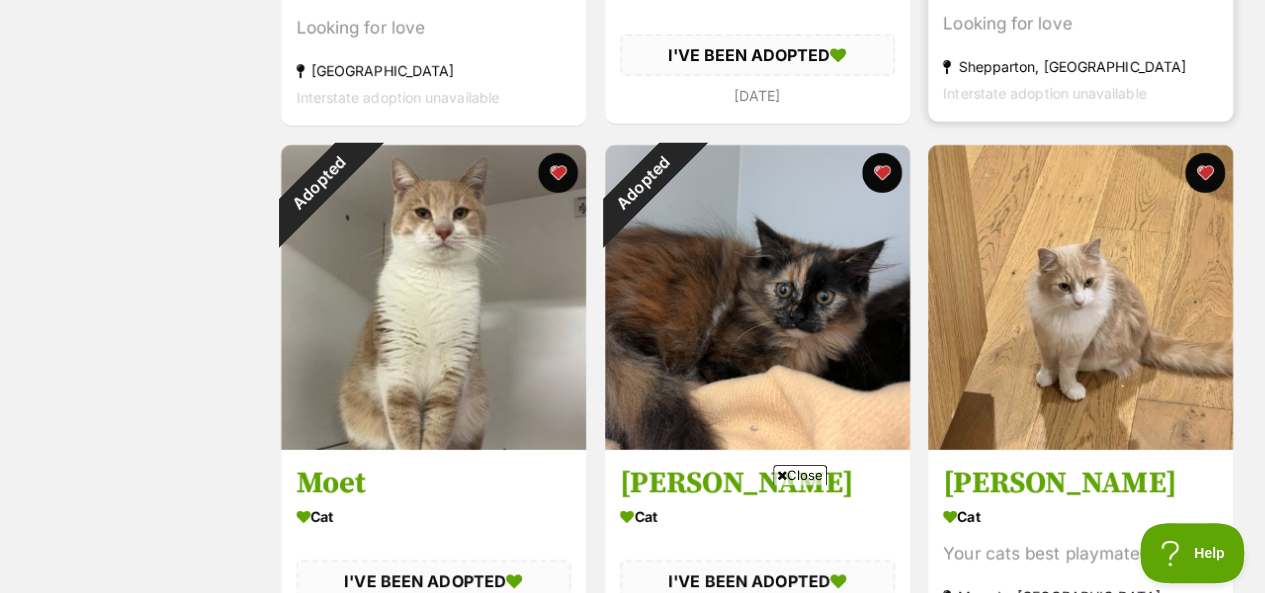 scroll, scrollTop: 2960, scrollLeft: 0, axis: vertical 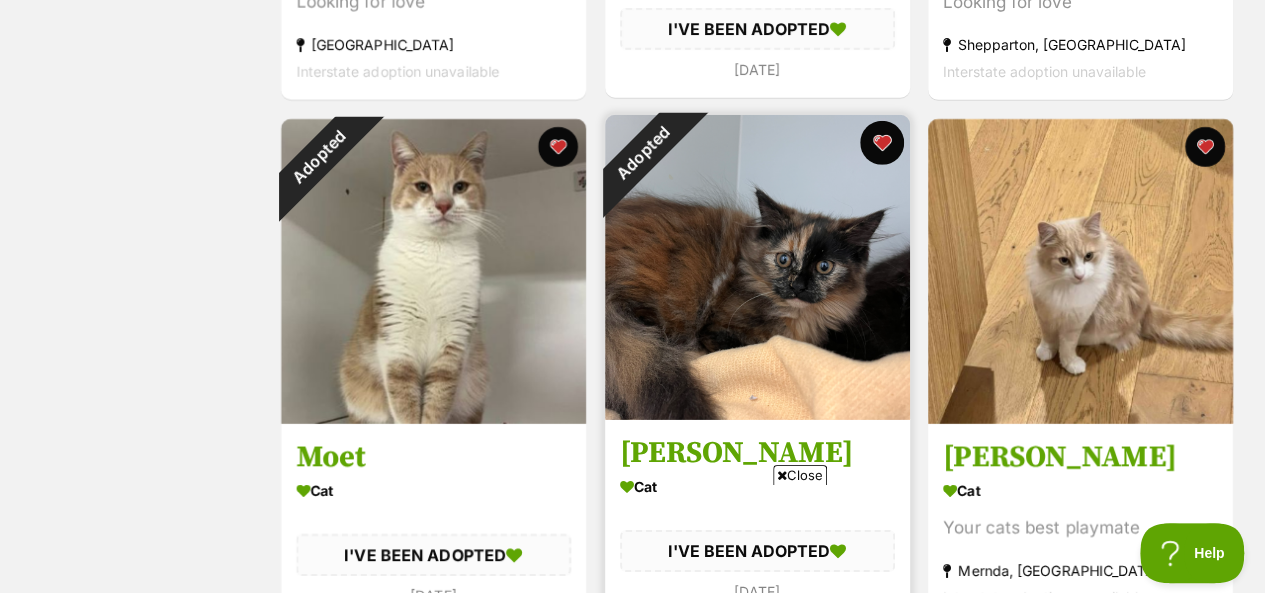 click at bounding box center [881, 143] 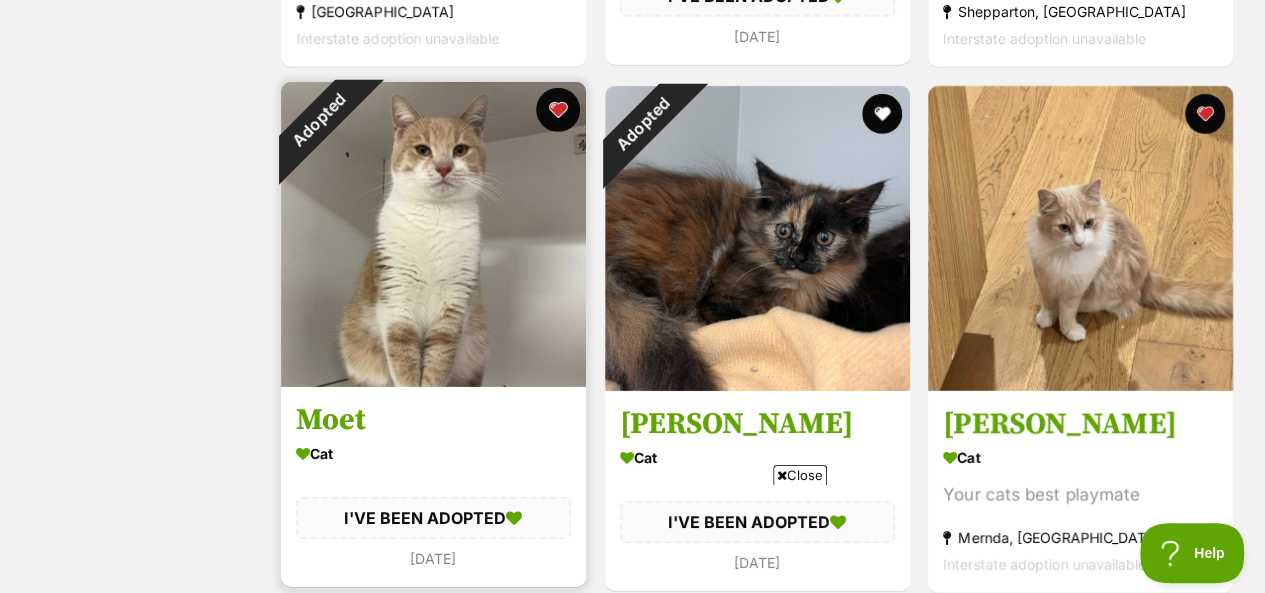 scroll, scrollTop: 3000, scrollLeft: 0, axis: vertical 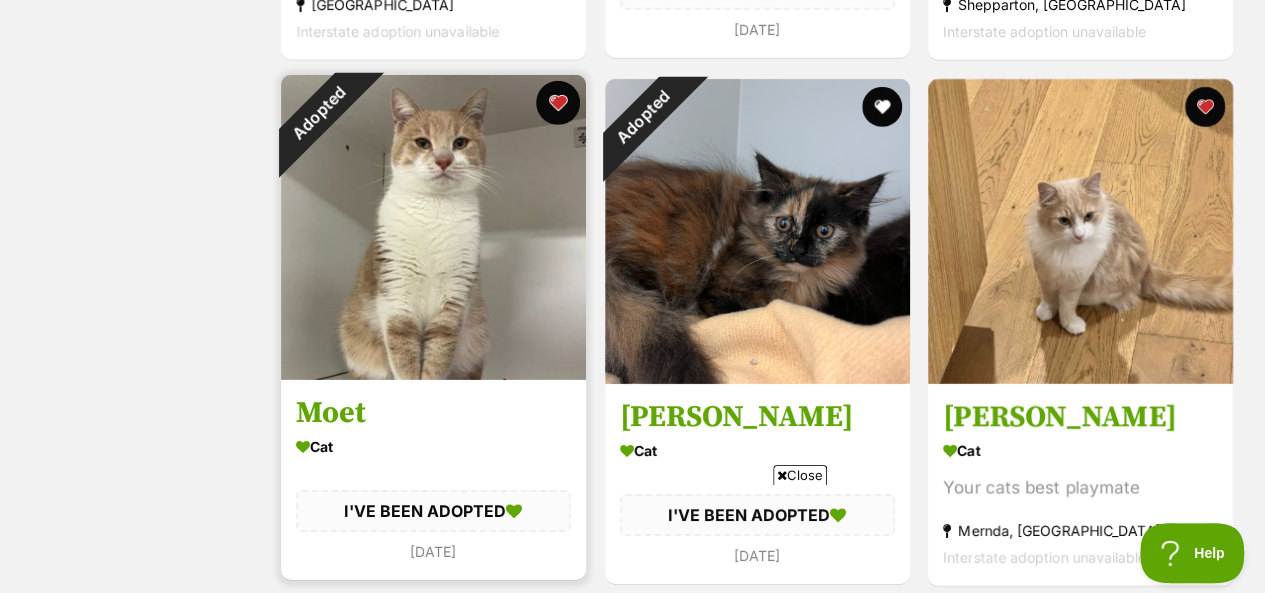 click at bounding box center [558, 103] 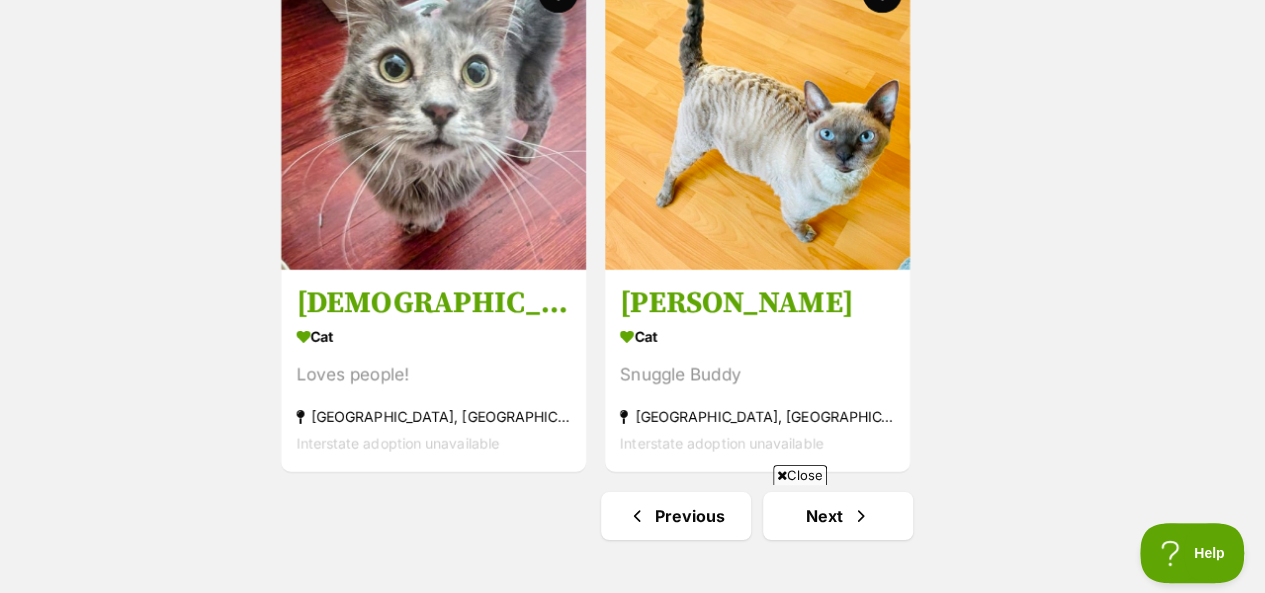scroll, scrollTop: 3760, scrollLeft: 0, axis: vertical 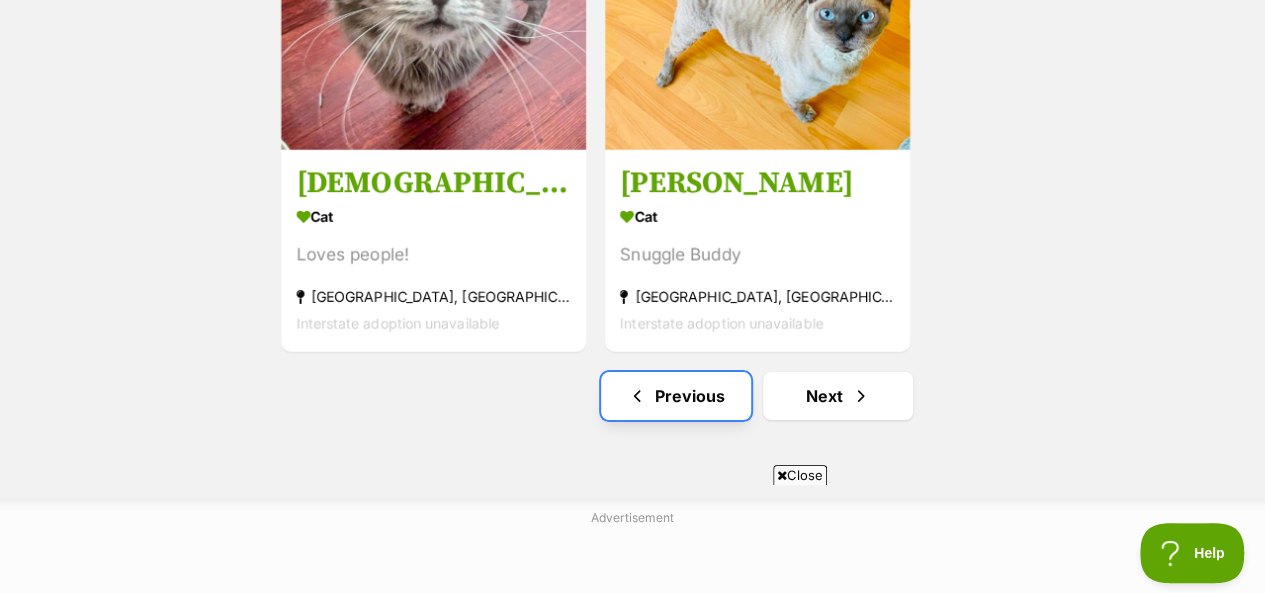 click on "Previous" at bounding box center [676, 396] 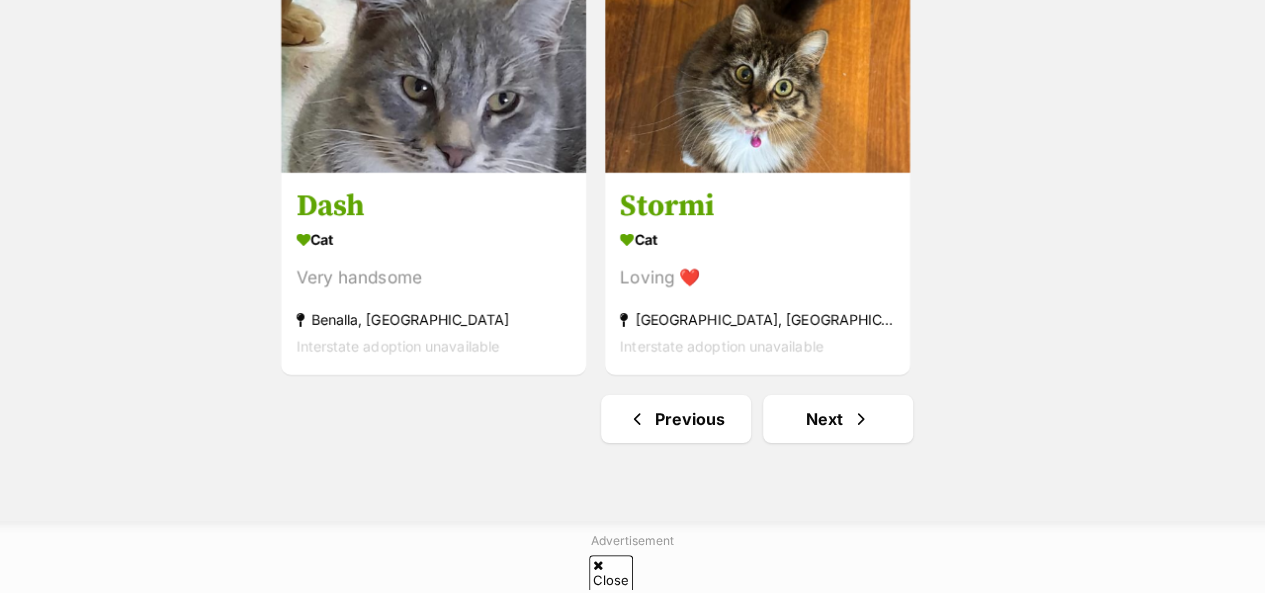 scroll, scrollTop: 3737, scrollLeft: 0, axis: vertical 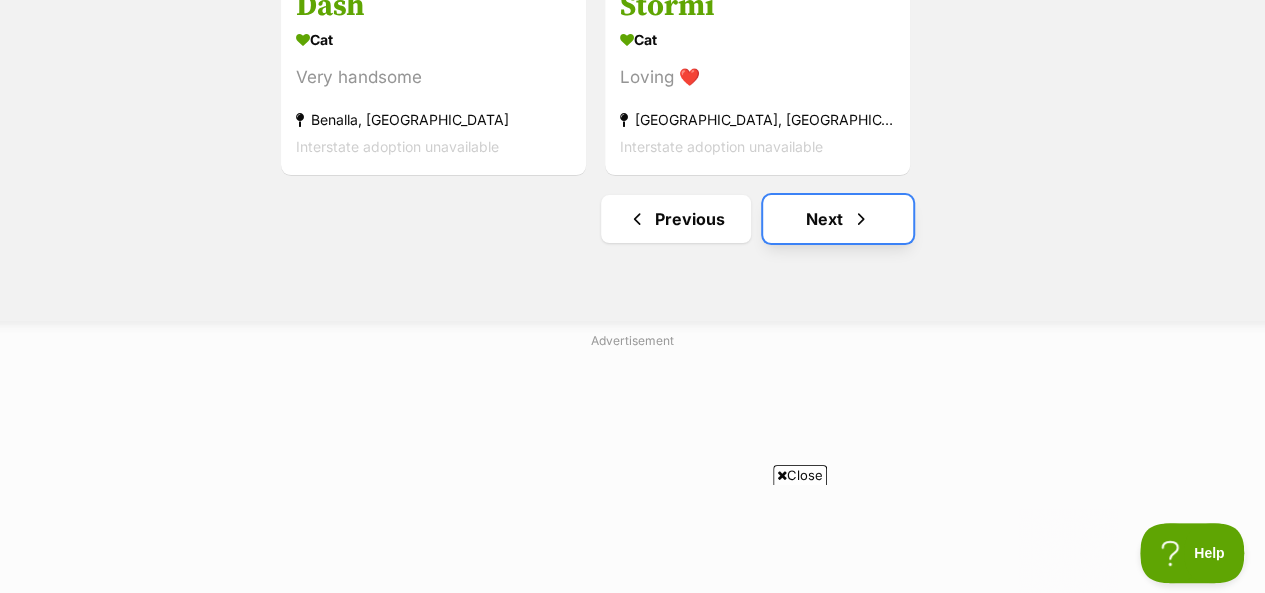 click on "Next" at bounding box center [838, 219] 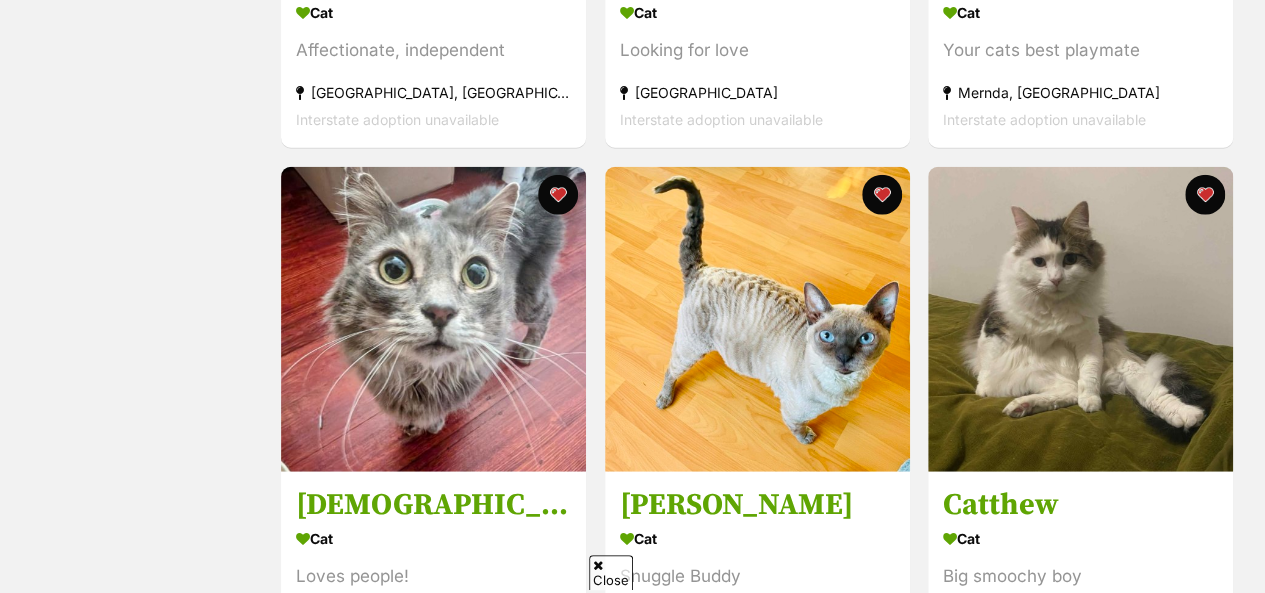 scroll, scrollTop: 3699, scrollLeft: 0, axis: vertical 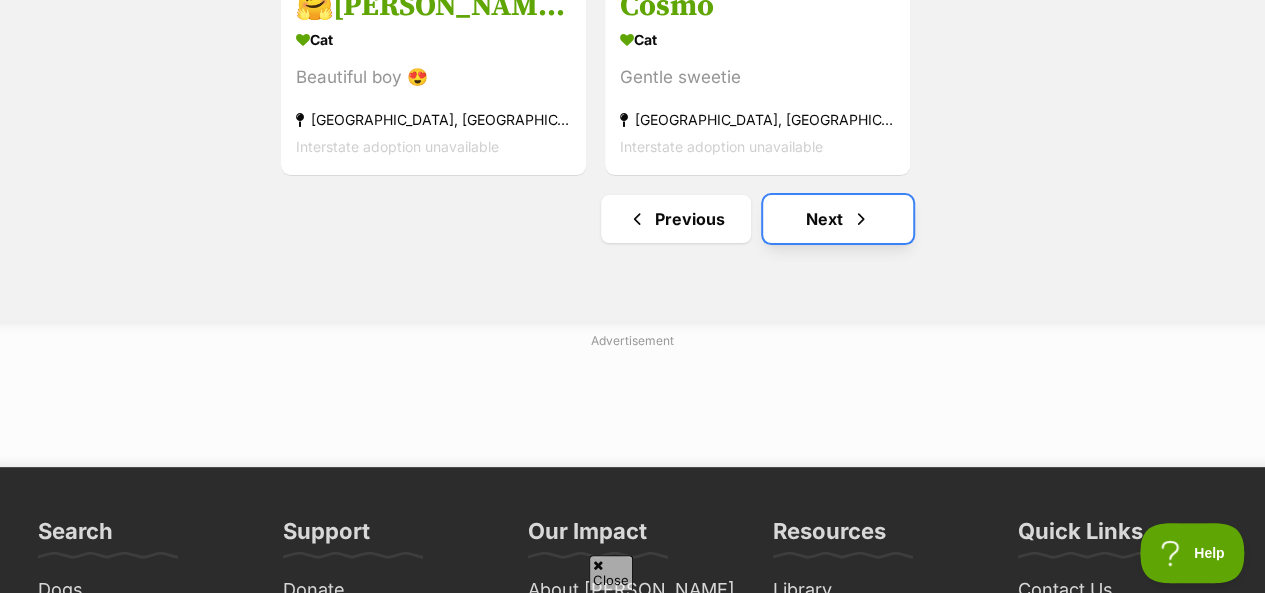 click on "Next" at bounding box center [838, 219] 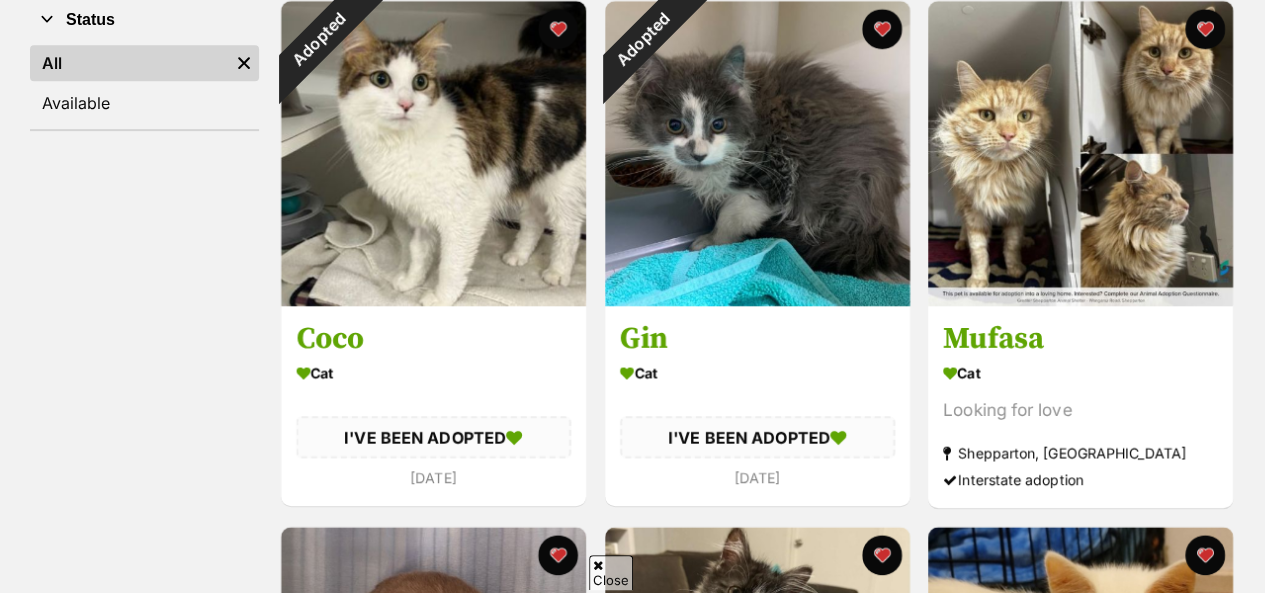 scroll, scrollTop: 257, scrollLeft: 0, axis: vertical 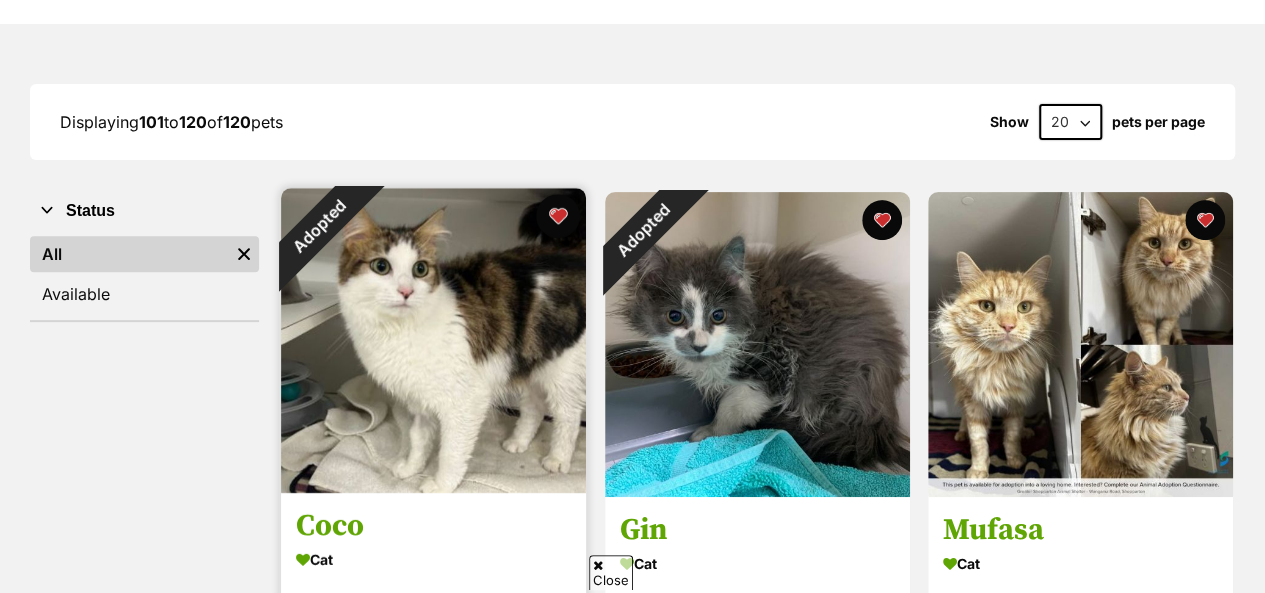 click at bounding box center [558, 216] 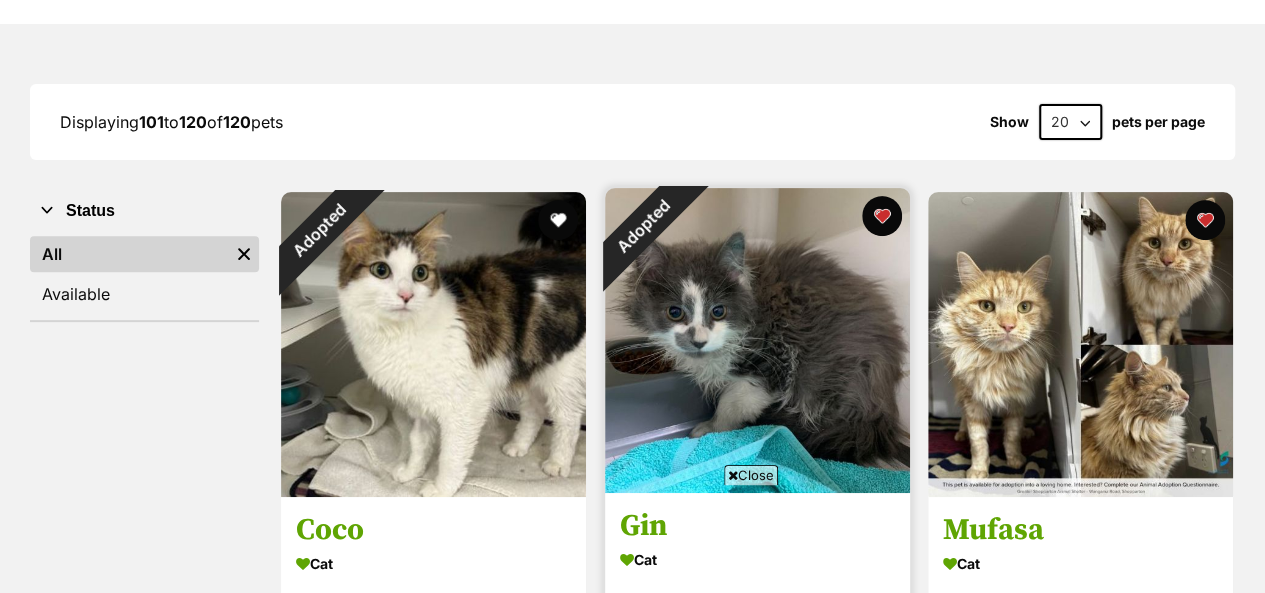 scroll, scrollTop: 0, scrollLeft: 0, axis: both 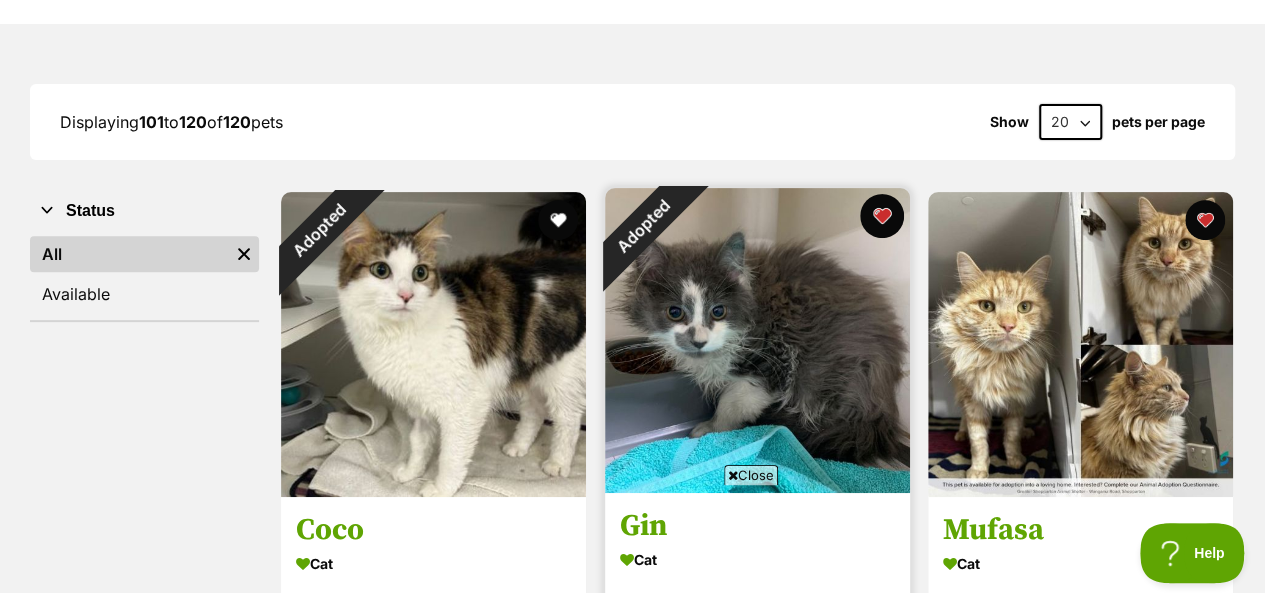 click at bounding box center (881, 216) 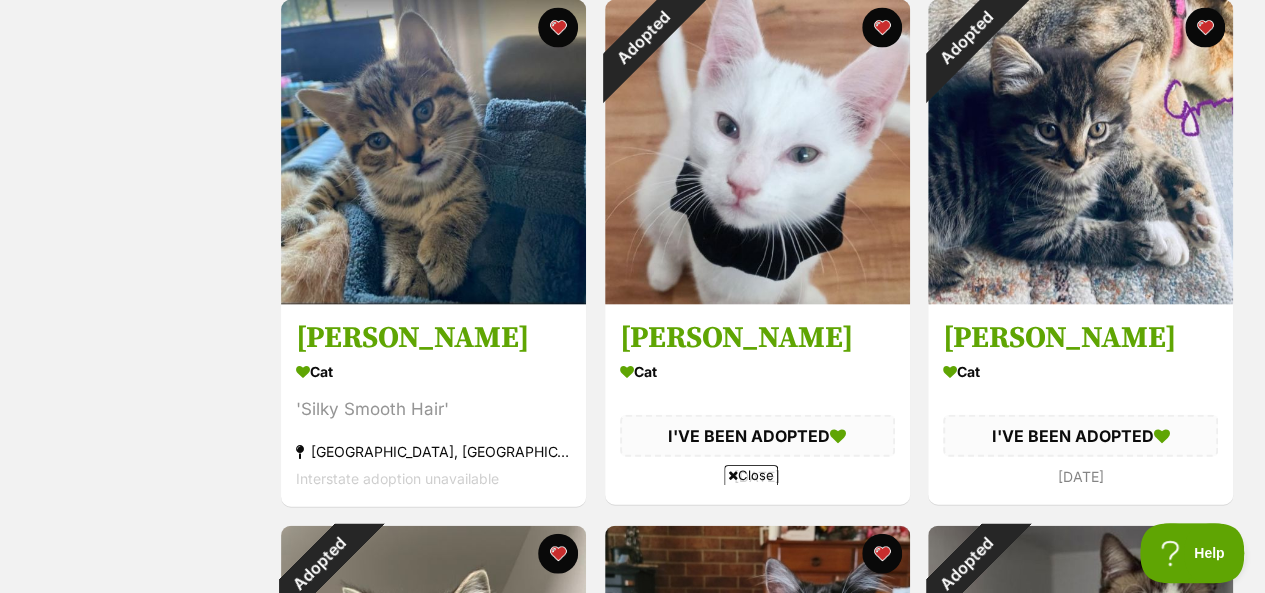 scroll, scrollTop: 1977, scrollLeft: 0, axis: vertical 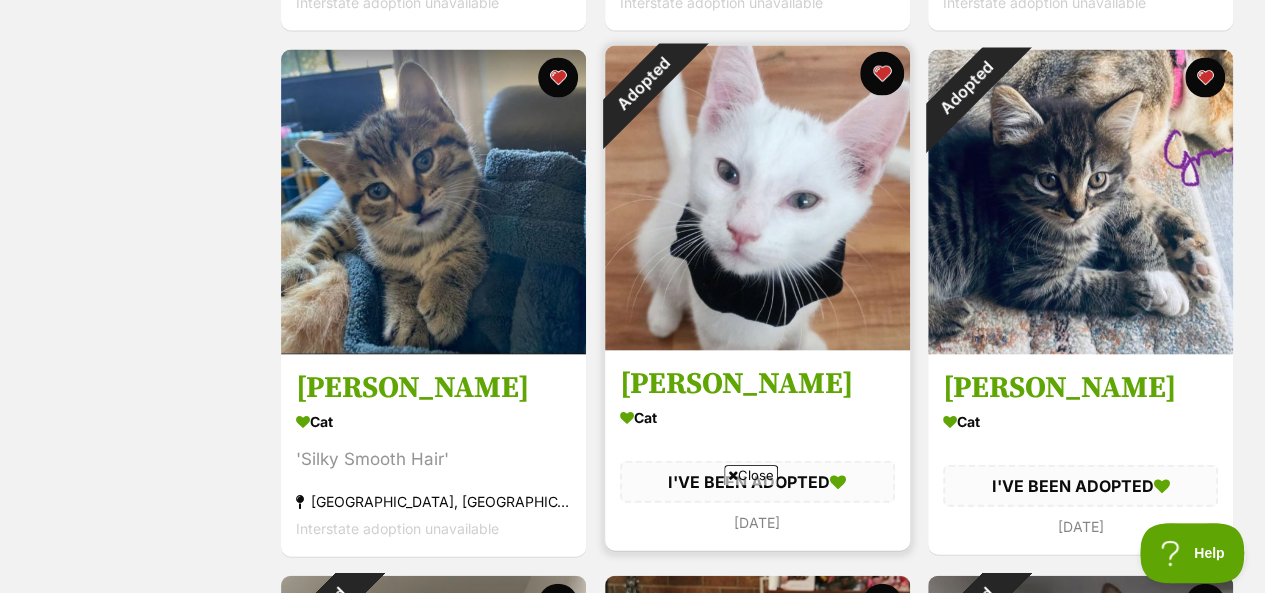 click at bounding box center [881, 74] 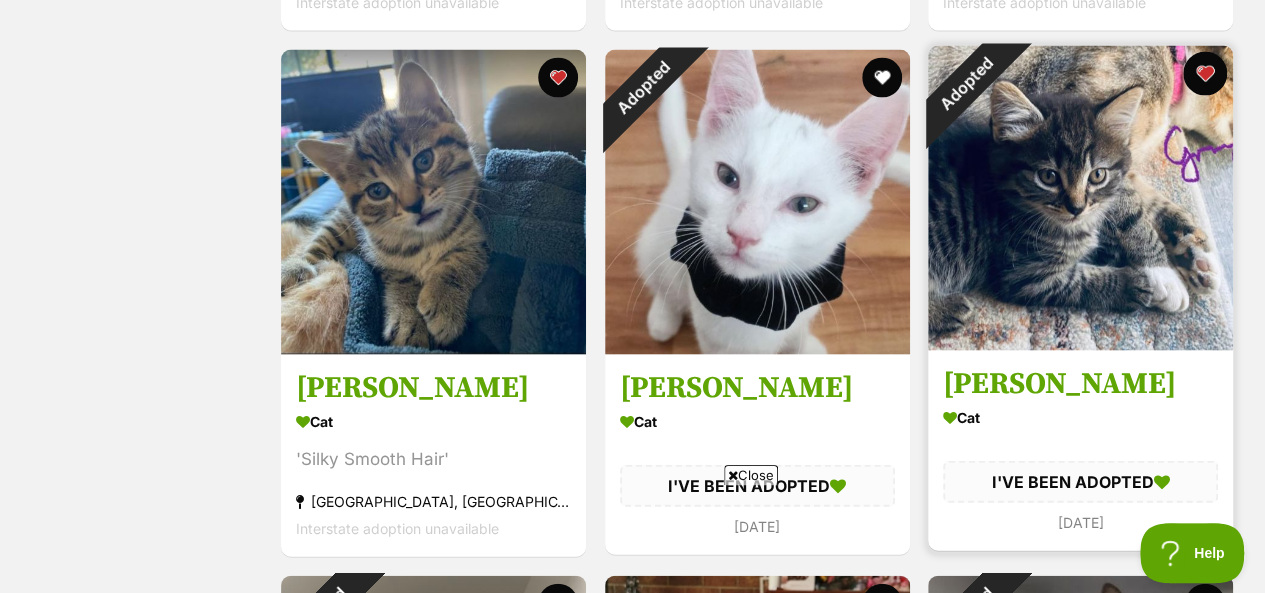 click at bounding box center [1205, 74] 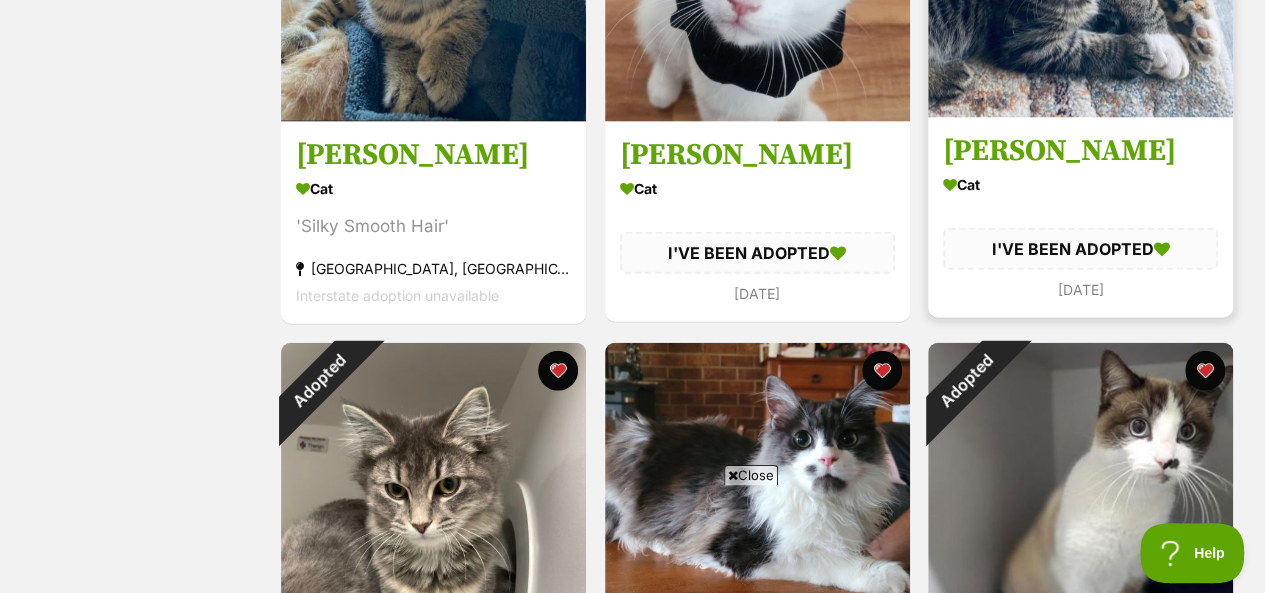 scroll, scrollTop: 2457, scrollLeft: 0, axis: vertical 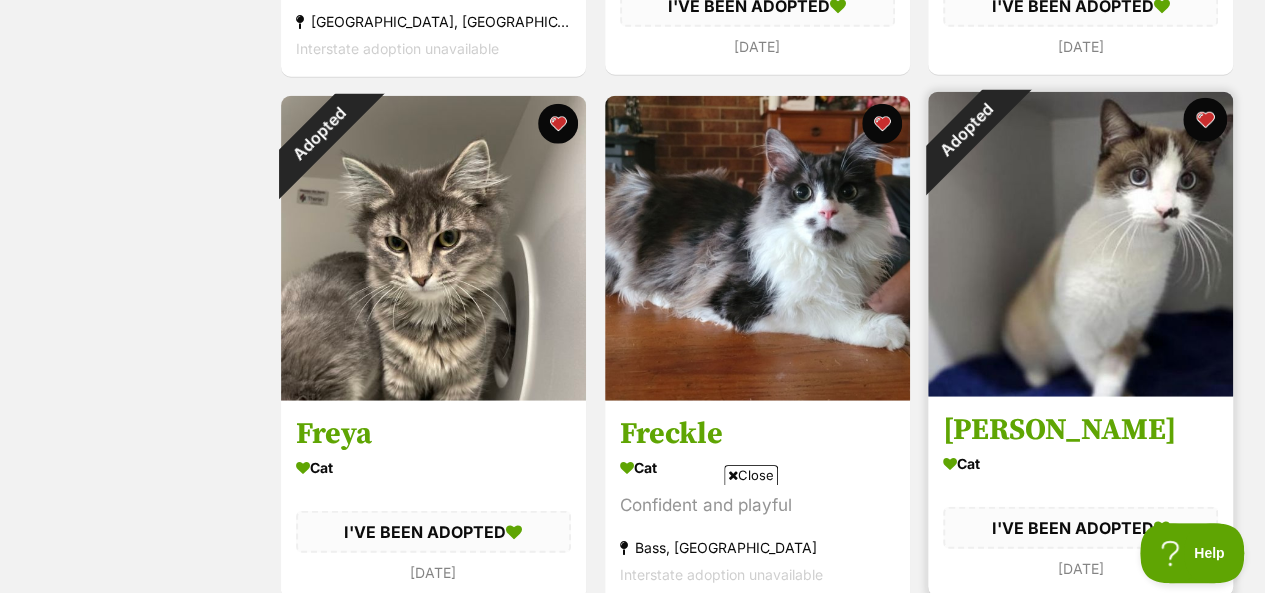 click at bounding box center (1205, 120) 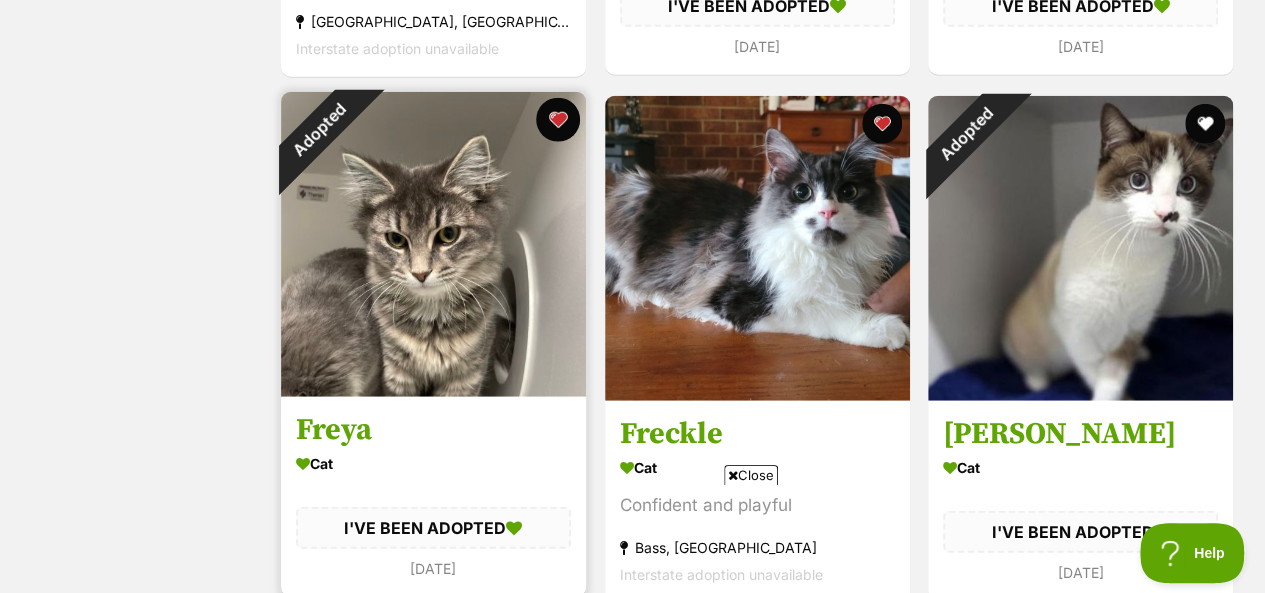 click at bounding box center (558, 120) 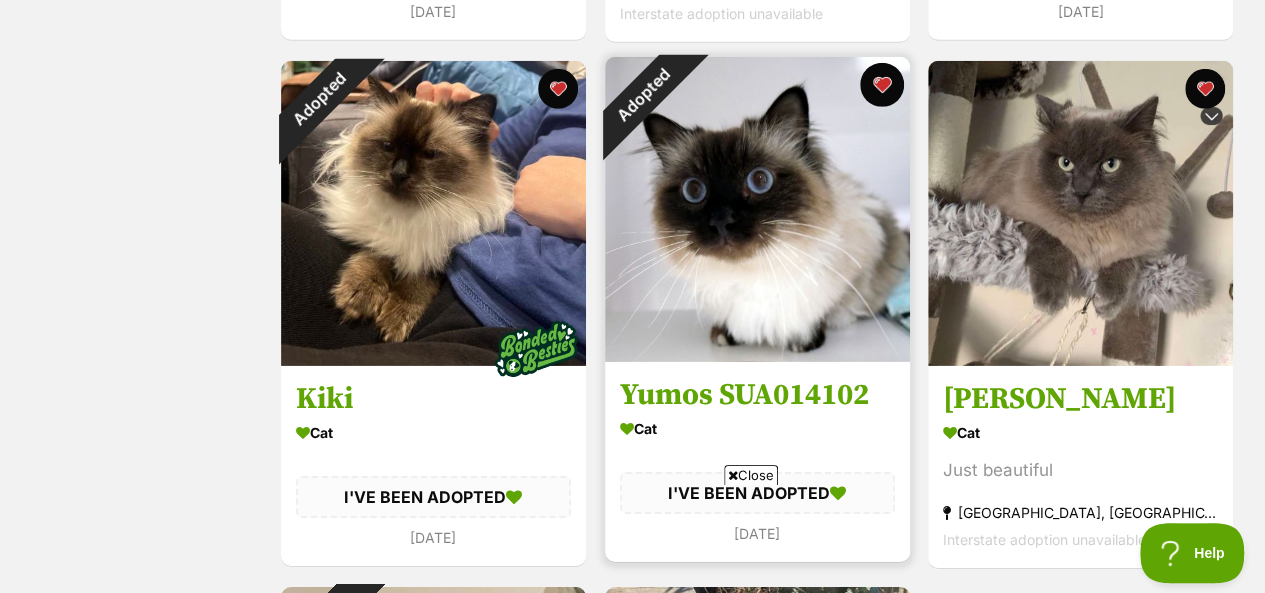 scroll, scrollTop: 3017, scrollLeft: 0, axis: vertical 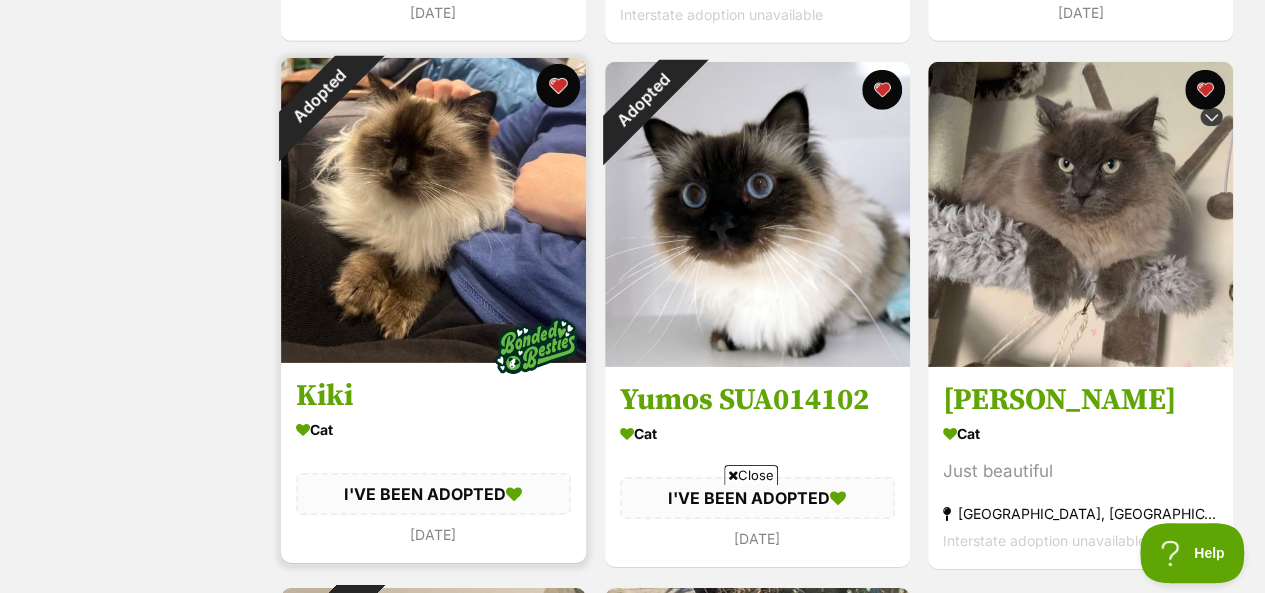 click at bounding box center [558, 86] 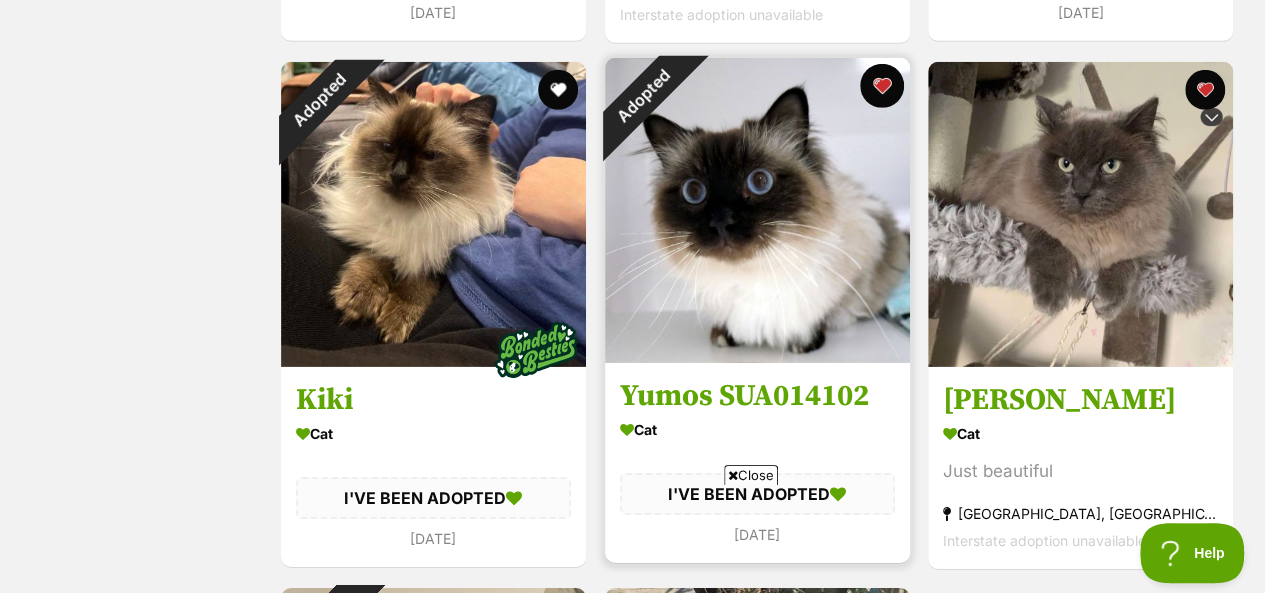click at bounding box center (881, 86) 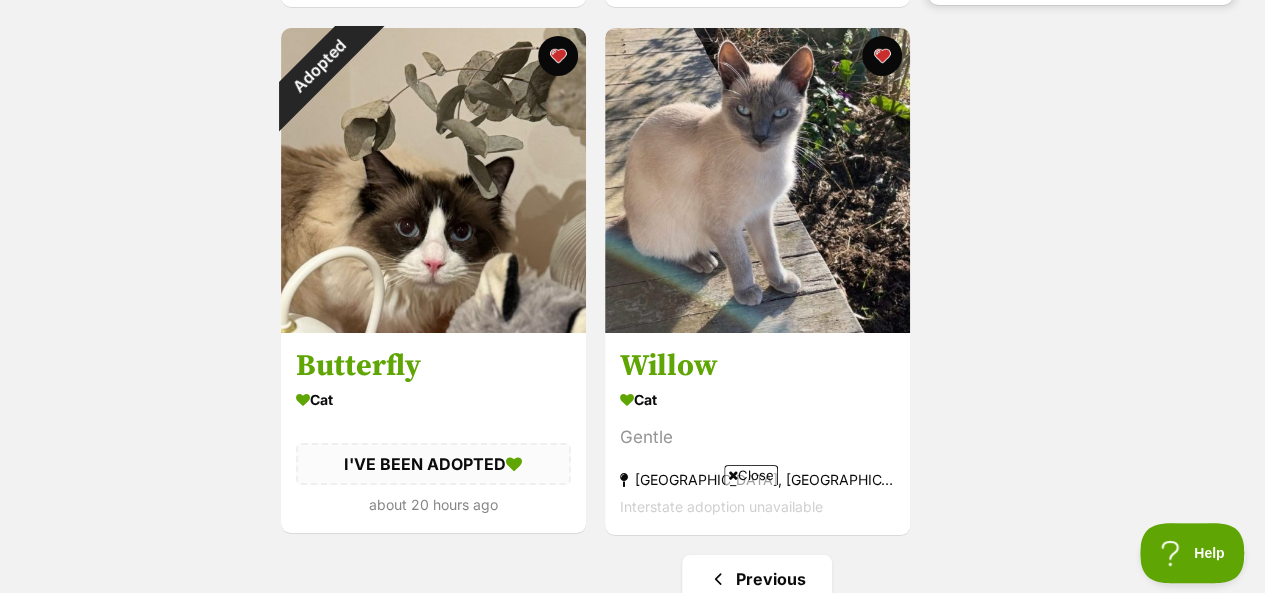 scroll, scrollTop: 3537, scrollLeft: 0, axis: vertical 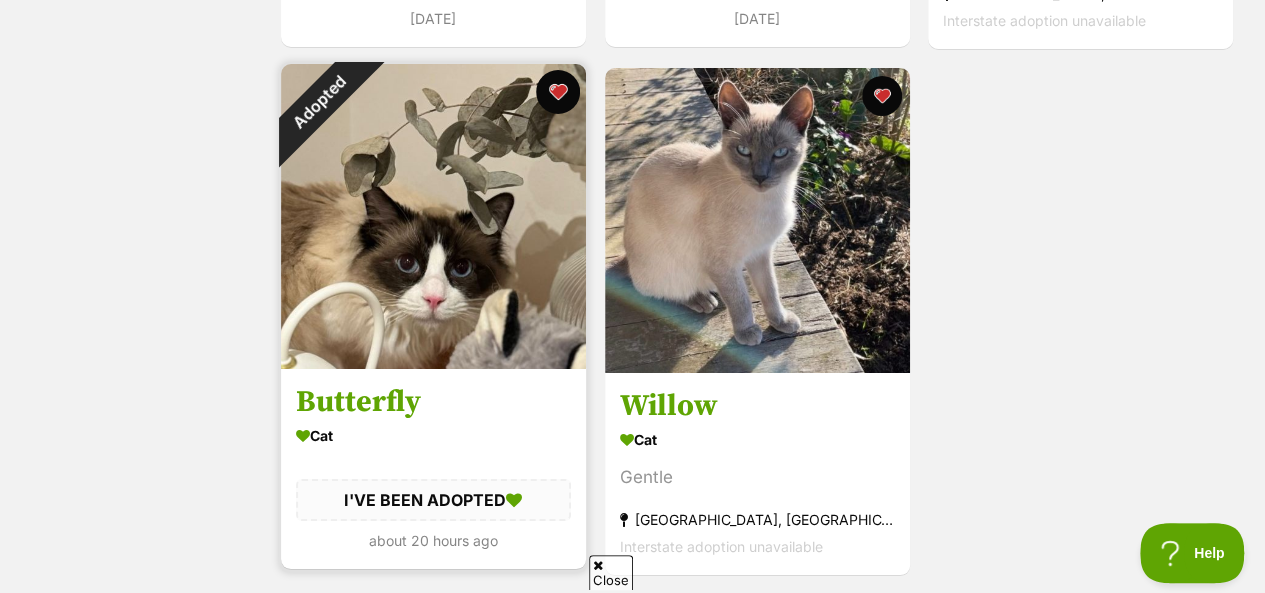 click at bounding box center (558, 92) 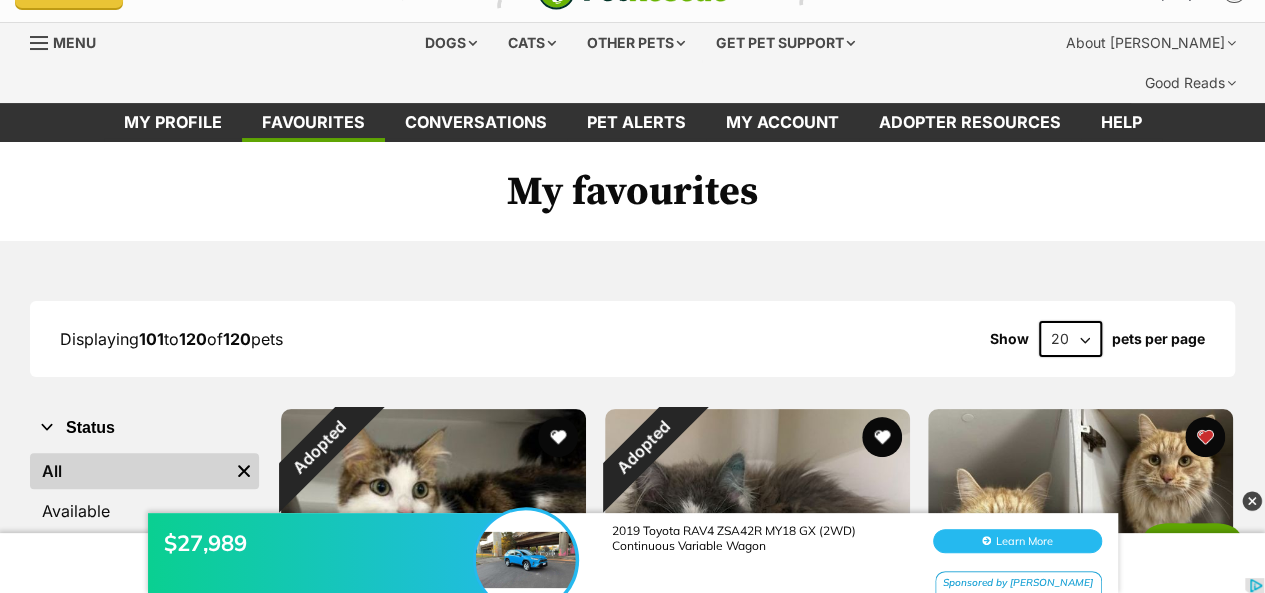 scroll, scrollTop: 0, scrollLeft: 0, axis: both 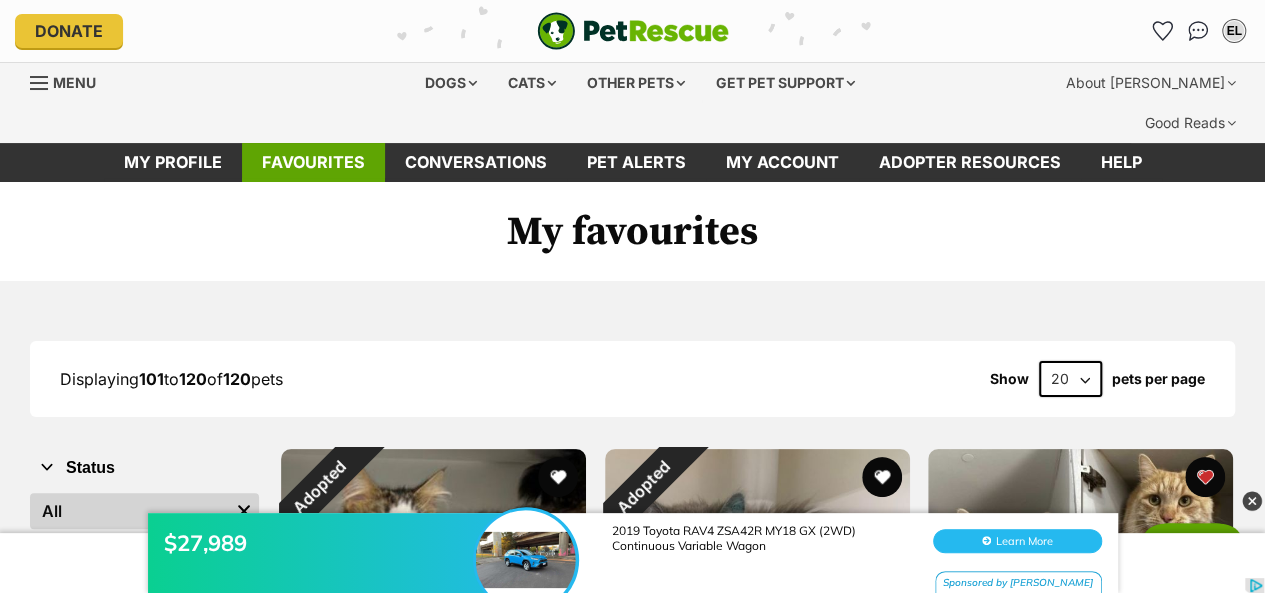 click on "Favourites" at bounding box center (313, 162) 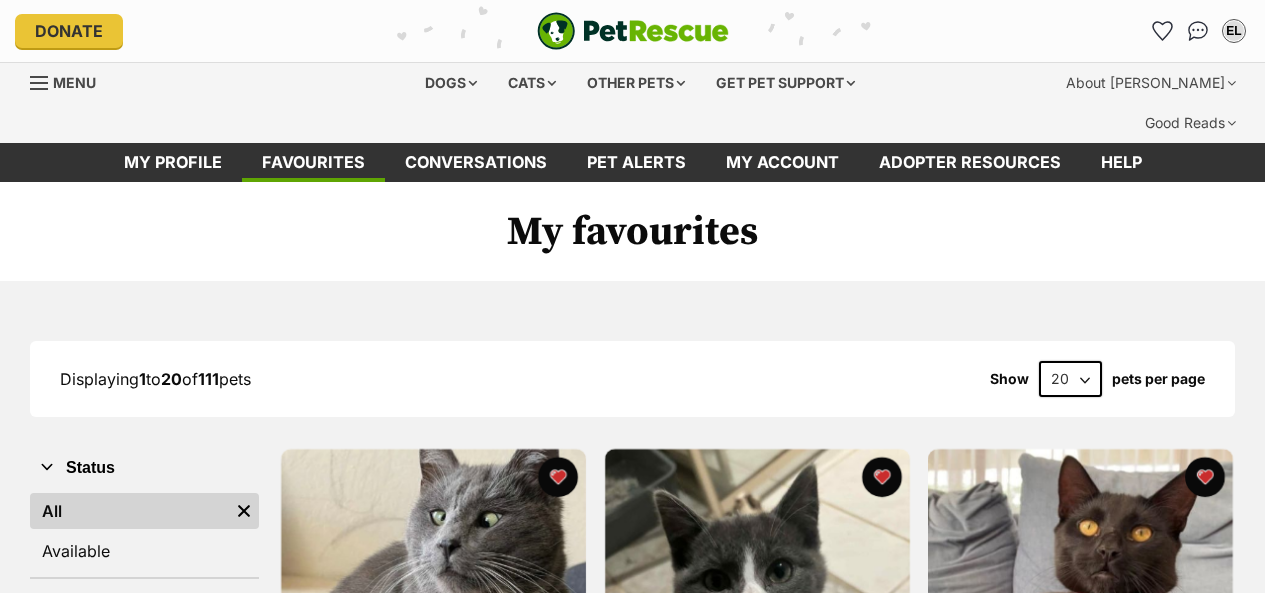 scroll, scrollTop: 0, scrollLeft: 0, axis: both 